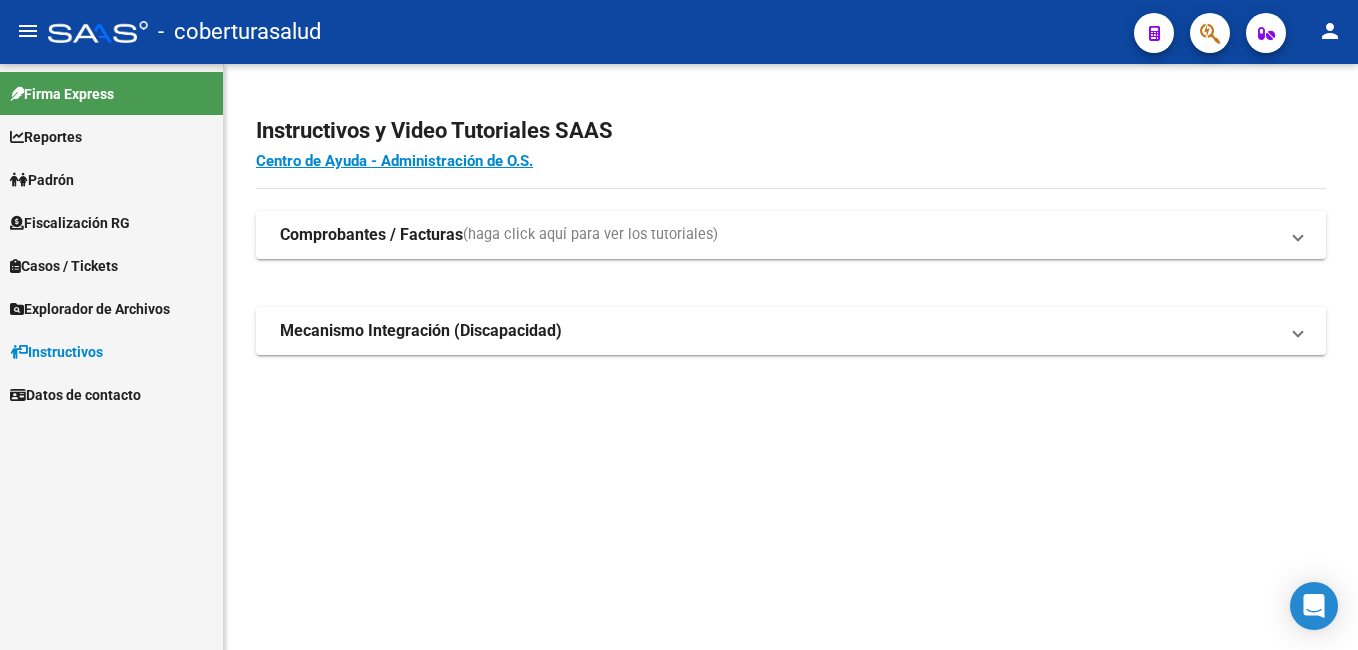 scroll, scrollTop: 0, scrollLeft: 0, axis: both 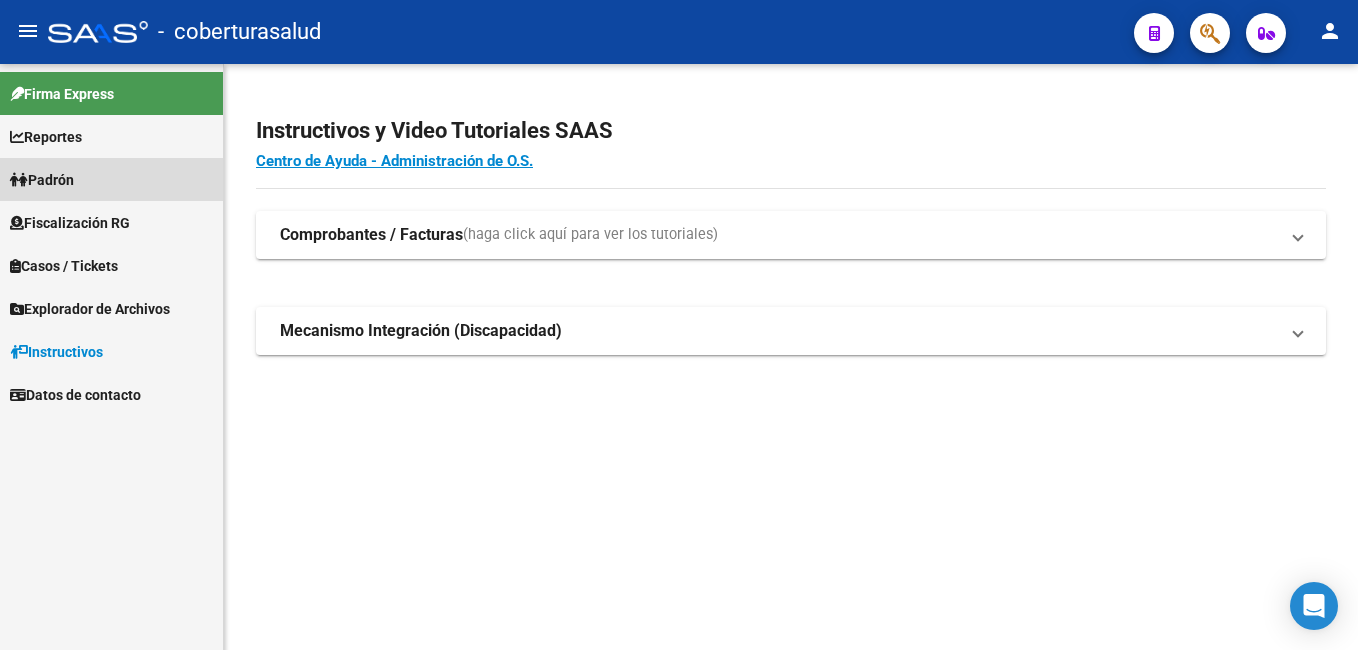 click on "Padrón" at bounding box center (42, 180) 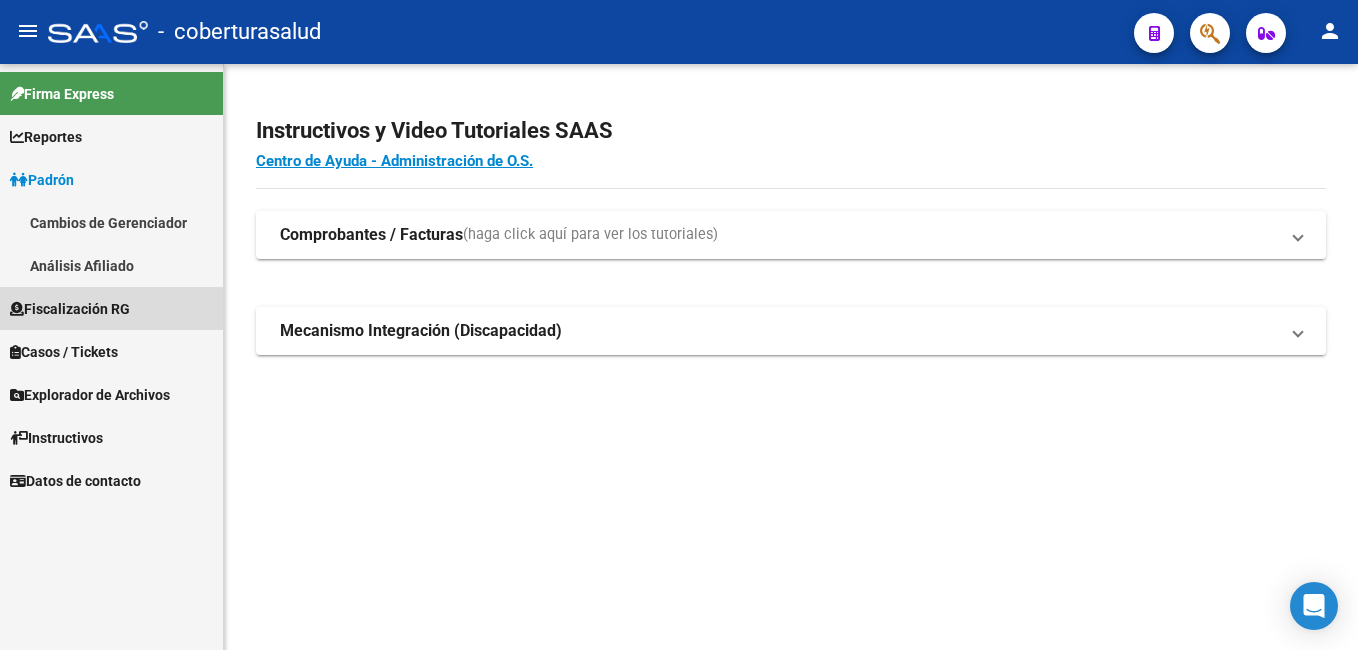 click on "Fiscalización RG" at bounding box center (70, 309) 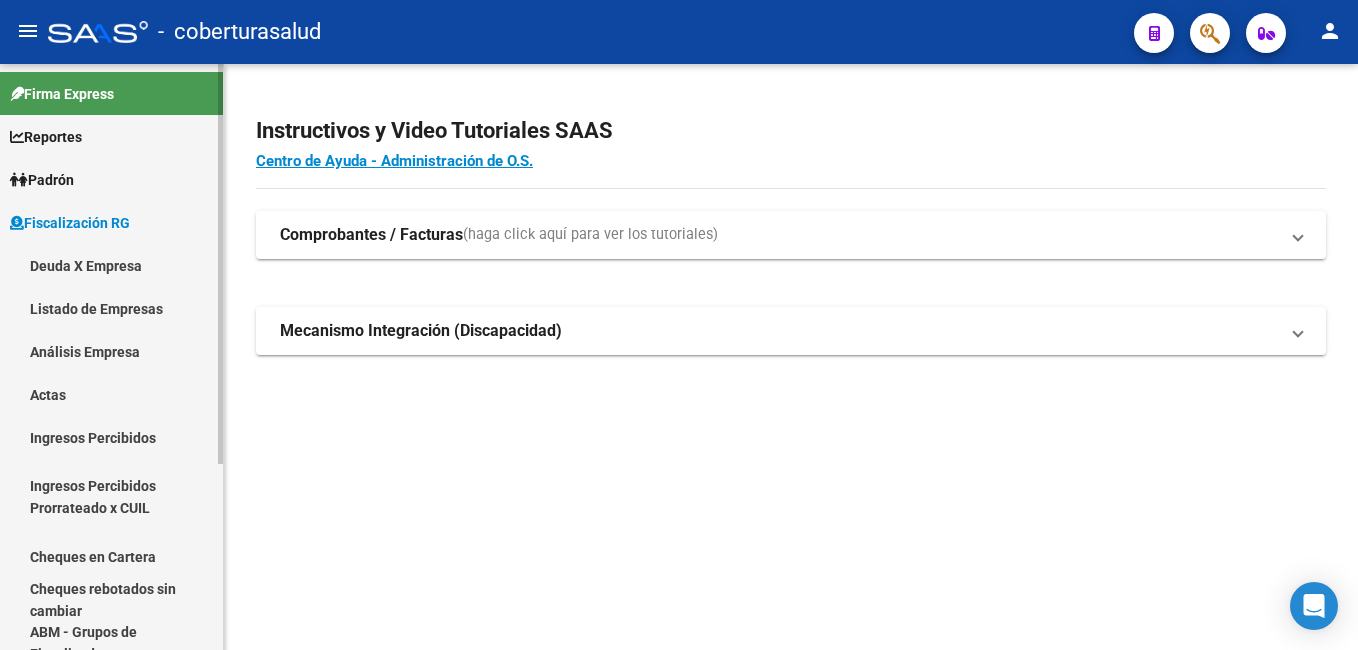 click on "Deuda X Empresa" at bounding box center (111, 265) 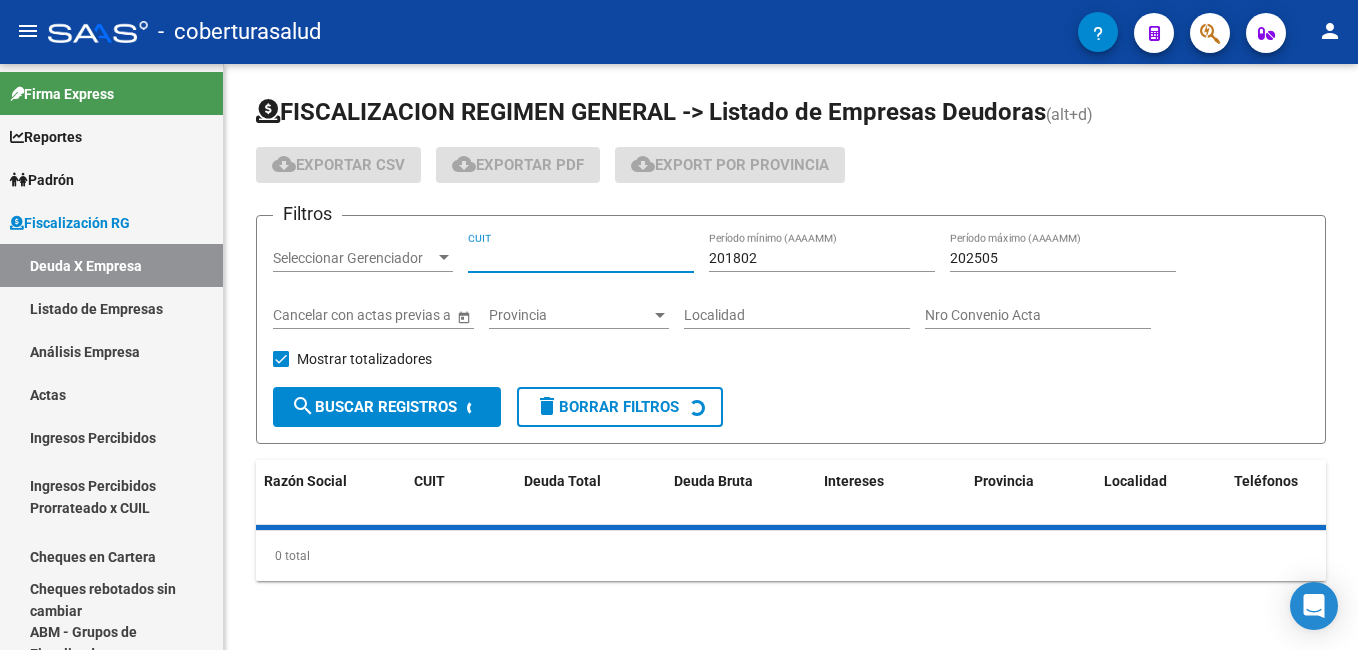 click on "CUIT" at bounding box center (581, 258) 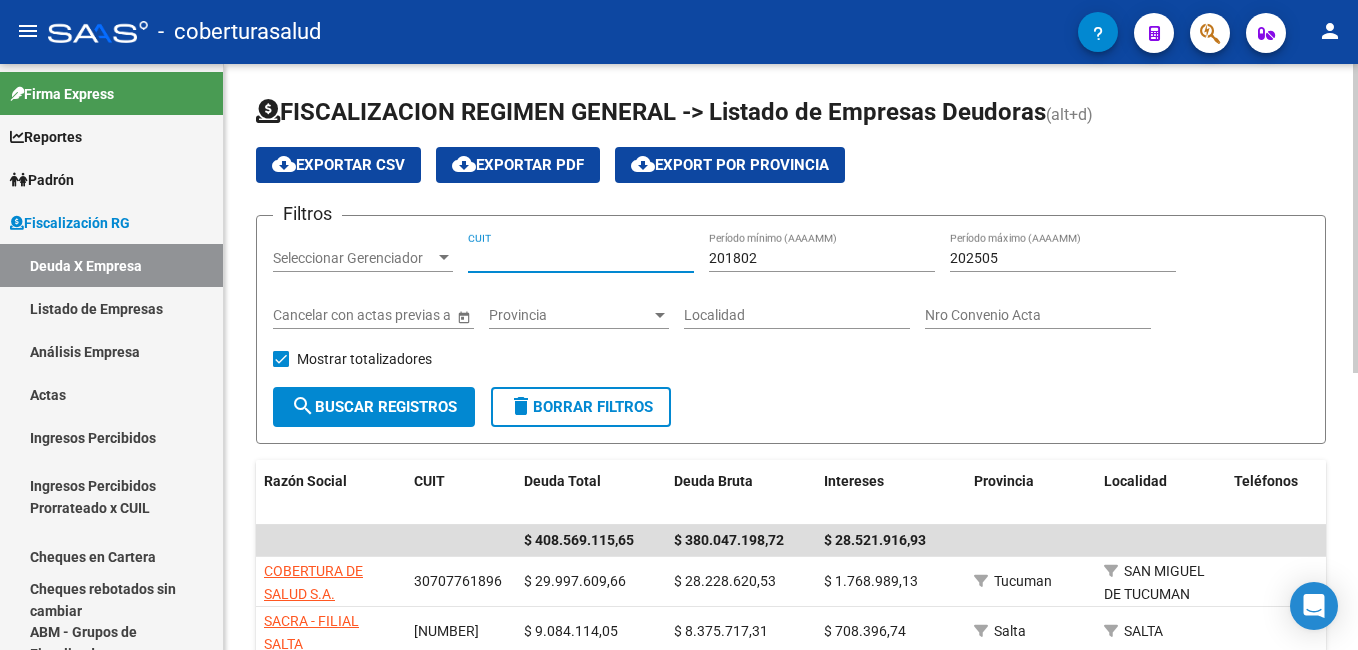 paste on "[NUMBER]" 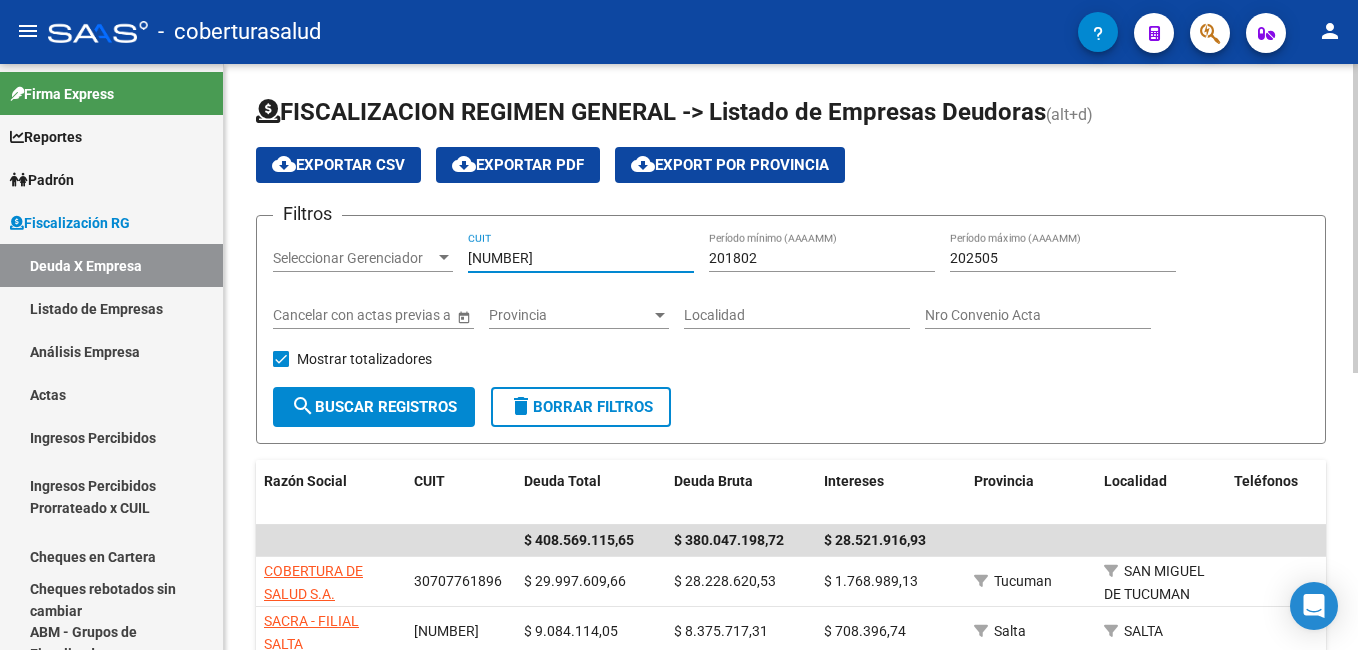 type on "[NUMBER]" 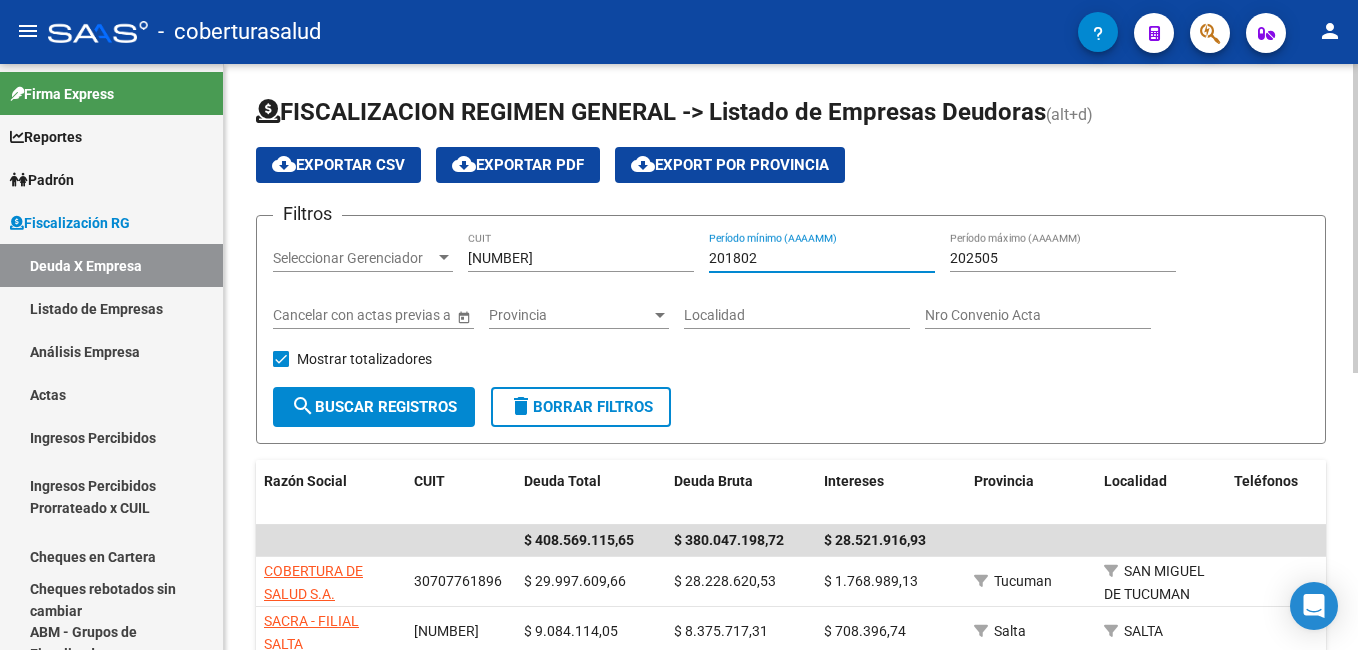 click on "201802" at bounding box center (822, 258) 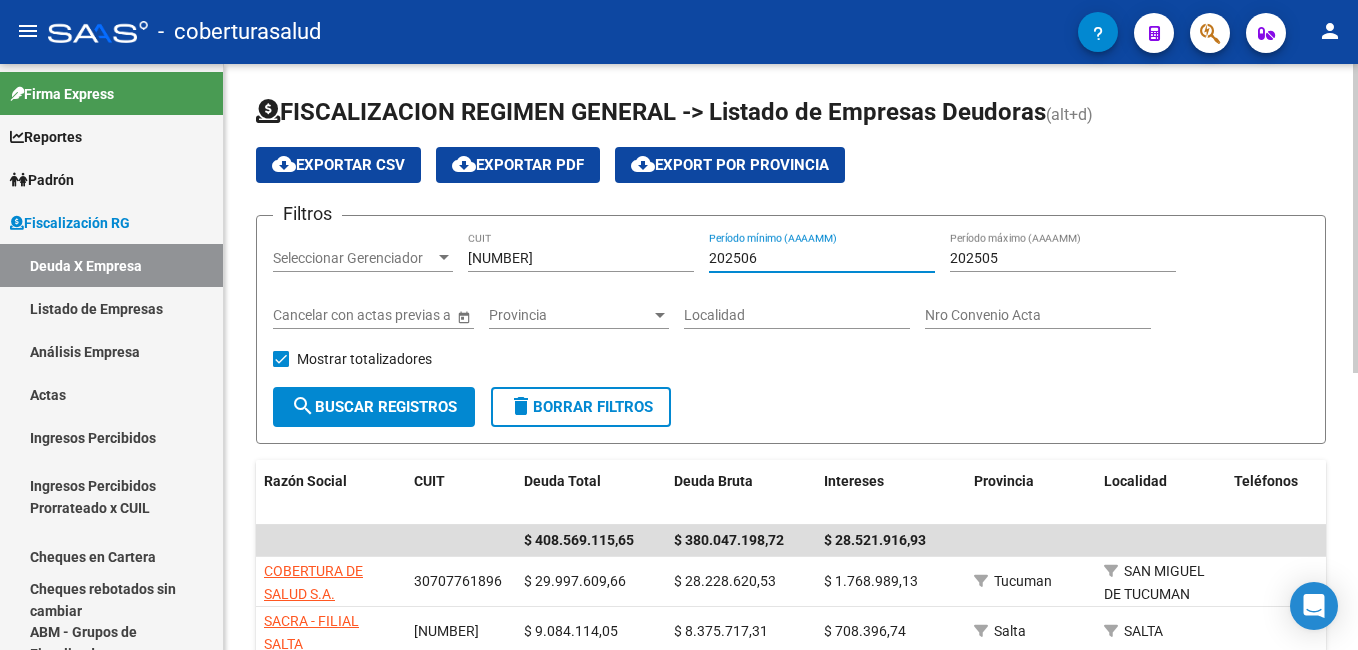 type on "202506" 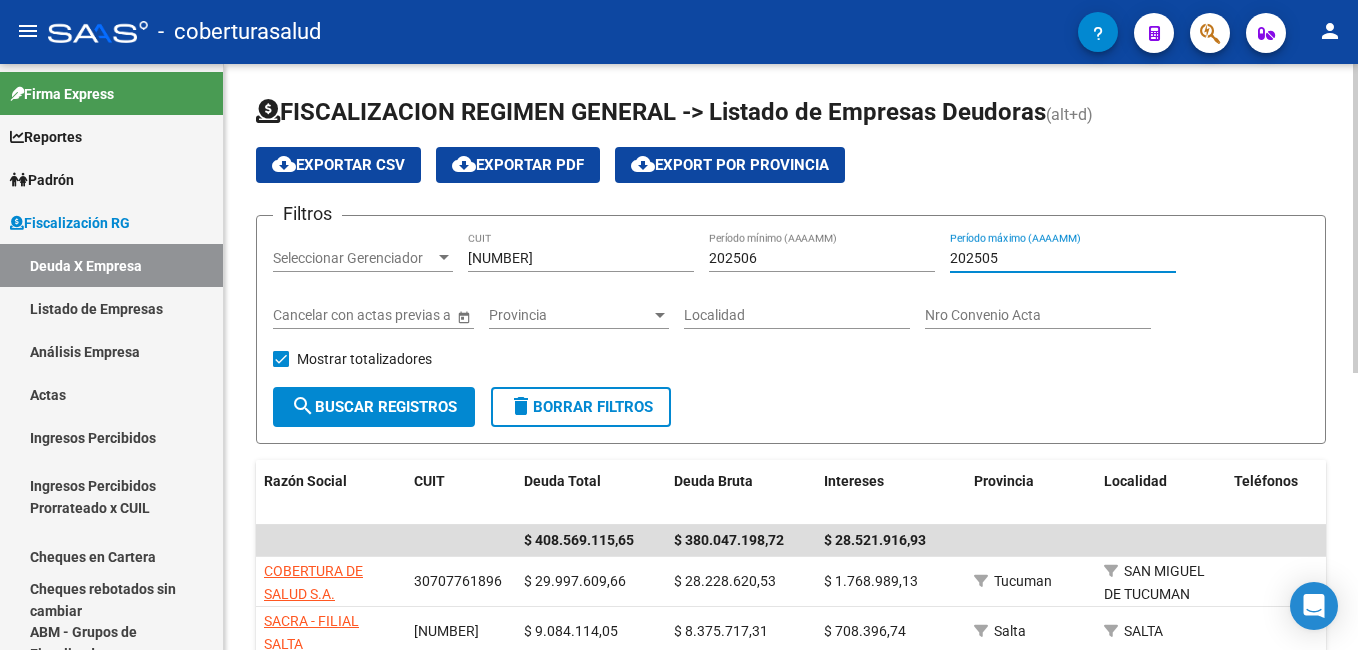 click on "202505" at bounding box center [1063, 258] 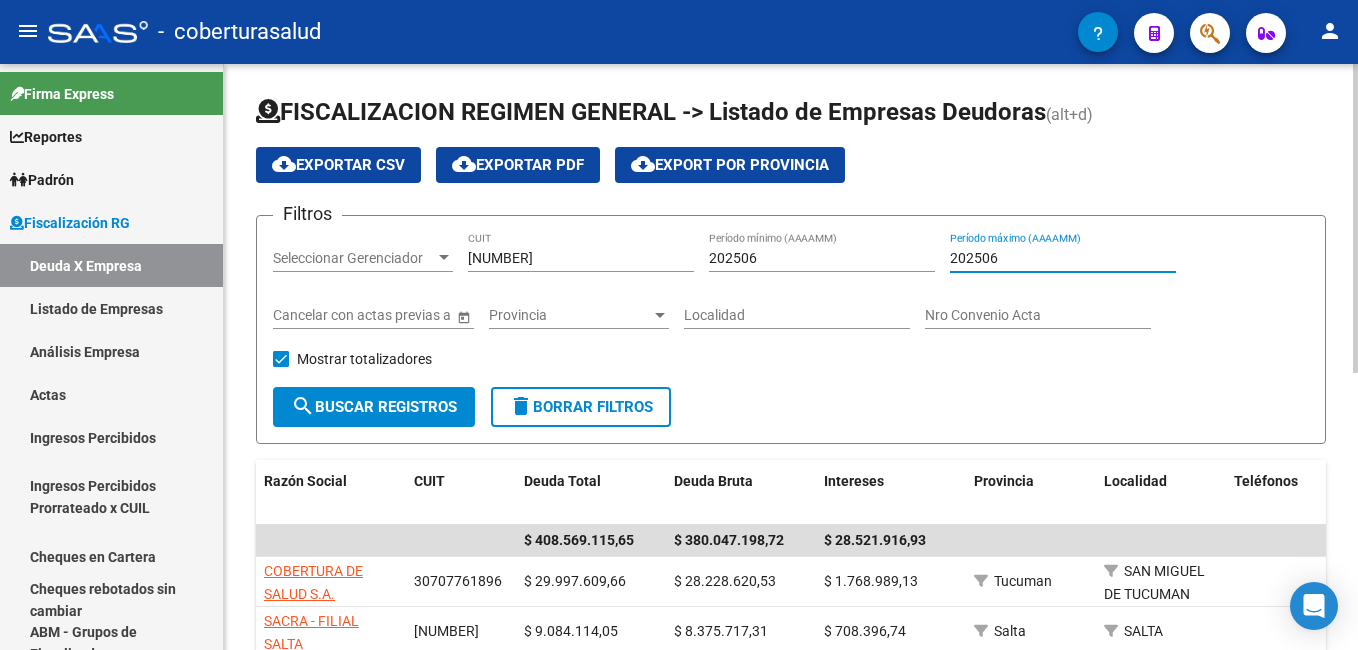type on "202506" 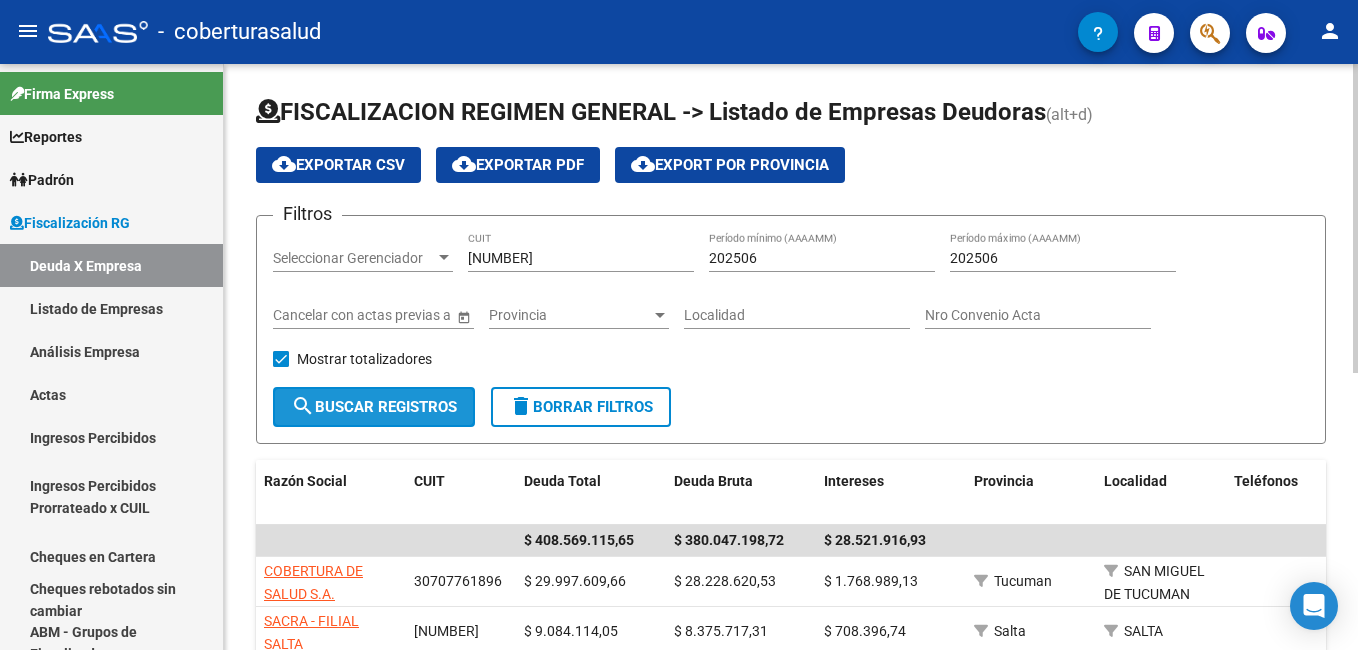 click on "search  Buscar Registros" 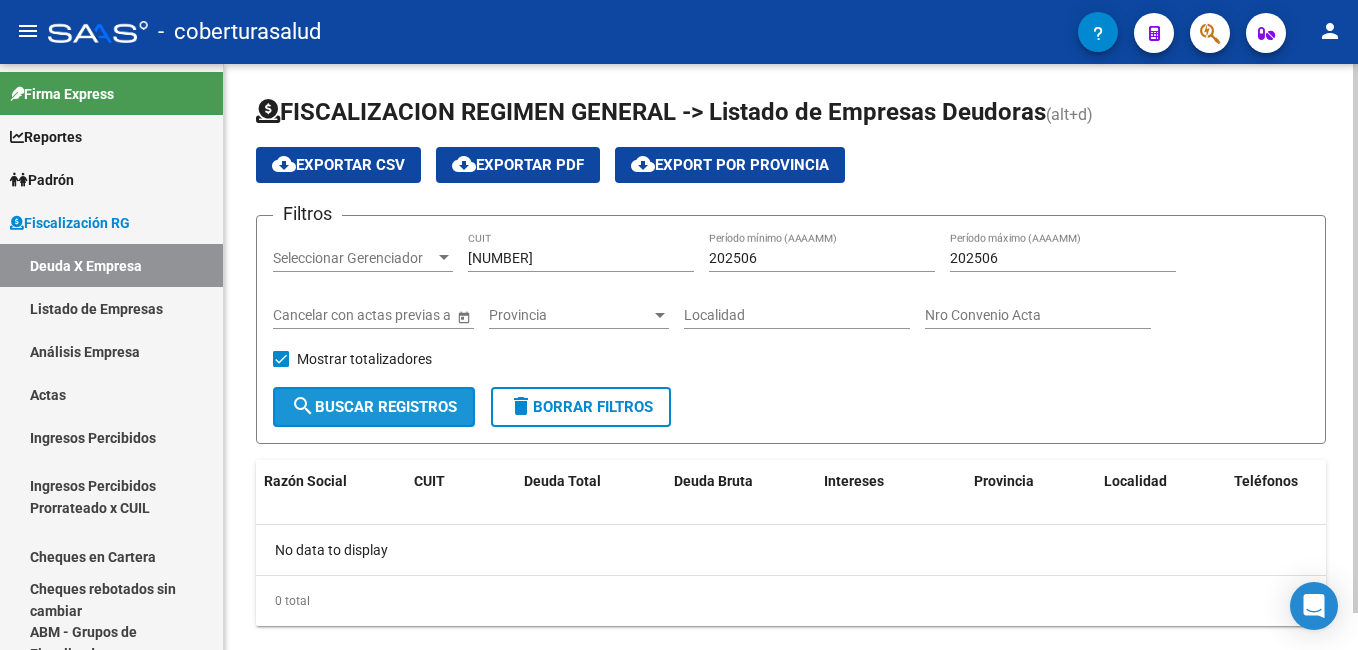 click on "search  Buscar Registros" 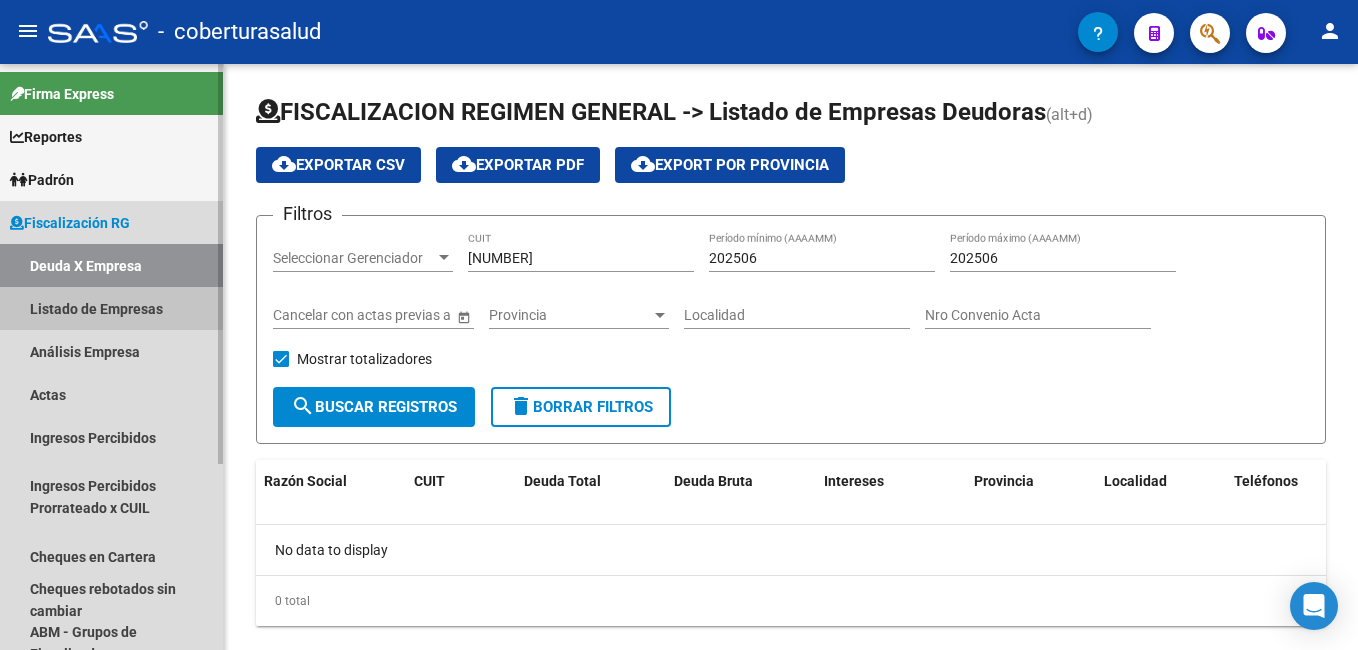 click on "Listado de Empresas" at bounding box center (111, 308) 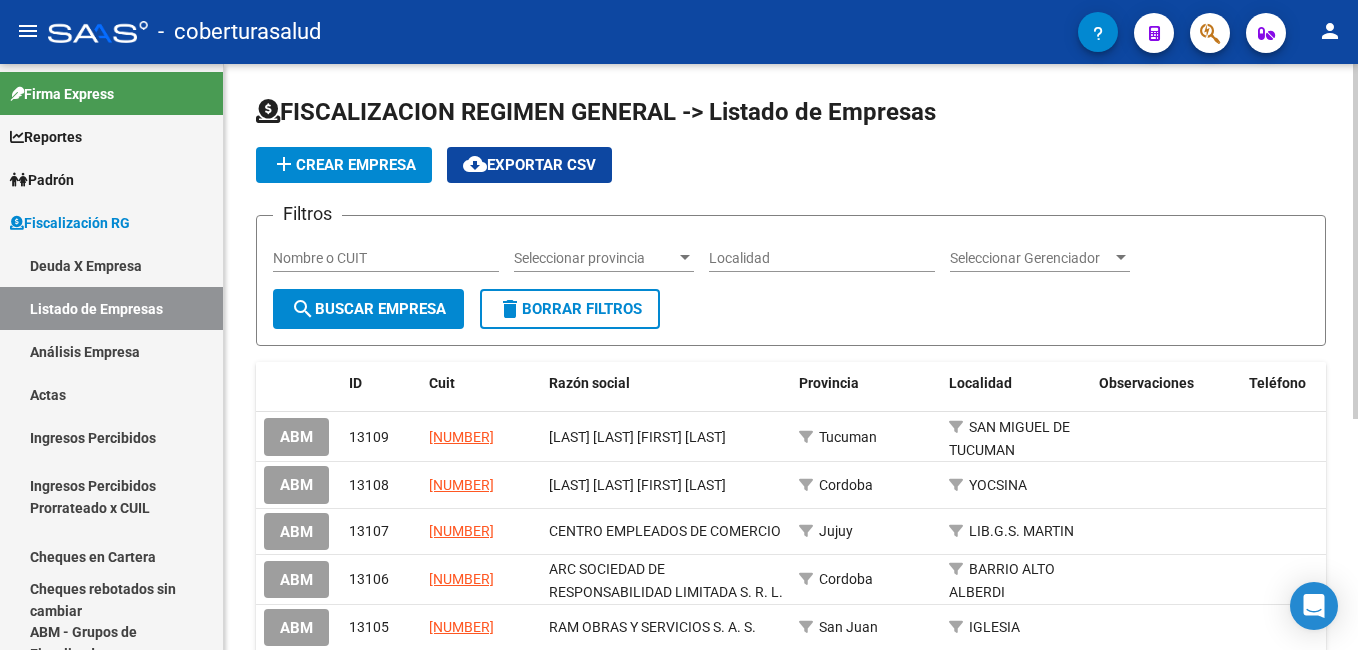 click on "Nombre o CUIT" at bounding box center (386, 258) 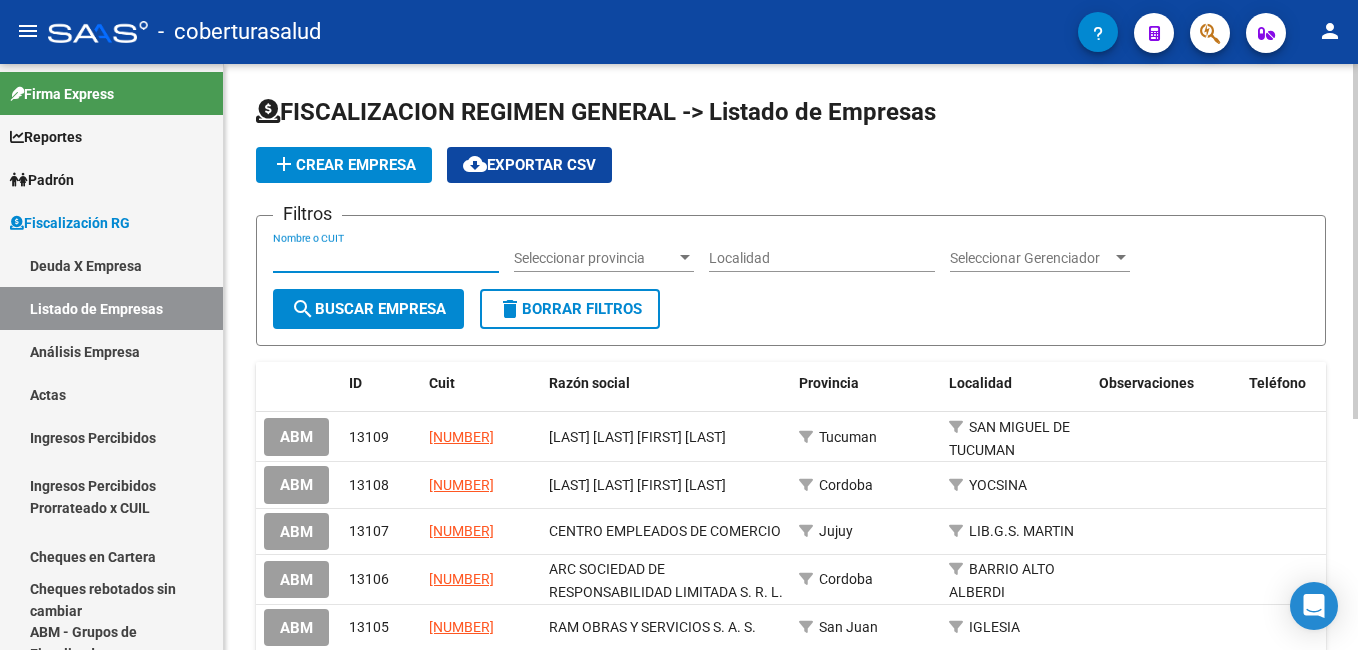 paste on "[NUMBER]" 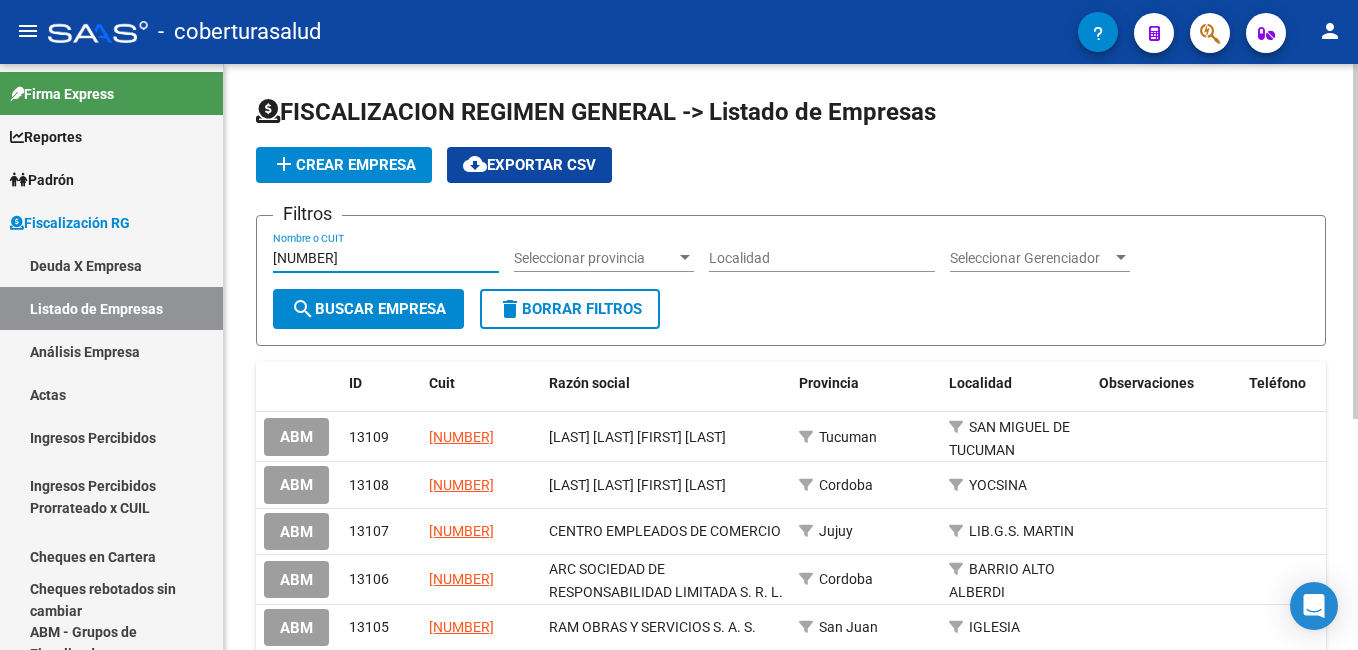 type on "[NUMBER]" 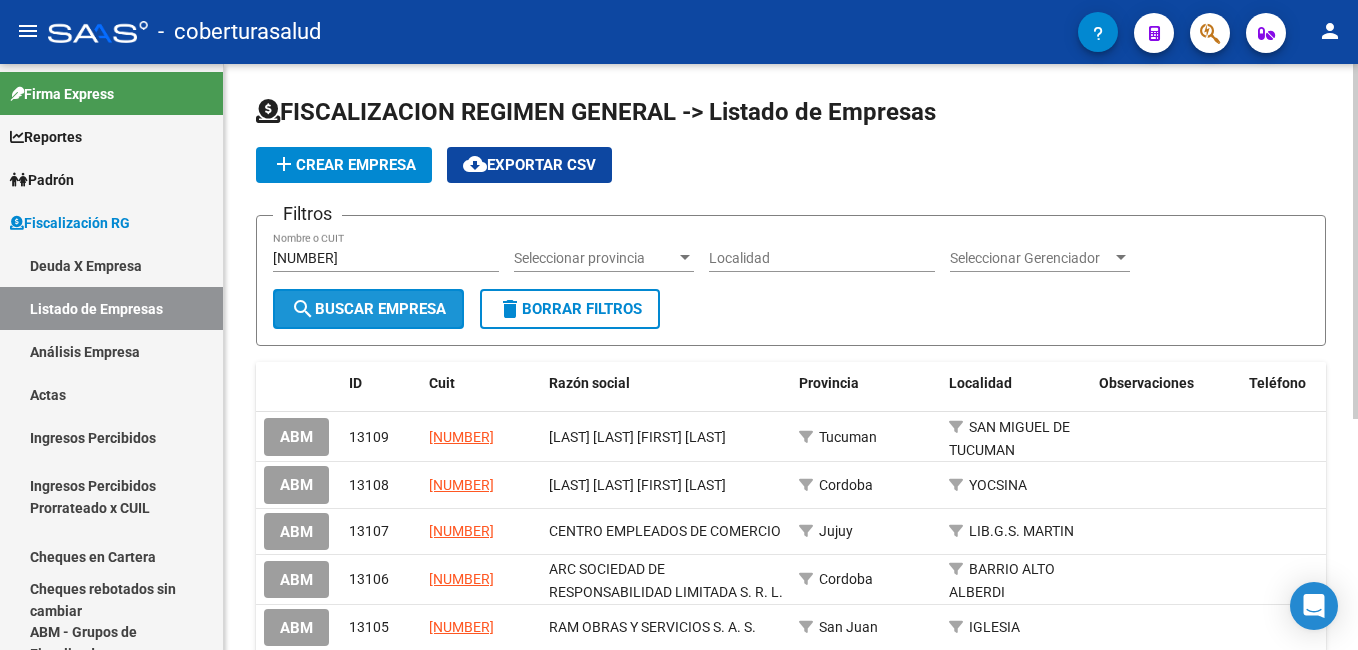 click on "search  Buscar Empresa" 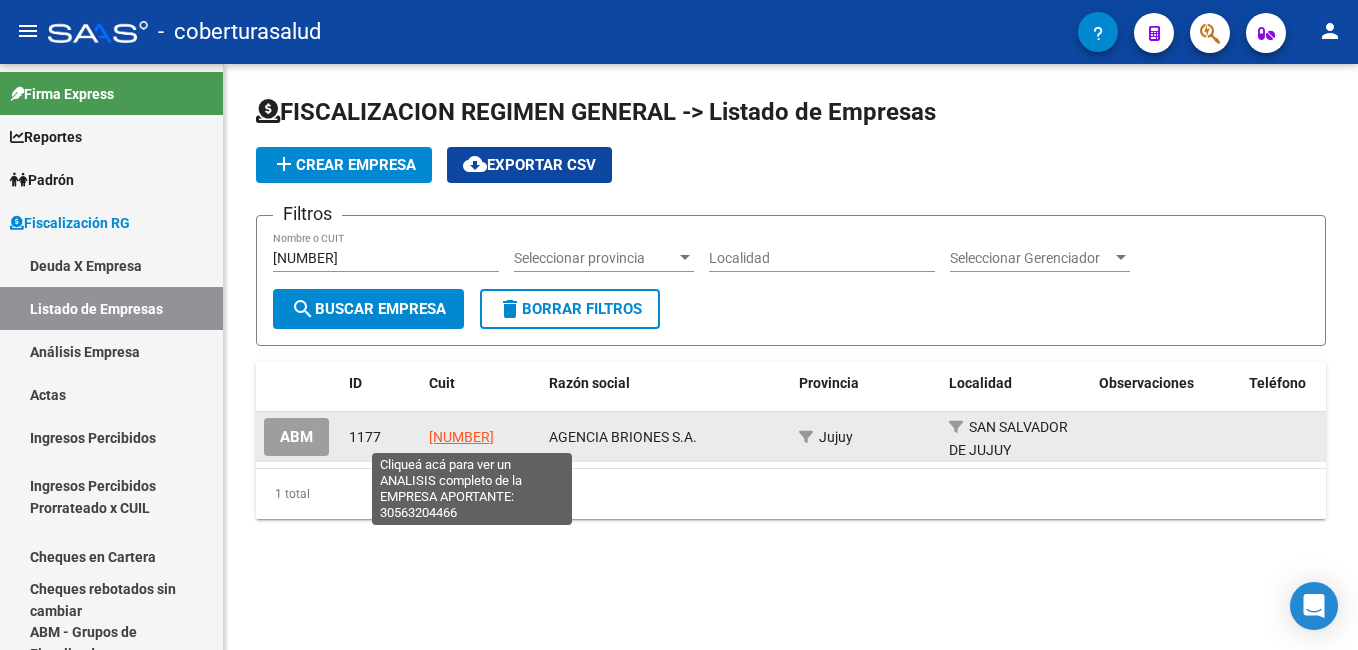 click on "[NUMBER]" 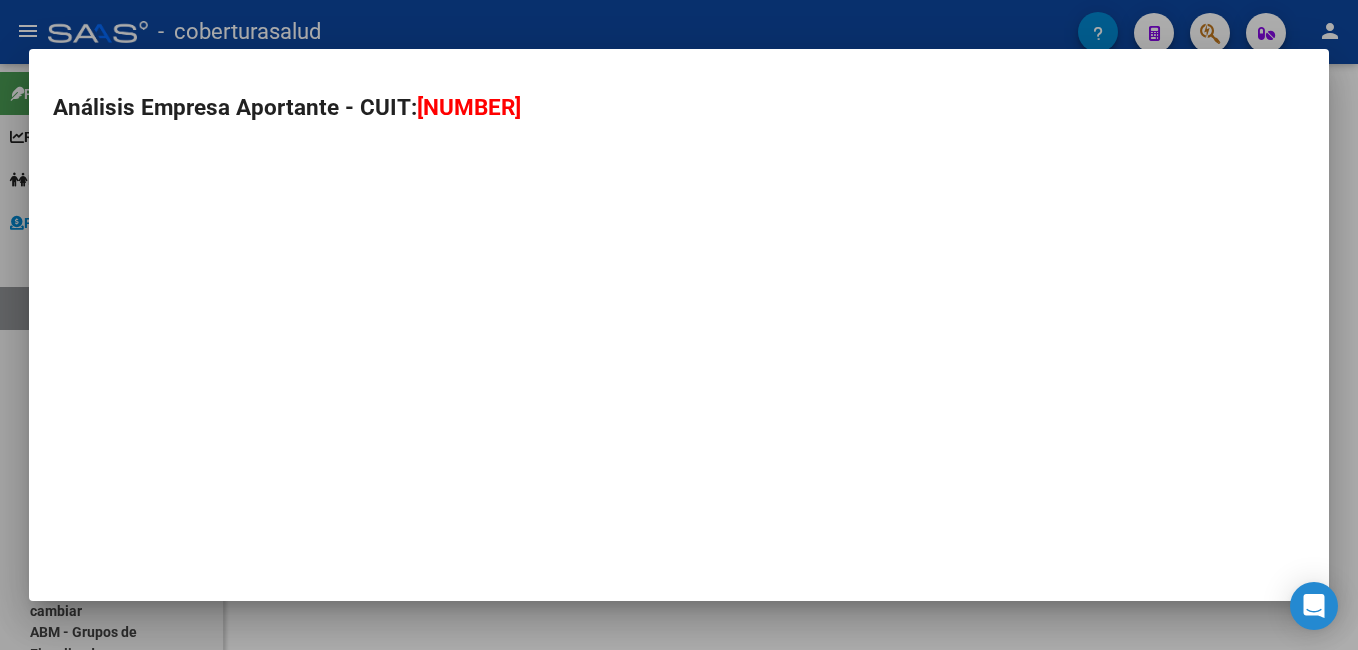 click on "Análisis Empresa Aportante - CUIT:  [NUMBER]" at bounding box center [679, 325] 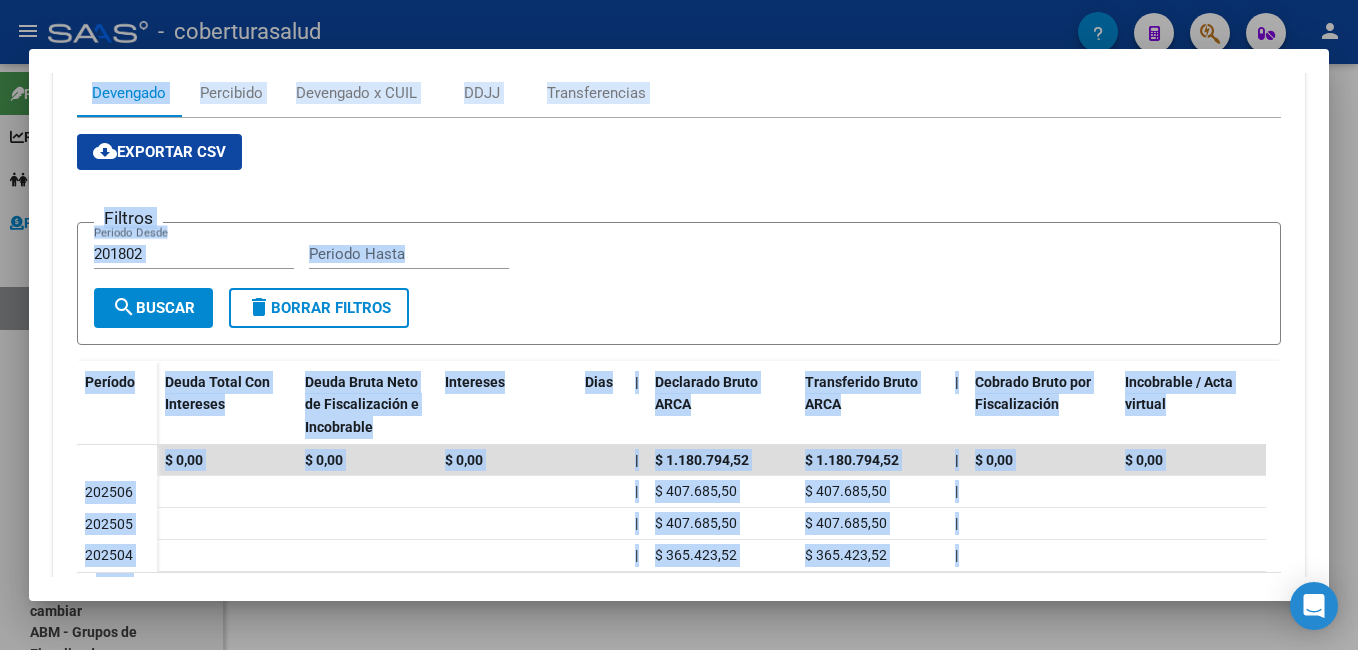 scroll, scrollTop: 359, scrollLeft: 0, axis: vertical 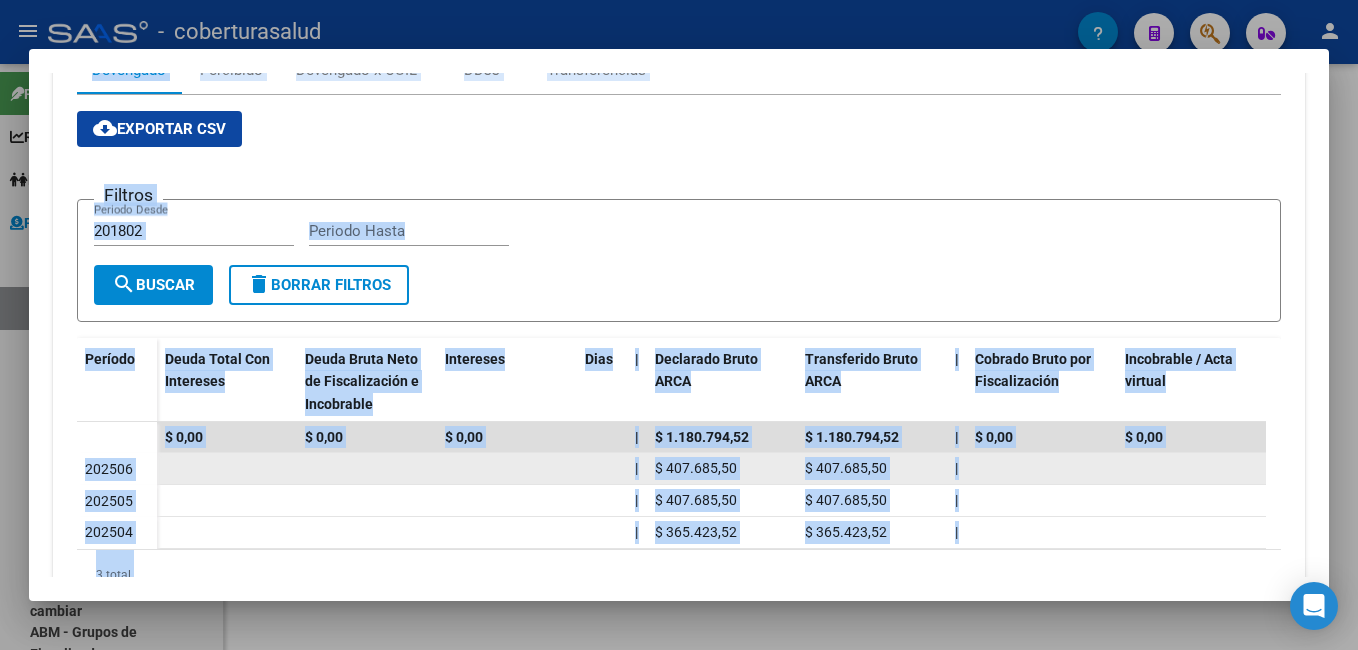 click on "202506" 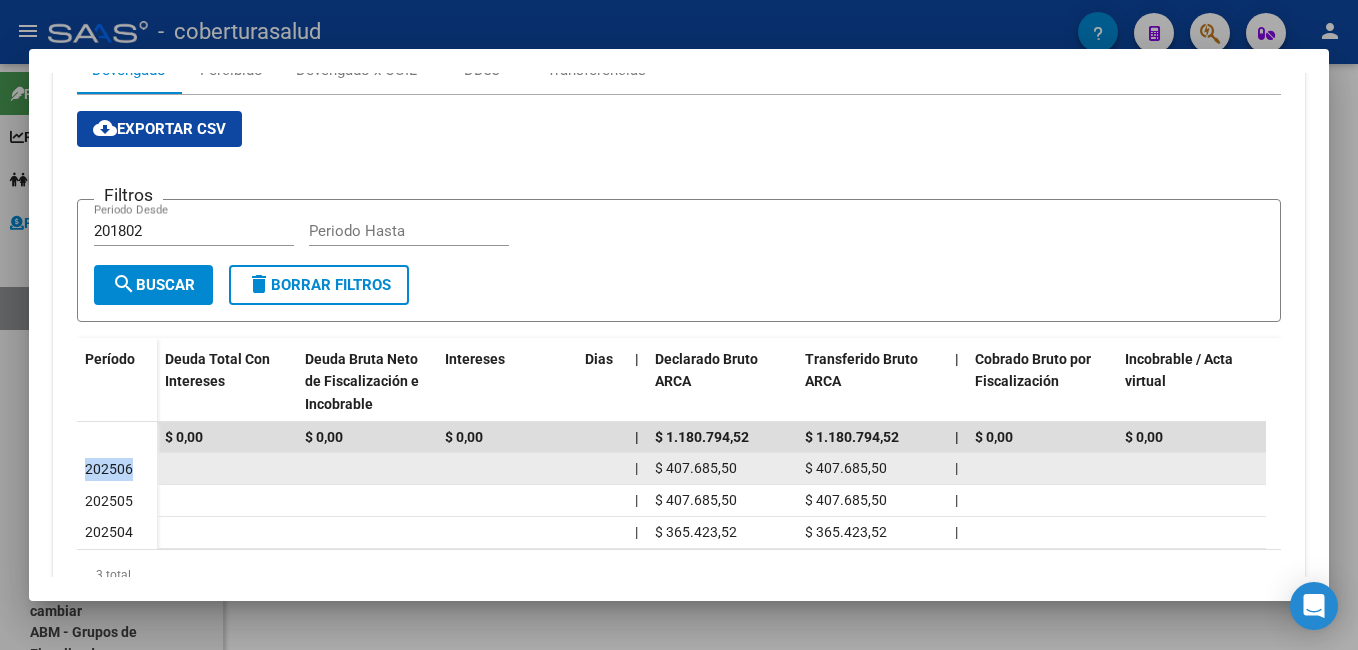 click on "202506" 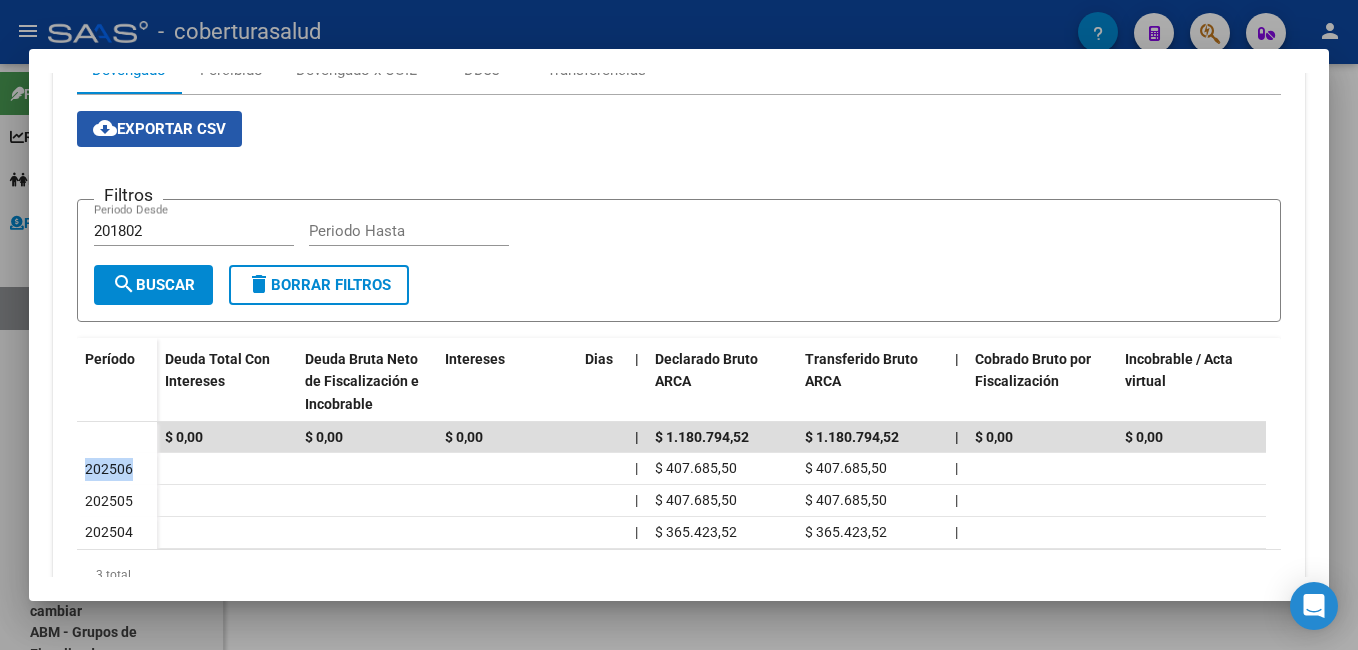 click on "cloud_download  Exportar CSV" at bounding box center [159, 129] 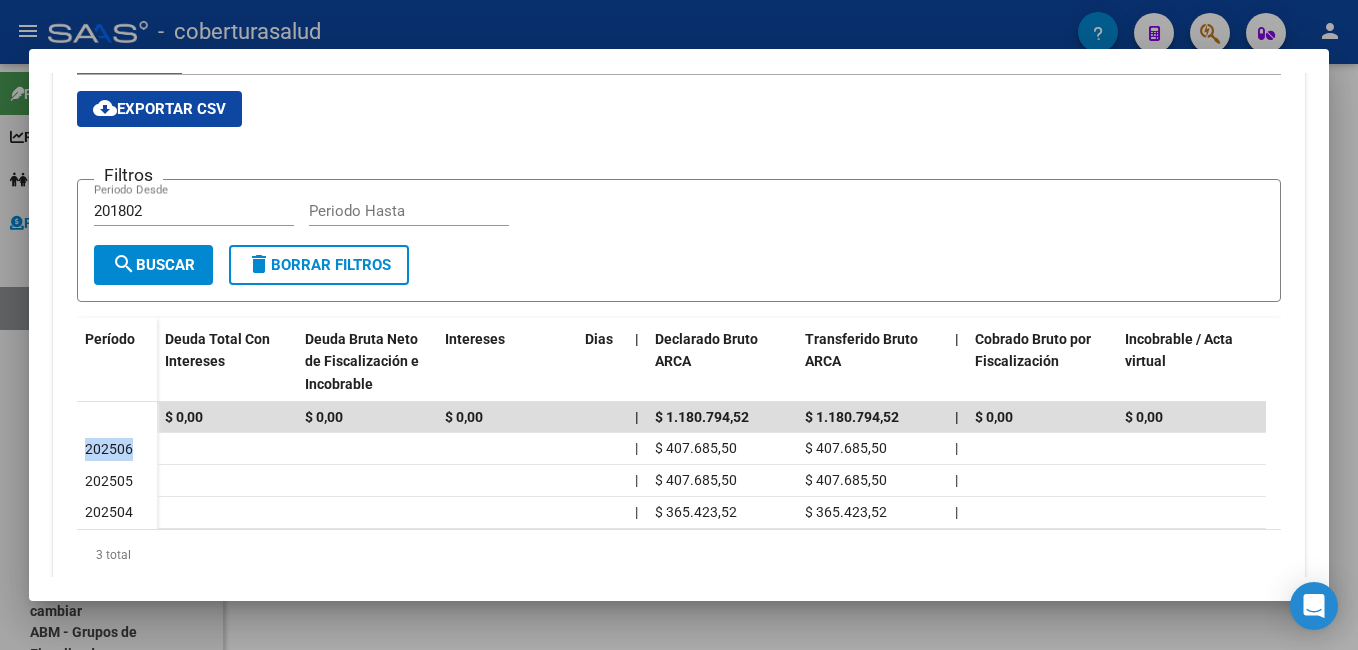 scroll, scrollTop: 359, scrollLeft: 0, axis: vertical 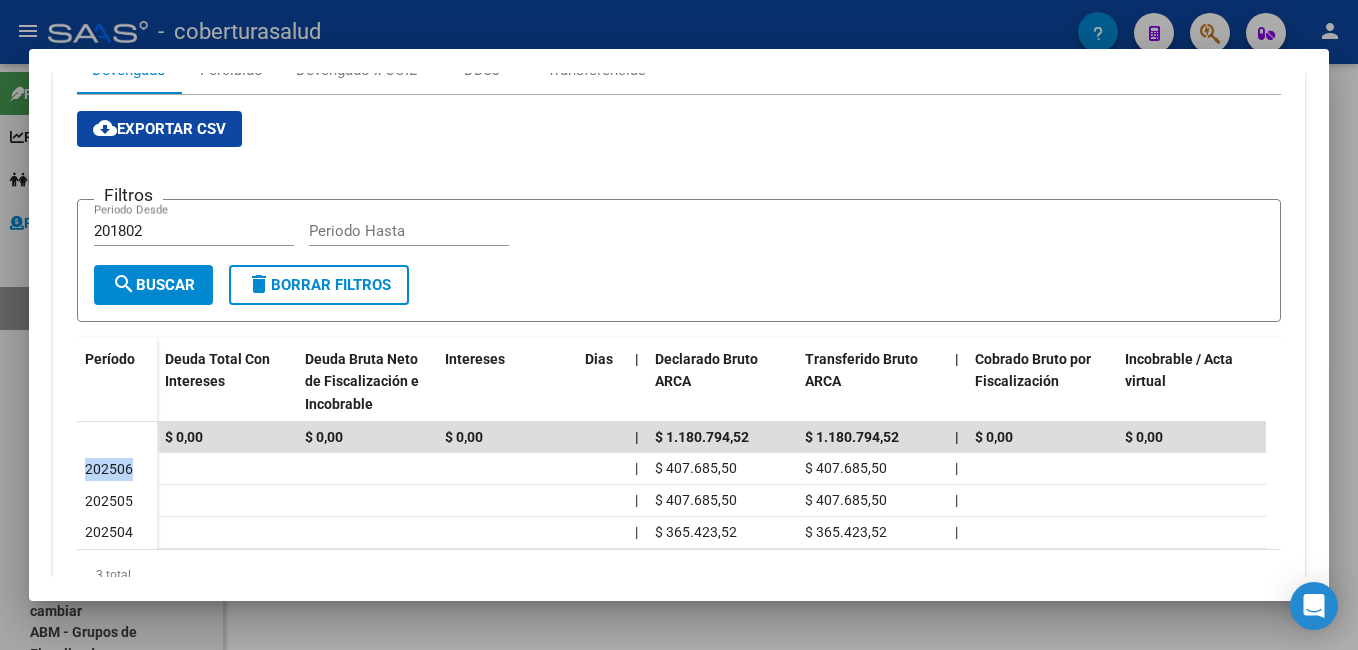 type 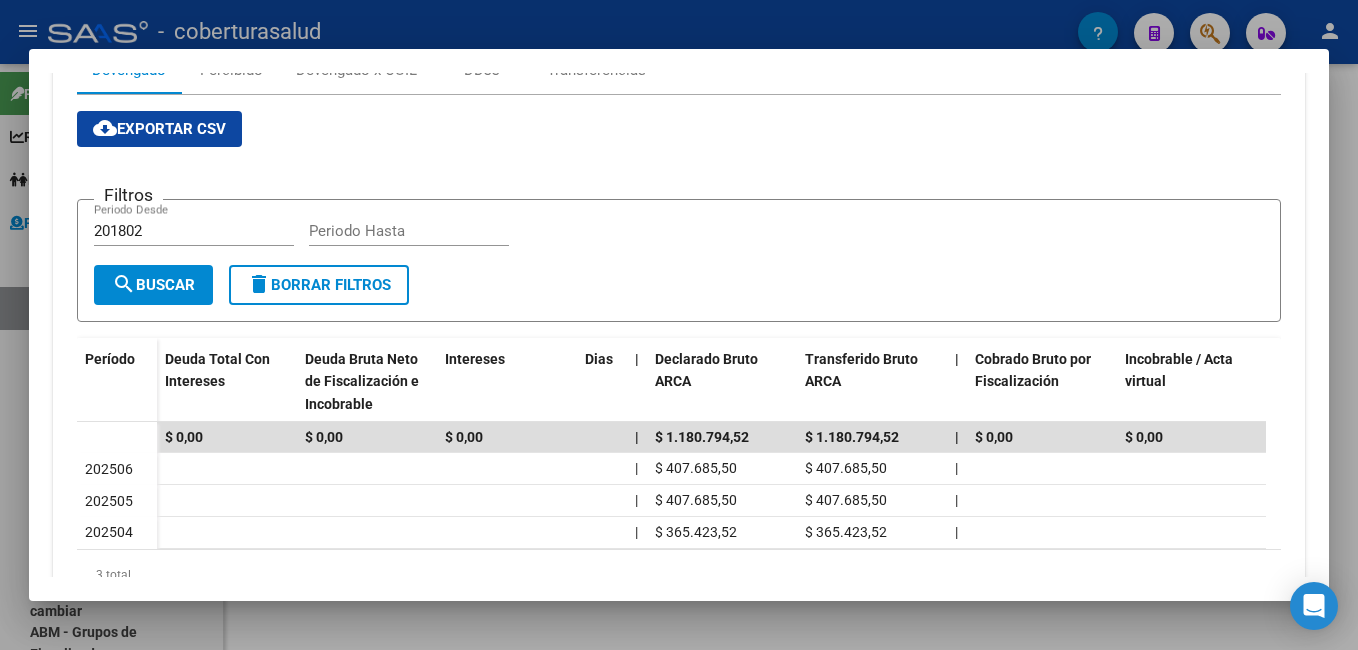 click at bounding box center [679, 325] 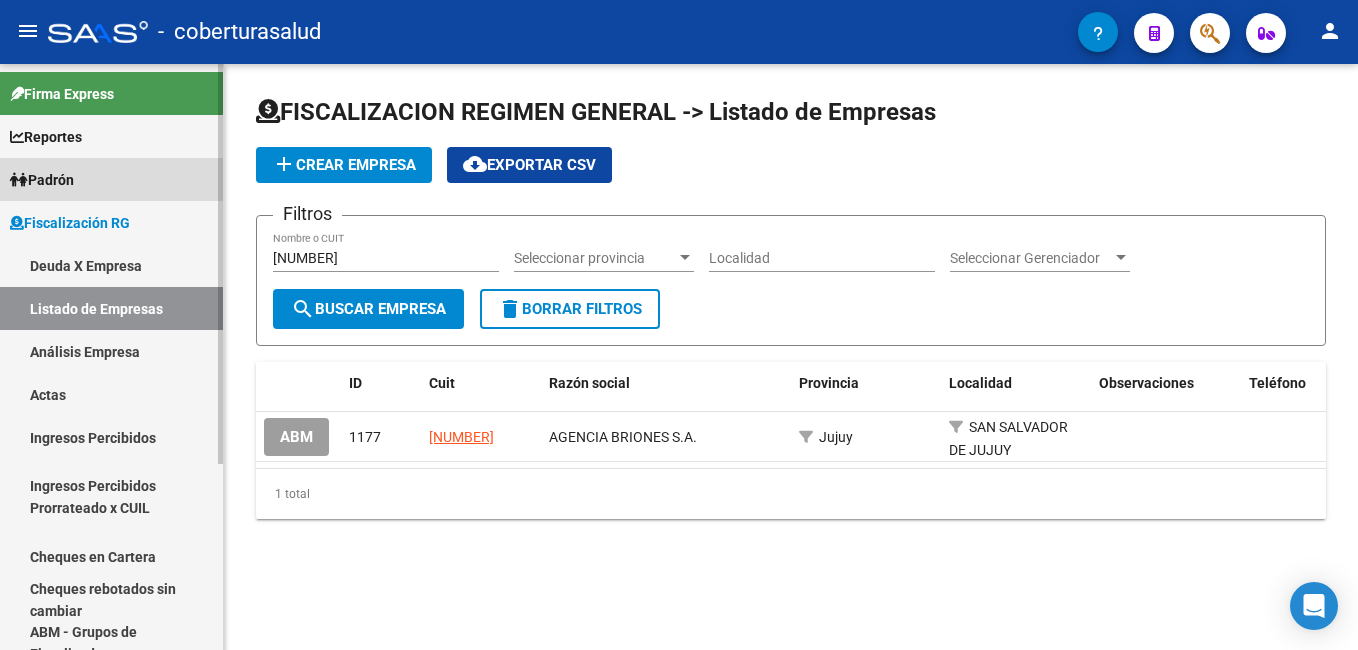 click on "Padrón" at bounding box center [42, 180] 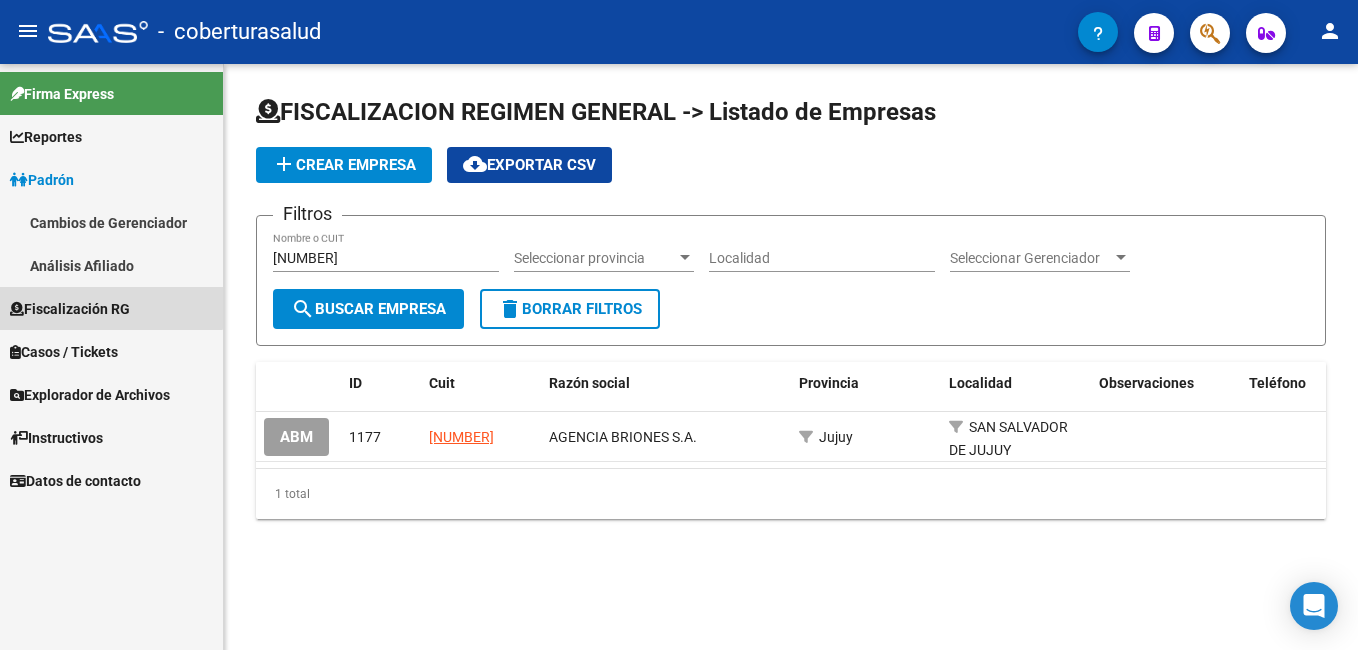 click on "Fiscalización RG" at bounding box center (70, 309) 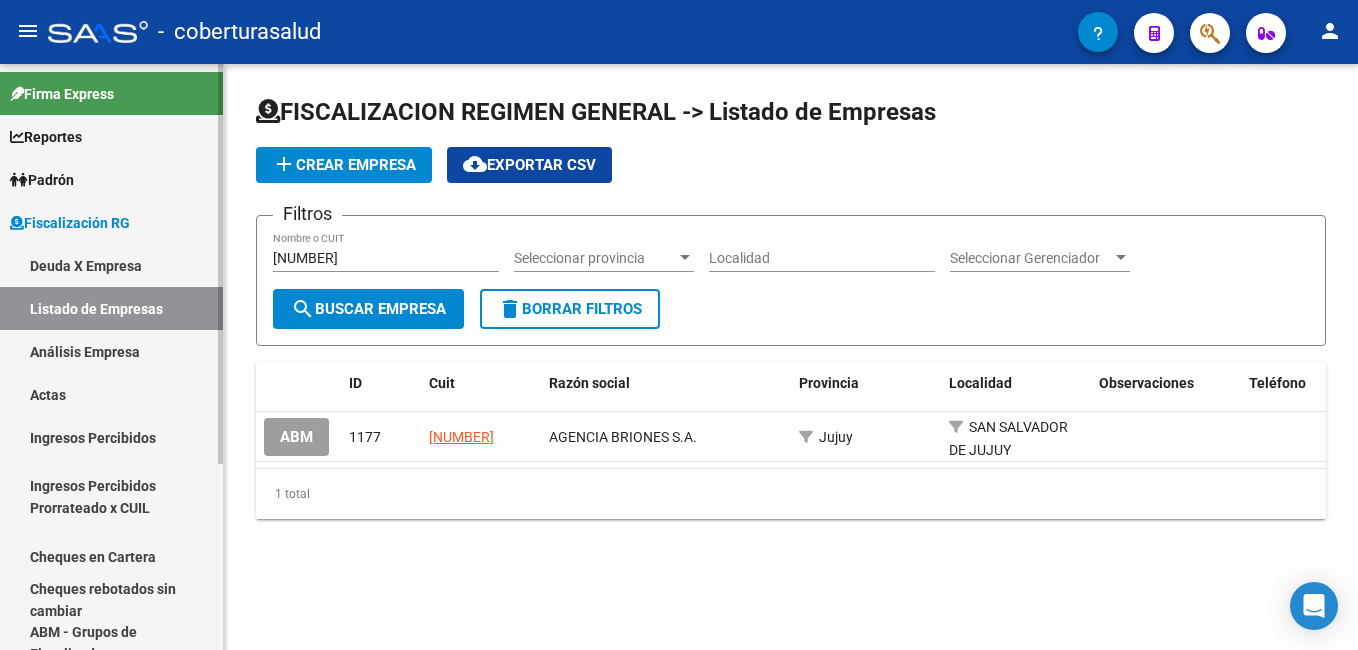 click on "Deuda X Empresa" at bounding box center (111, 265) 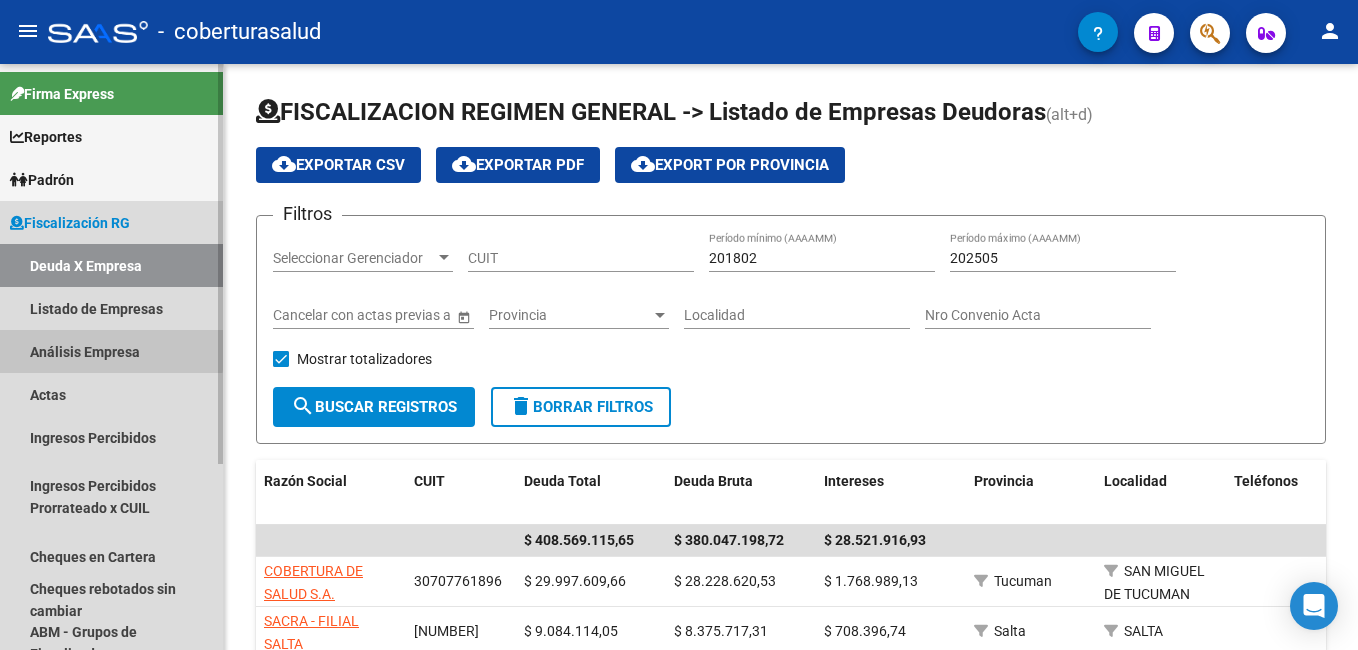 click on "Análisis Empresa" at bounding box center [111, 351] 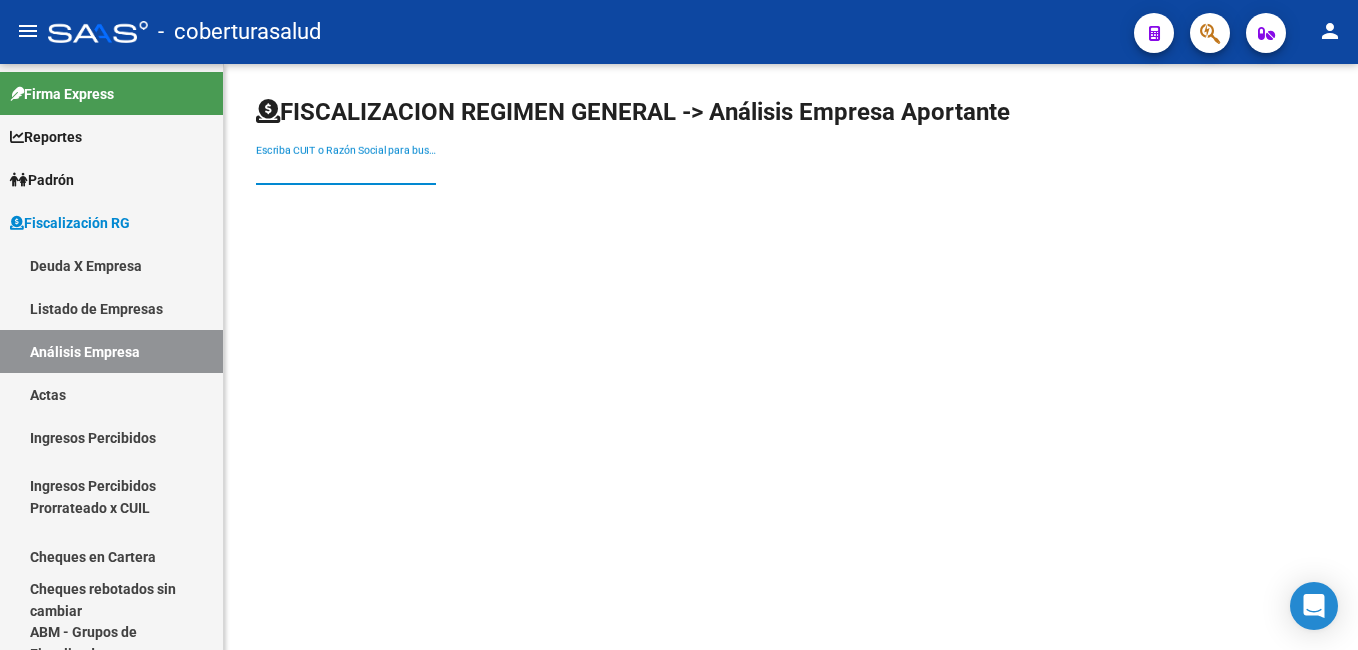 paste on "[NUMBER]" 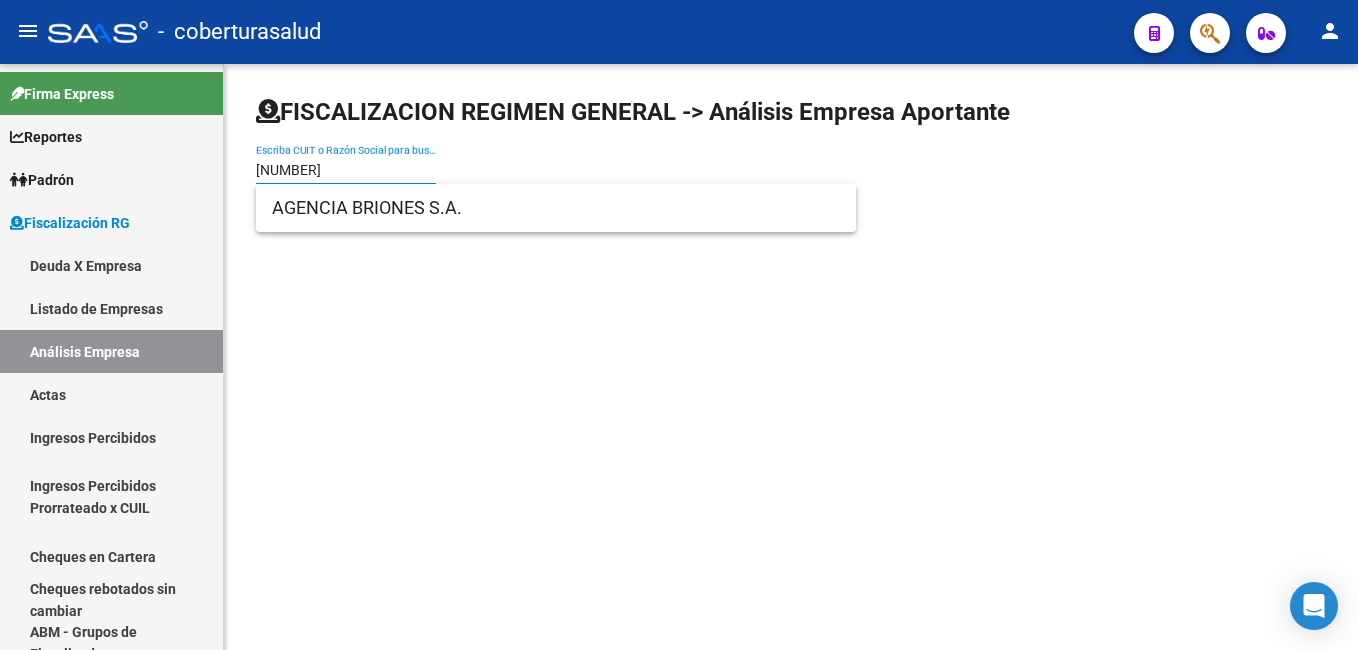 type on "[NUMBER]" 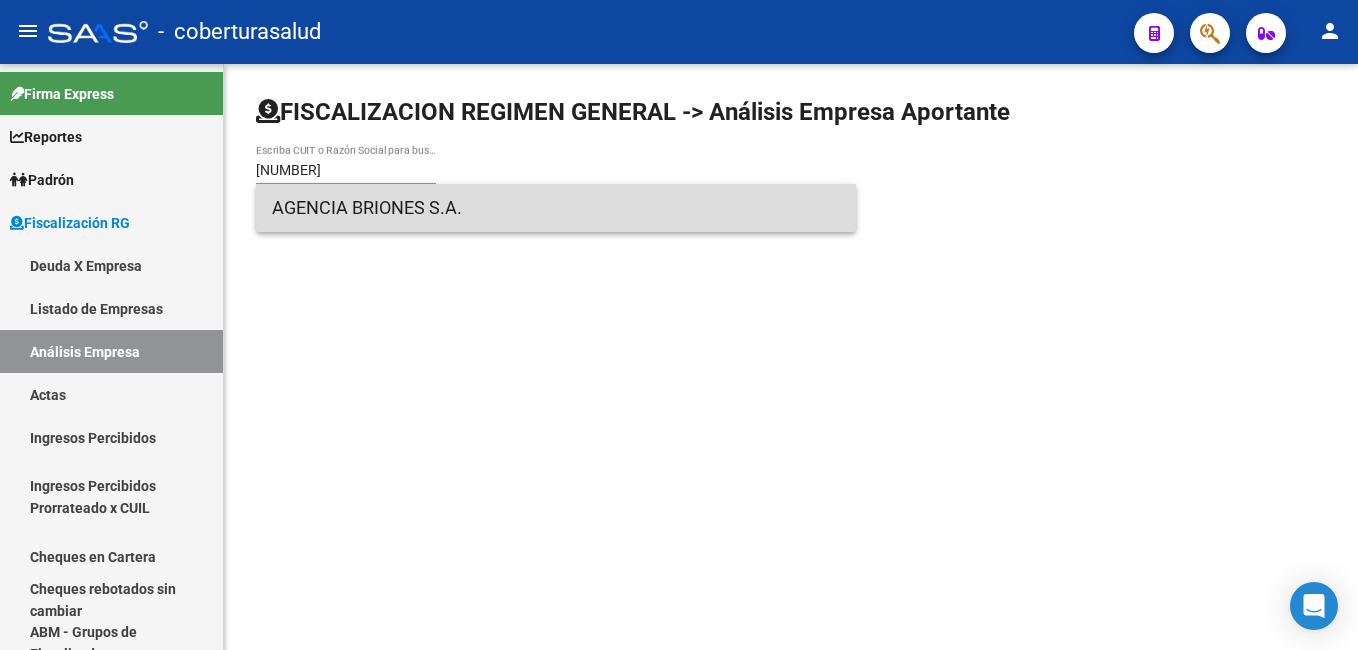 click on "AGENCIA BRIONES S.A." at bounding box center [556, 208] 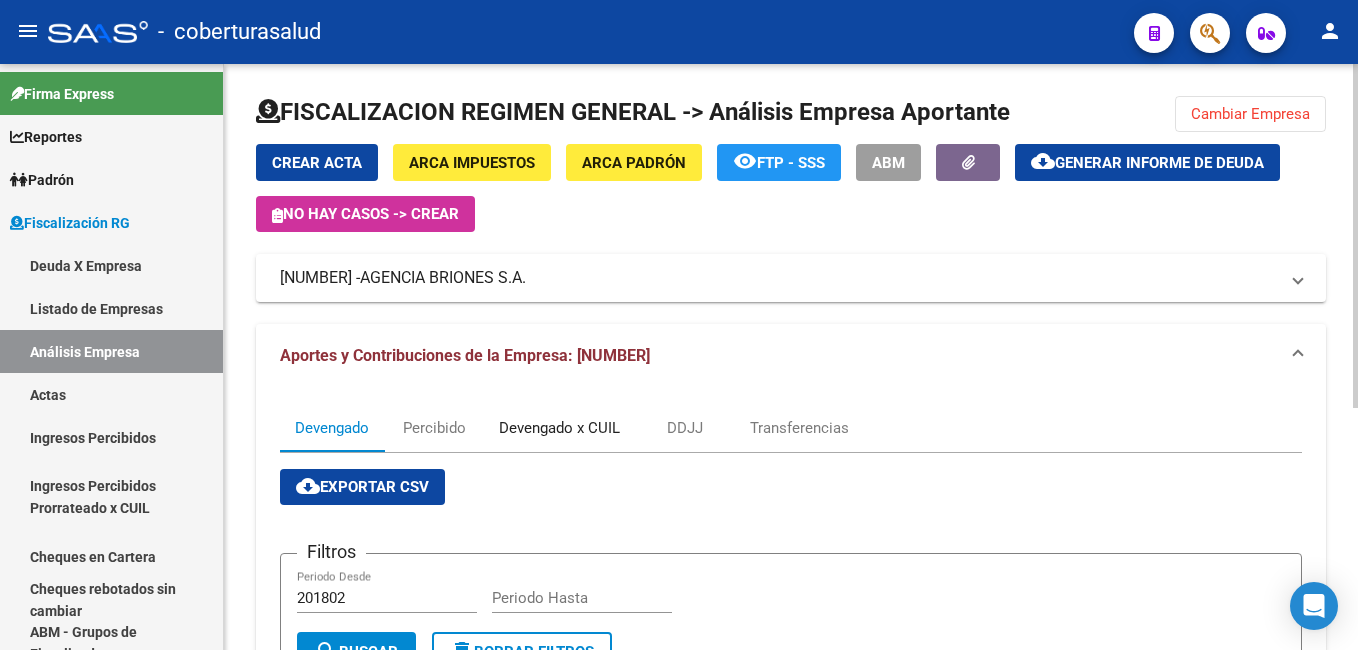click on "Devengado x CUIL" at bounding box center (559, 428) 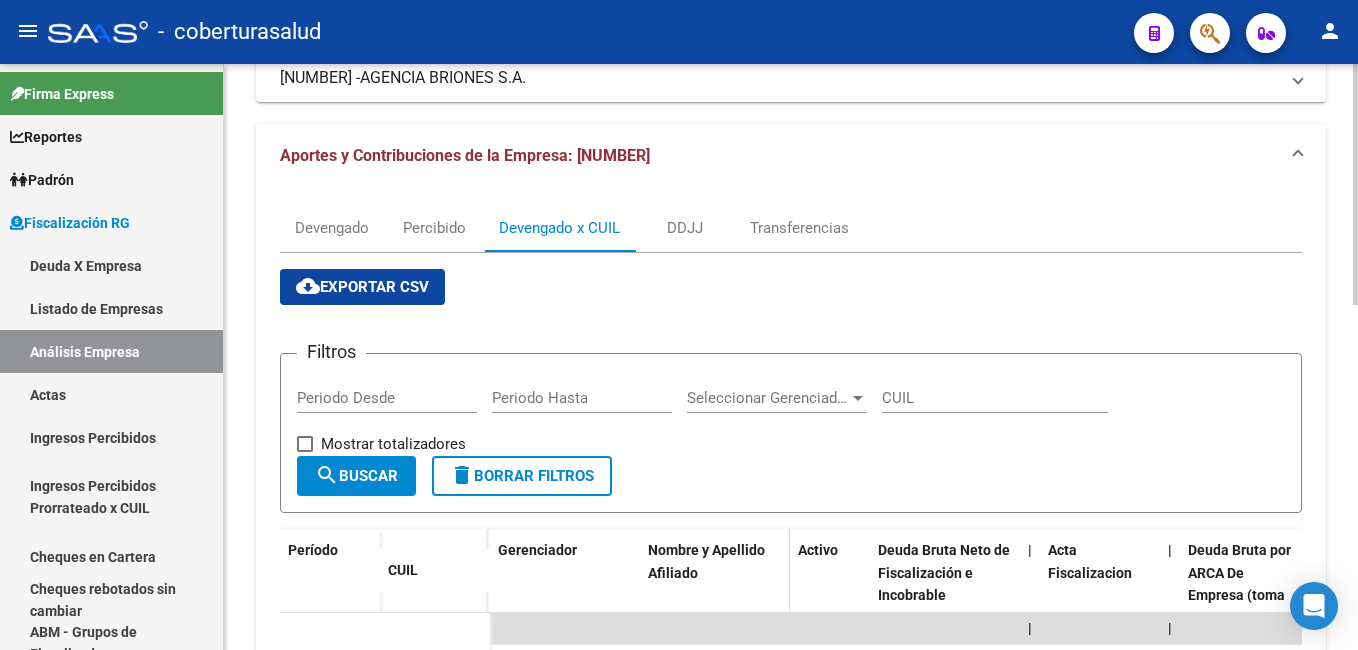 scroll, scrollTop: 400, scrollLeft: 0, axis: vertical 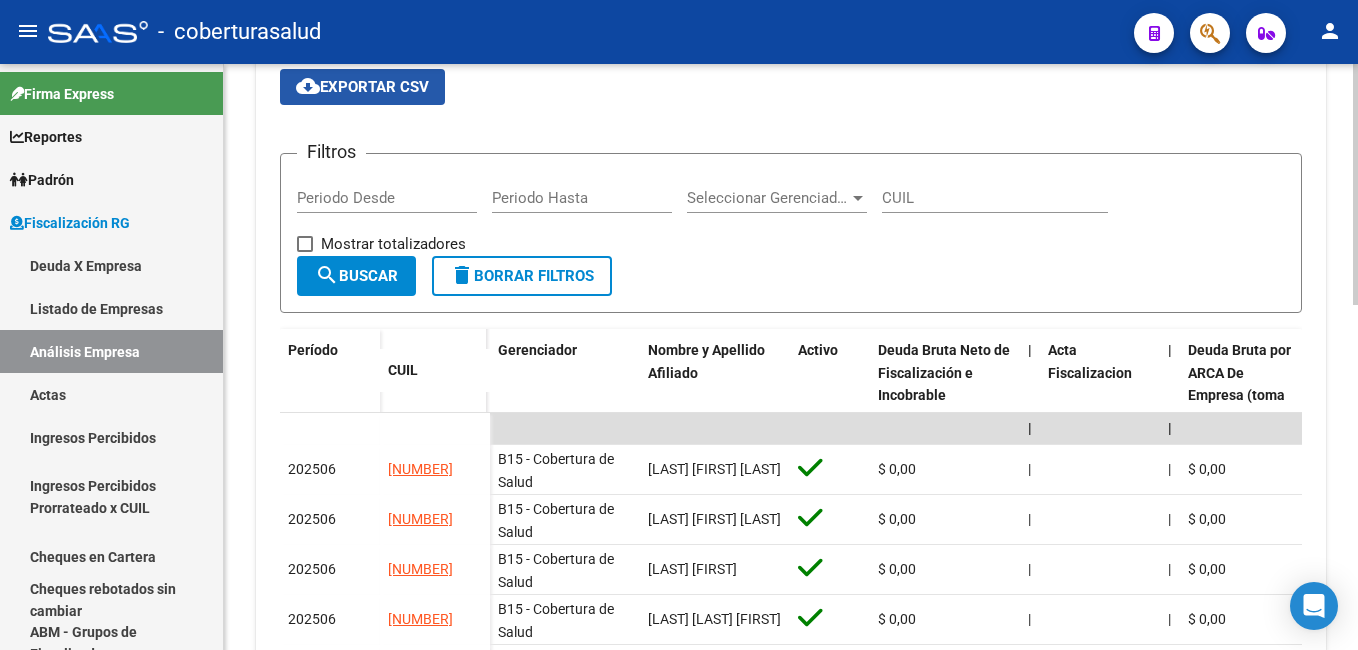 click on "cloud_download  Exportar CSV" at bounding box center (362, 87) 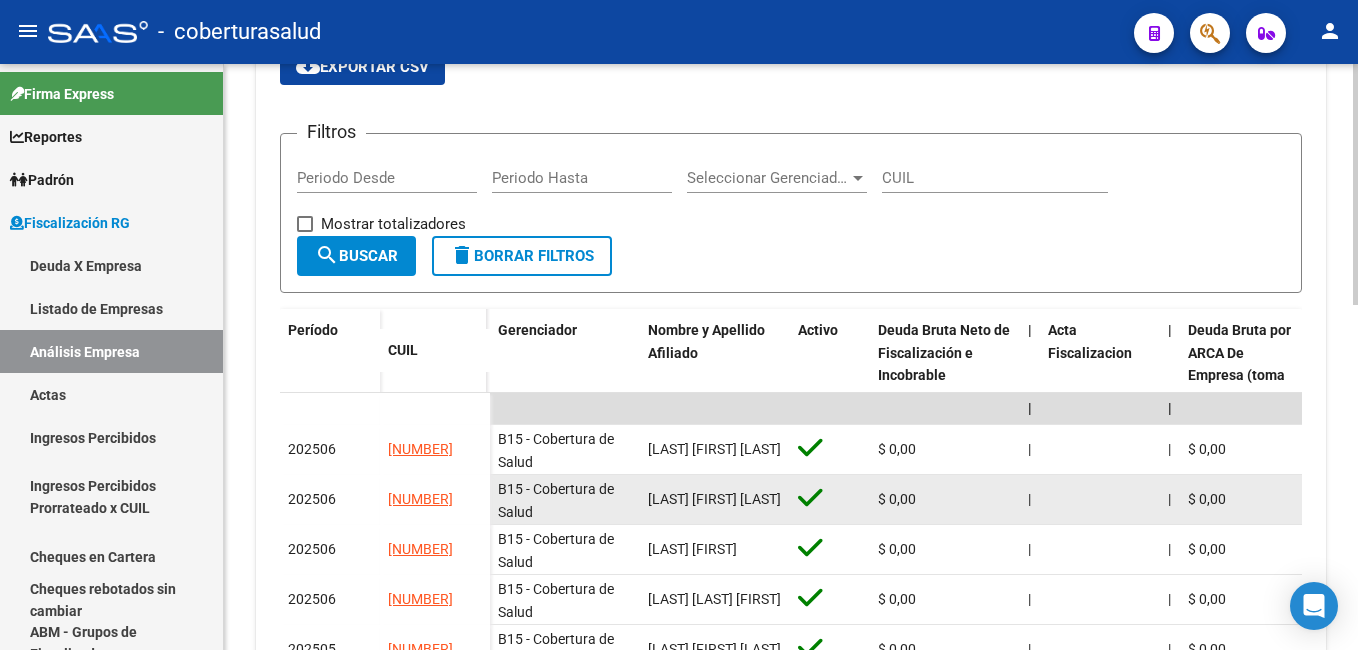 scroll, scrollTop: 400, scrollLeft: 0, axis: vertical 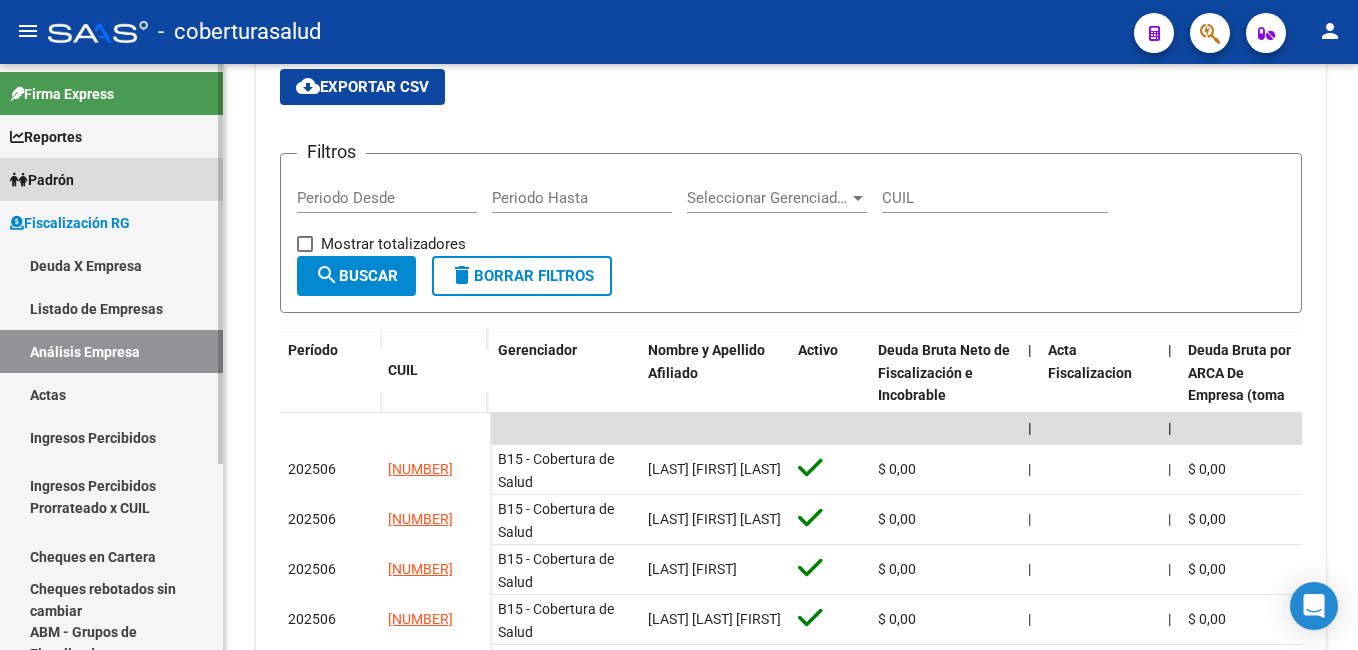 click on "Padrón" at bounding box center (42, 180) 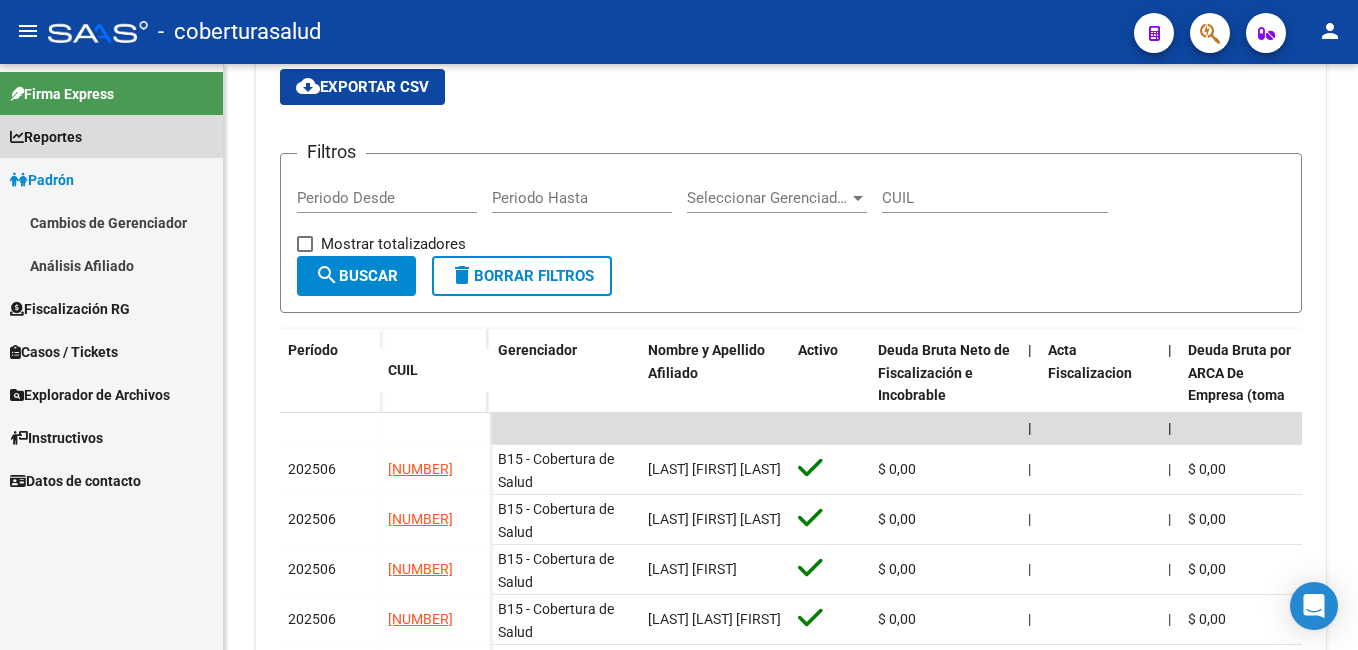 click on "Reportes" at bounding box center [46, 137] 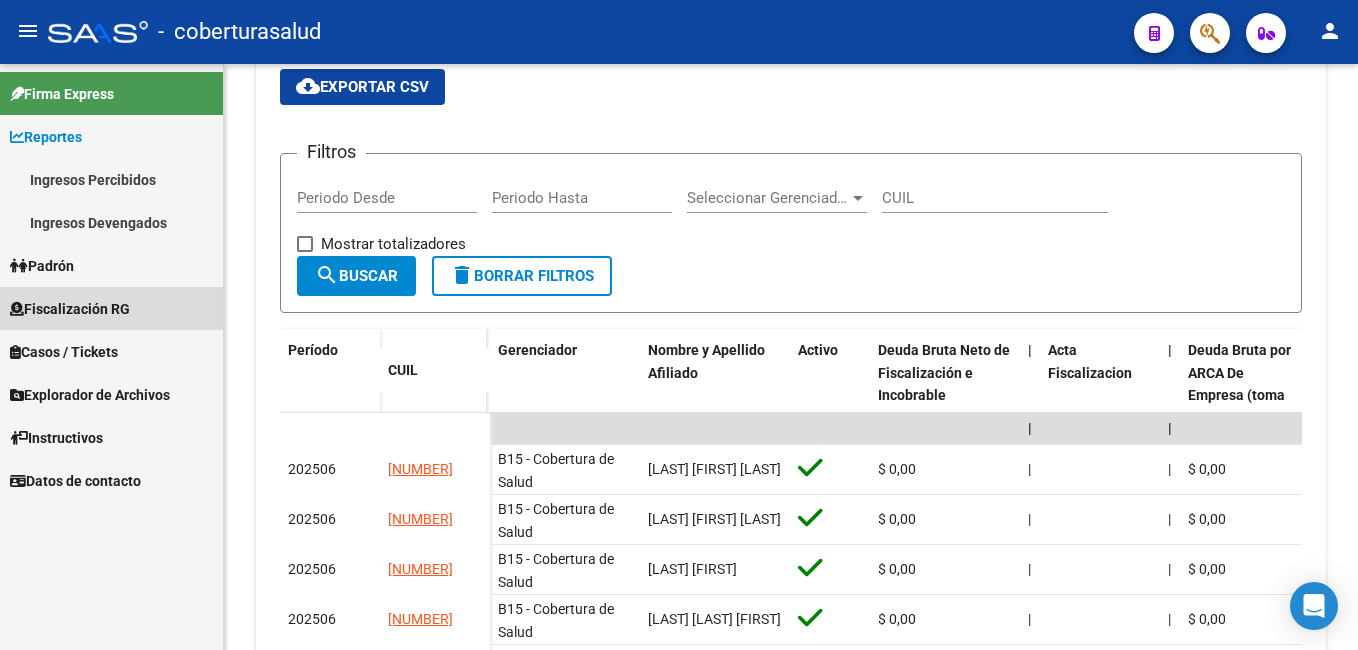 click on "Fiscalización RG" at bounding box center [70, 309] 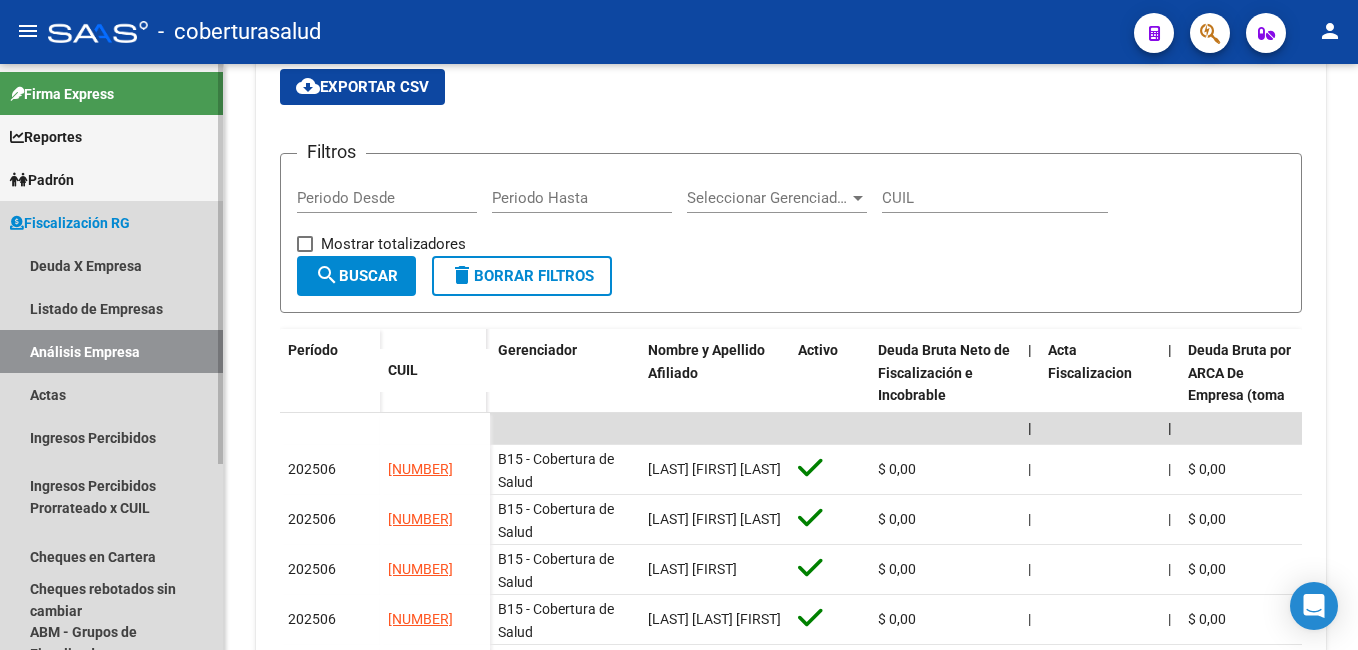 click on "Análisis Empresa" at bounding box center [111, 351] 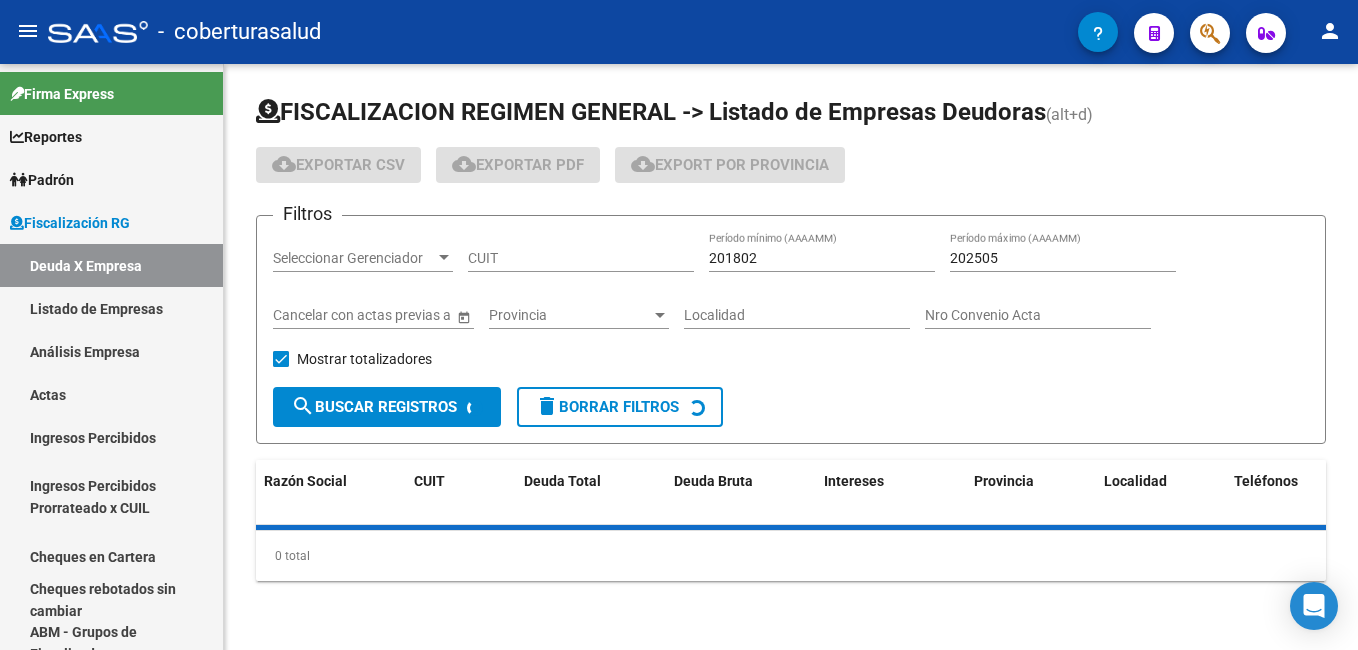 scroll, scrollTop: 0, scrollLeft: 0, axis: both 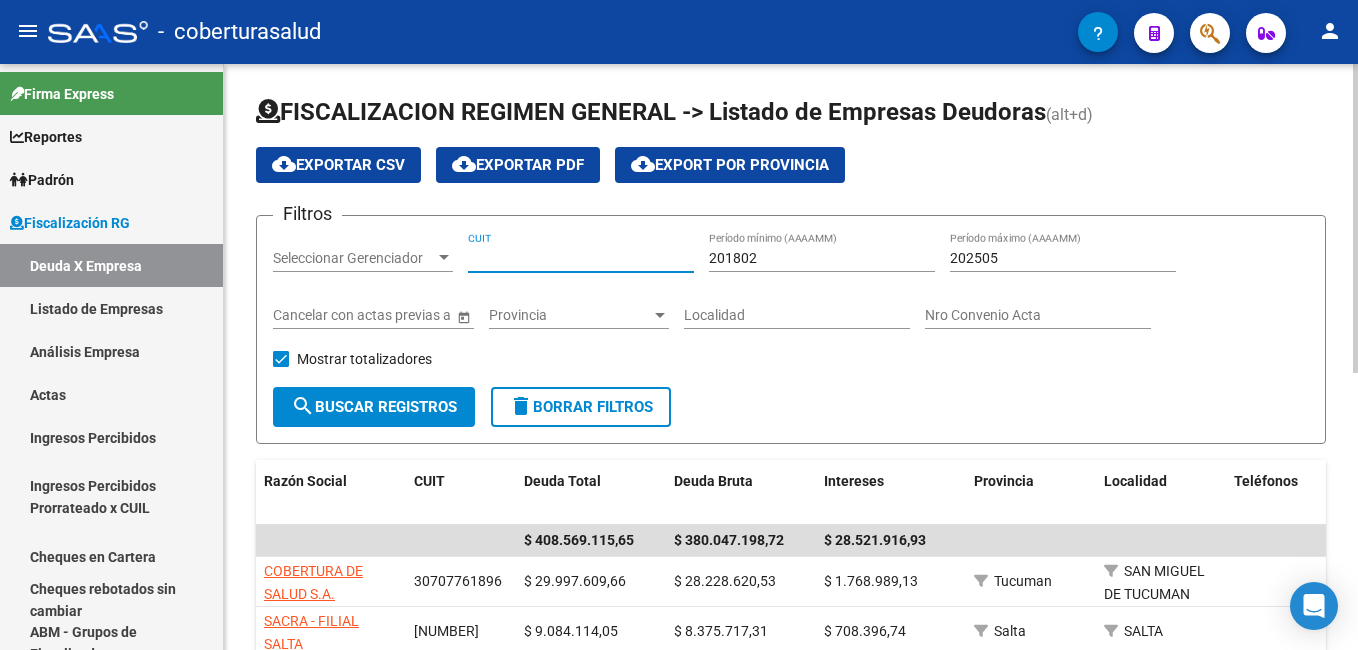 click on "CUIT" at bounding box center [581, 258] 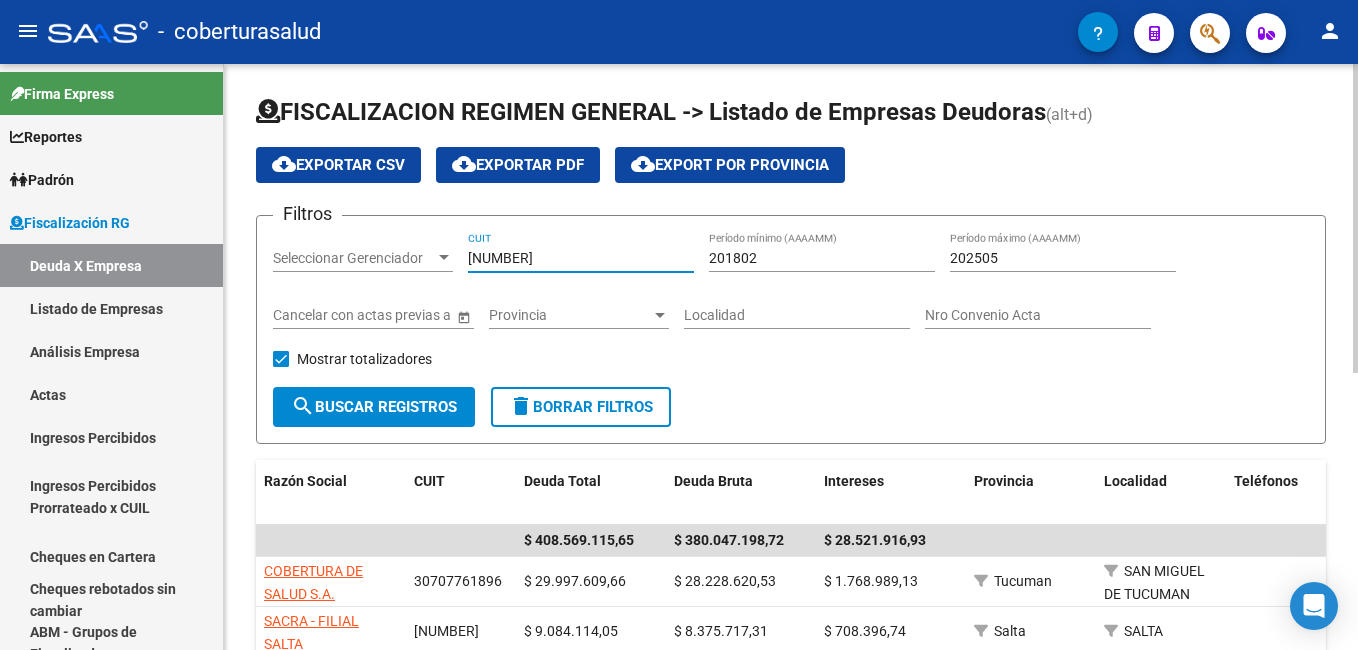 type on "[NUMBER]" 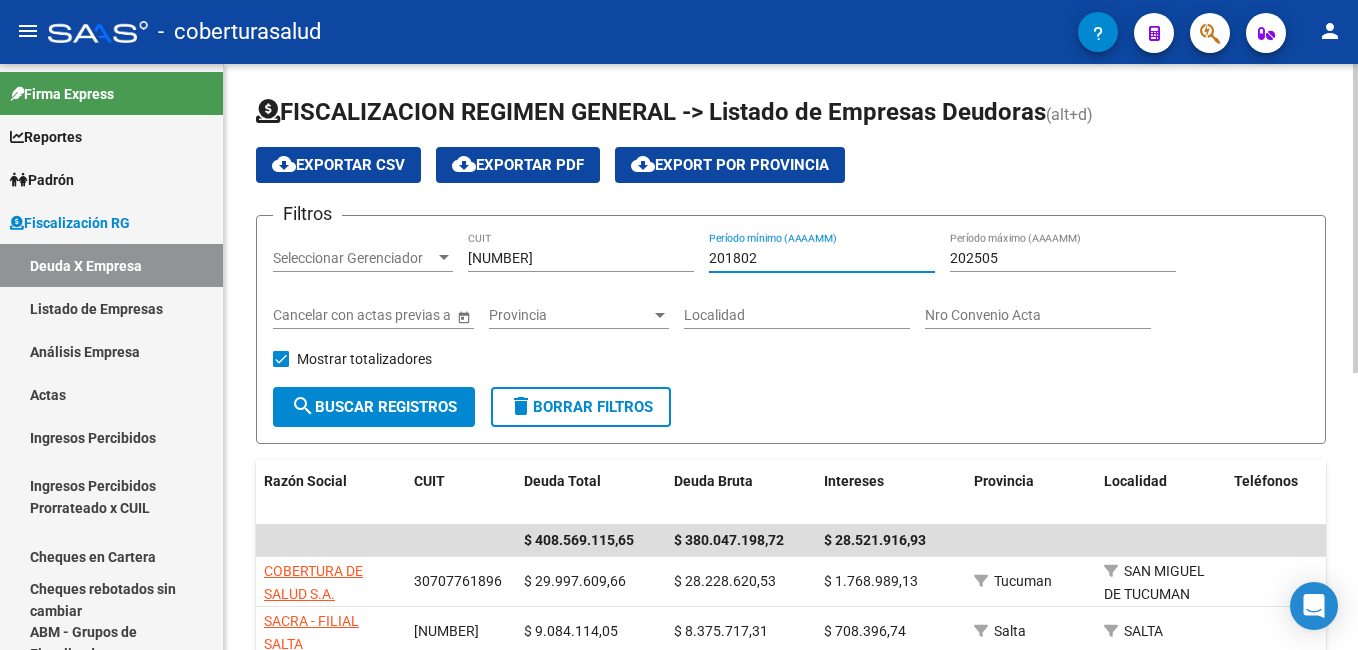 drag, startPoint x: 782, startPoint y: 258, endPoint x: 582, endPoint y: 256, distance: 200.01 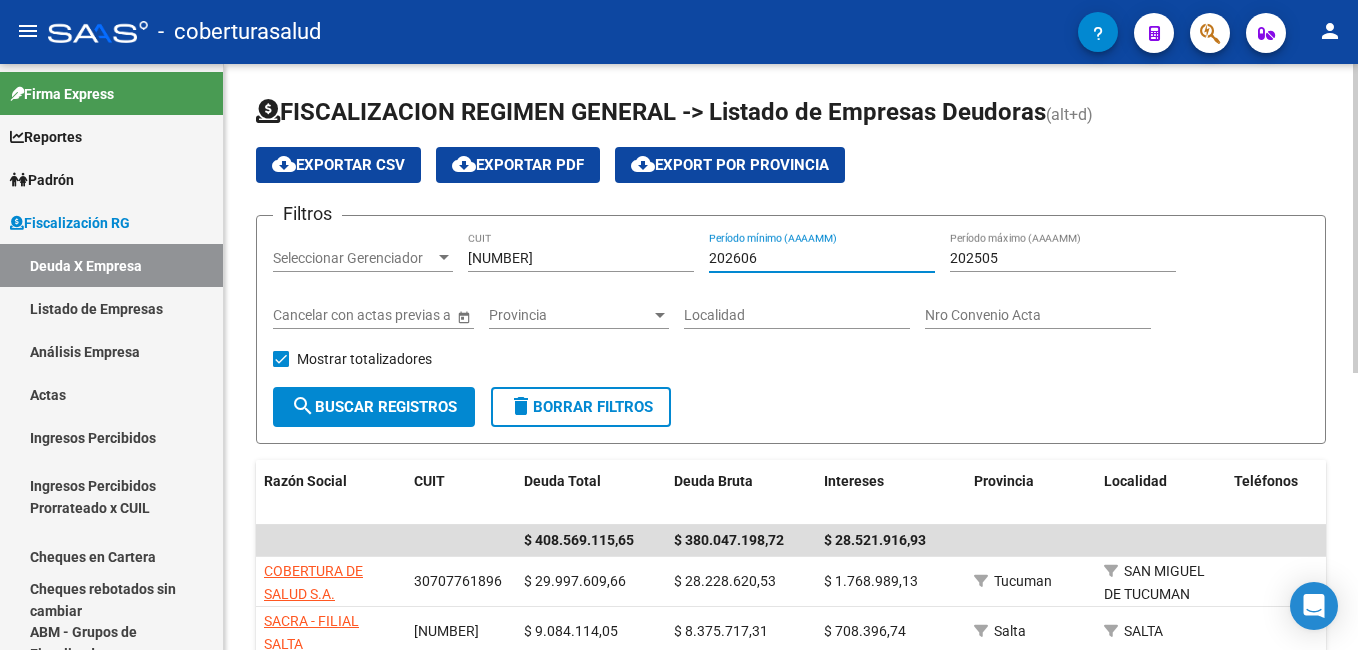 type on "202606" 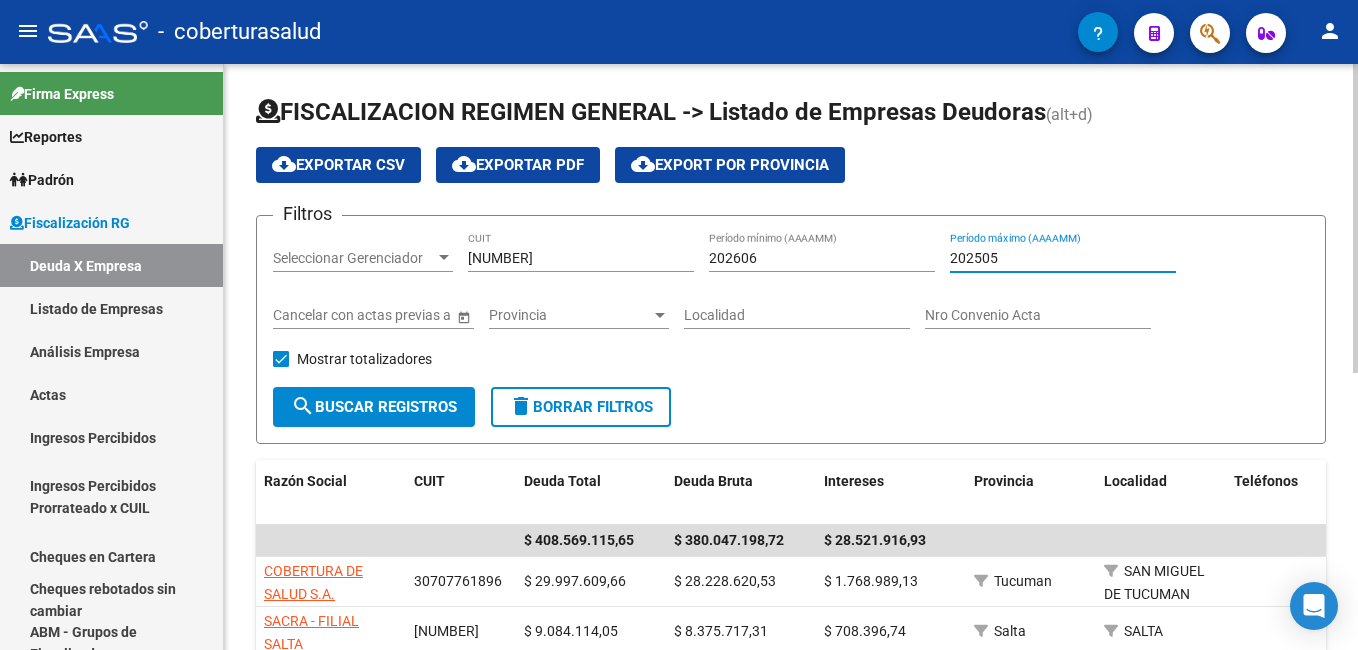 click on "202505" at bounding box center (1063, 258) 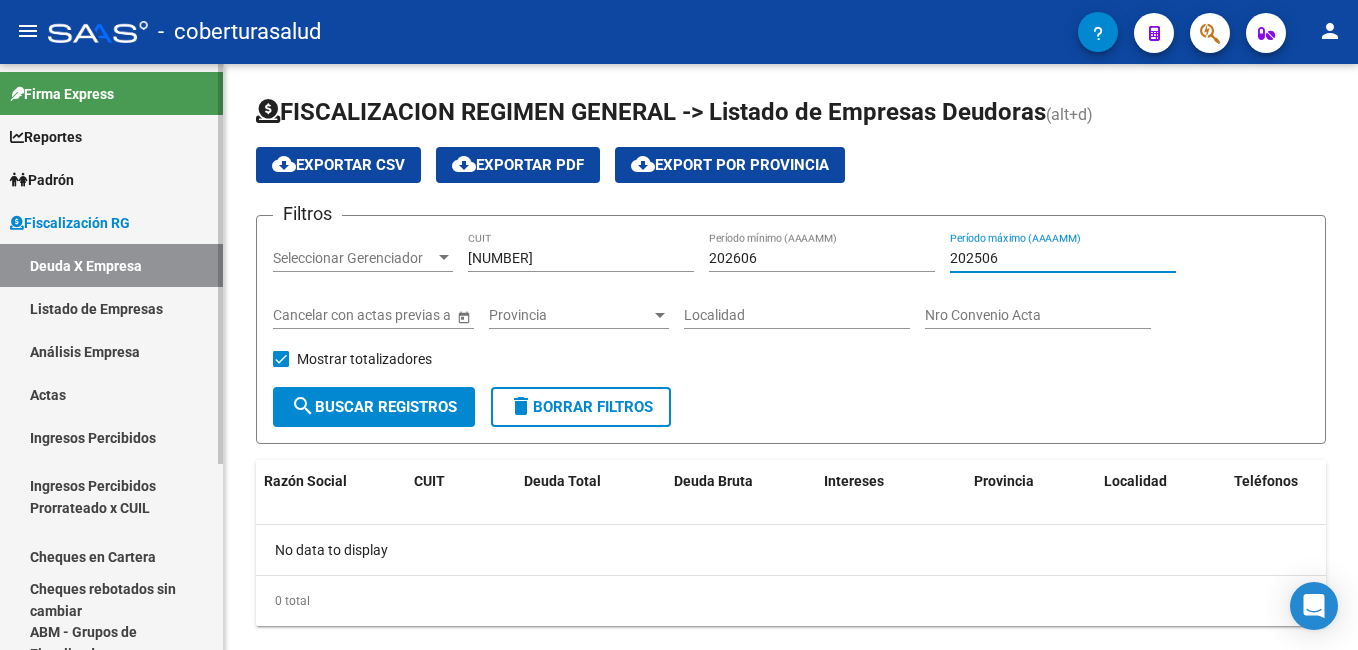 type on "202506" 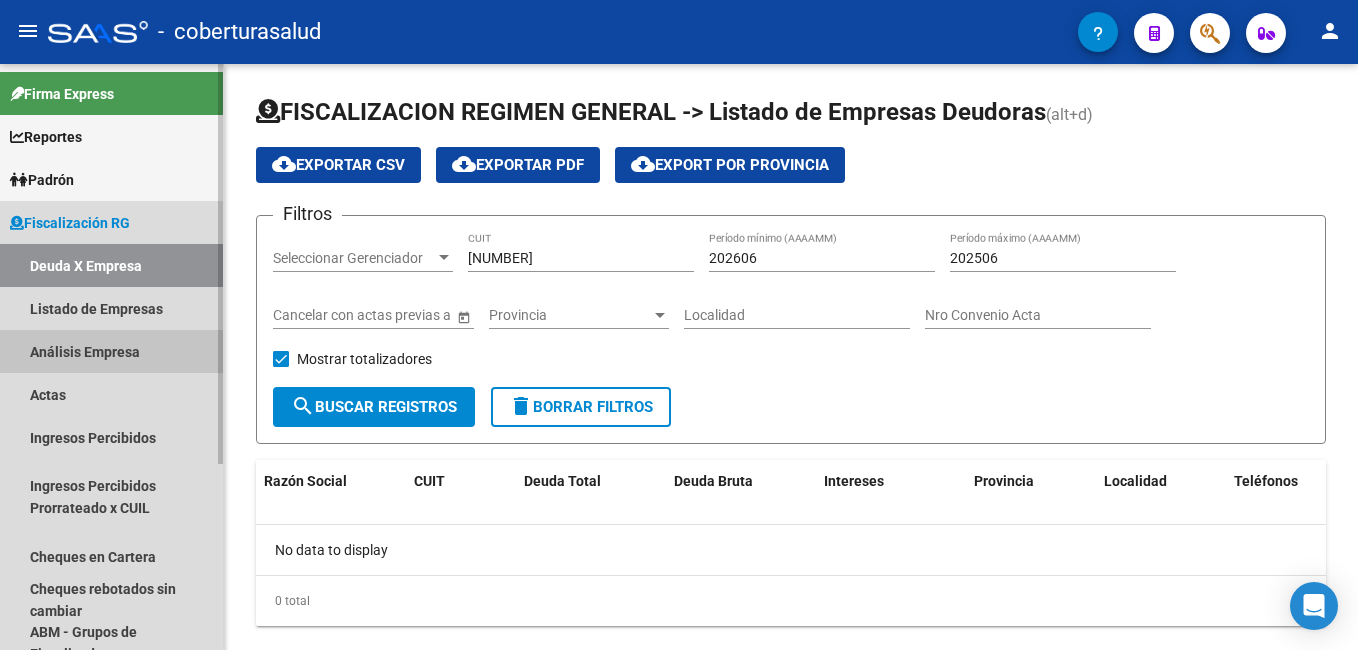 click on "Análisis Empresa" at bounding box center (111, 351) 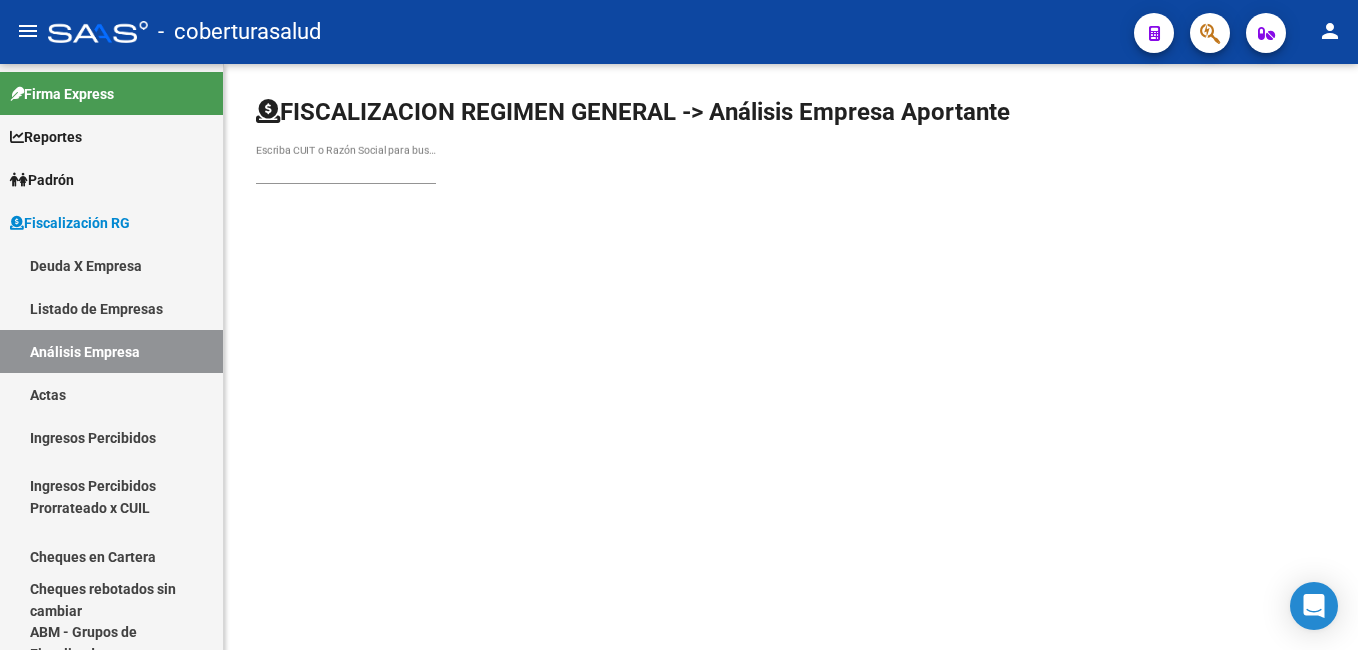 drag, startPoint x: 260, startPoint y: 170, endPoint x: 837, endPoint y: 285, distance: 588.3485 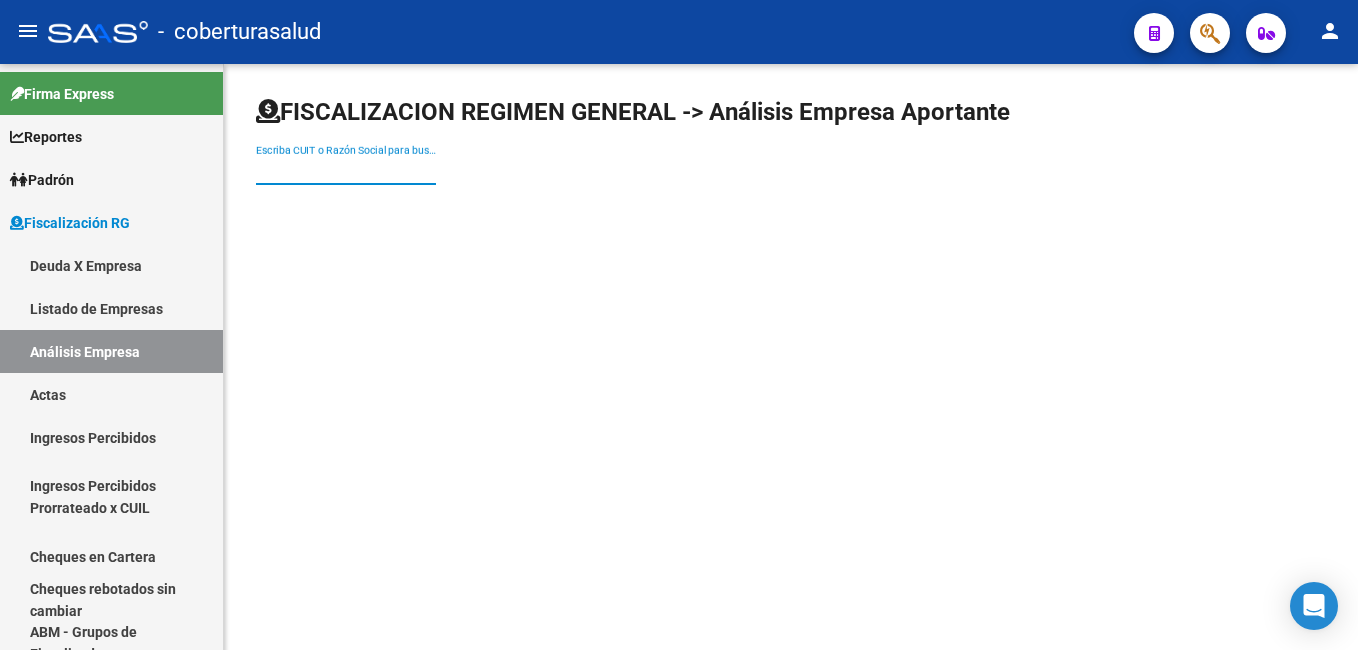 click on "Escriba CUIT o Razón Social para buscar" at bounding box center (346, 170) 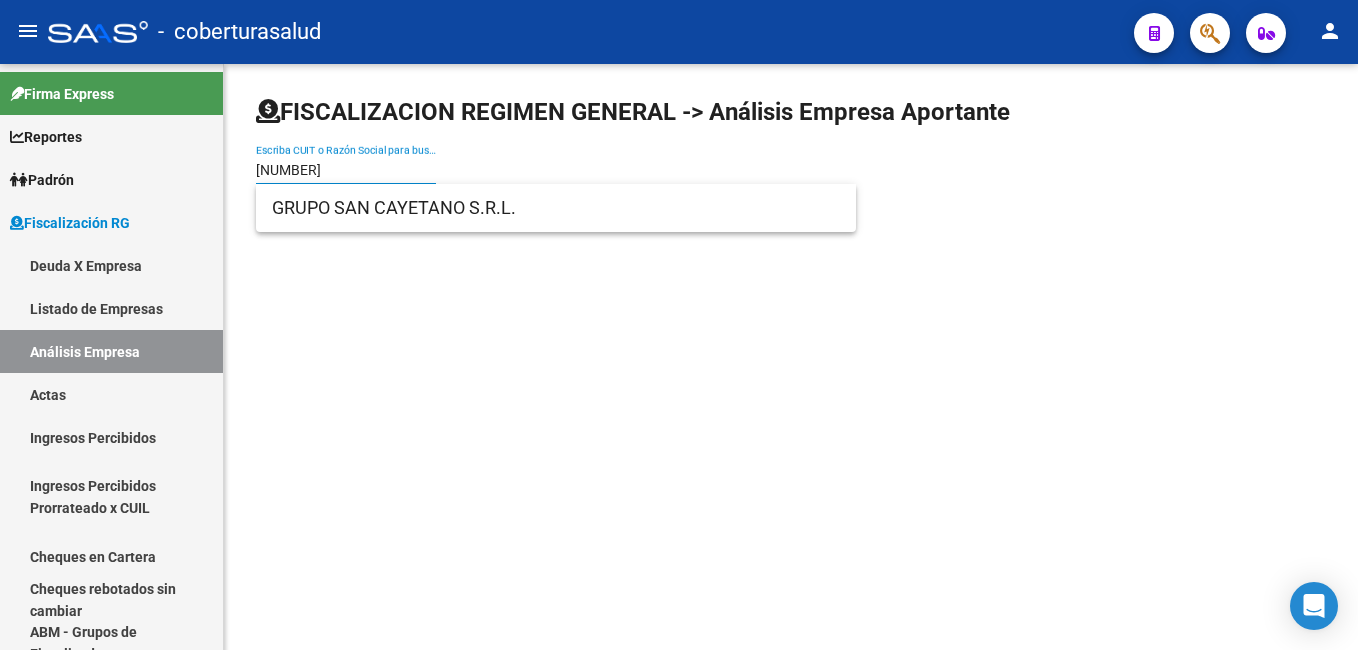 type on "[NUMBER]" 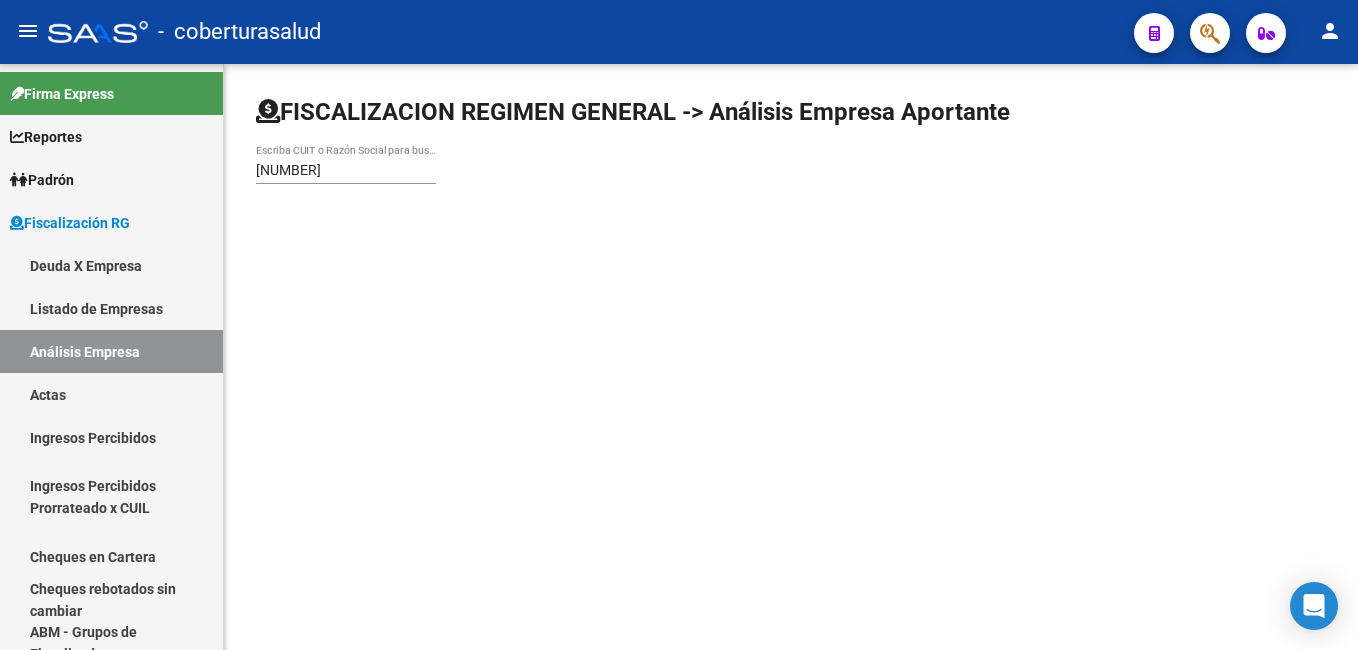 click on "[NUMBER] Escriba CUIT o Razón Social para buscar" 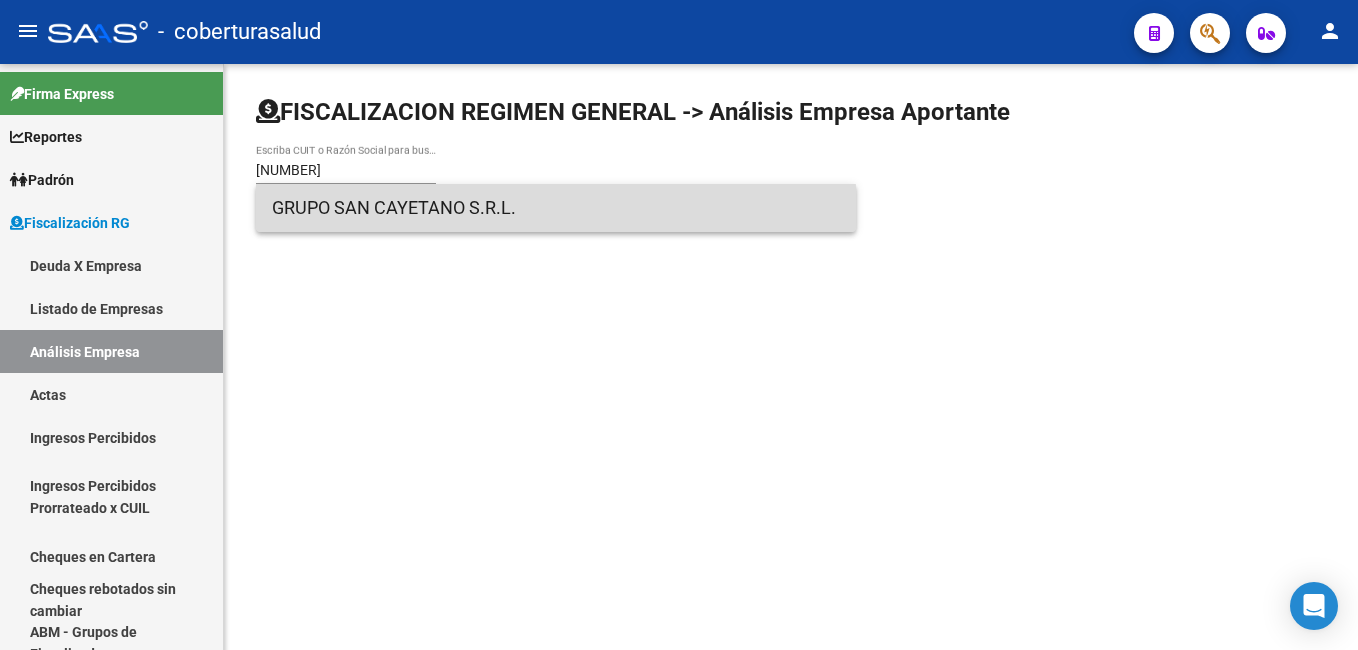 click on "GRUPO SAN CAYETANO S.R.L." at bounding box center [556, 208] 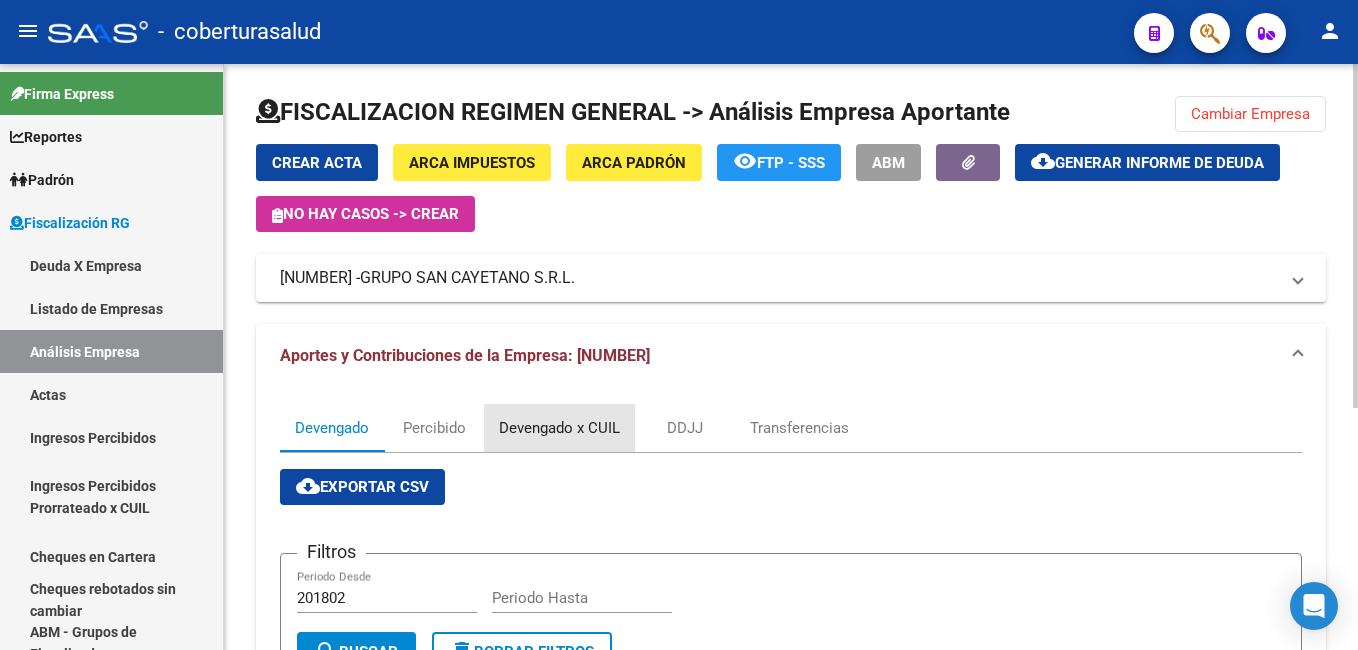 click on "Devengado x CUIL" at bounding box center [559, 428] 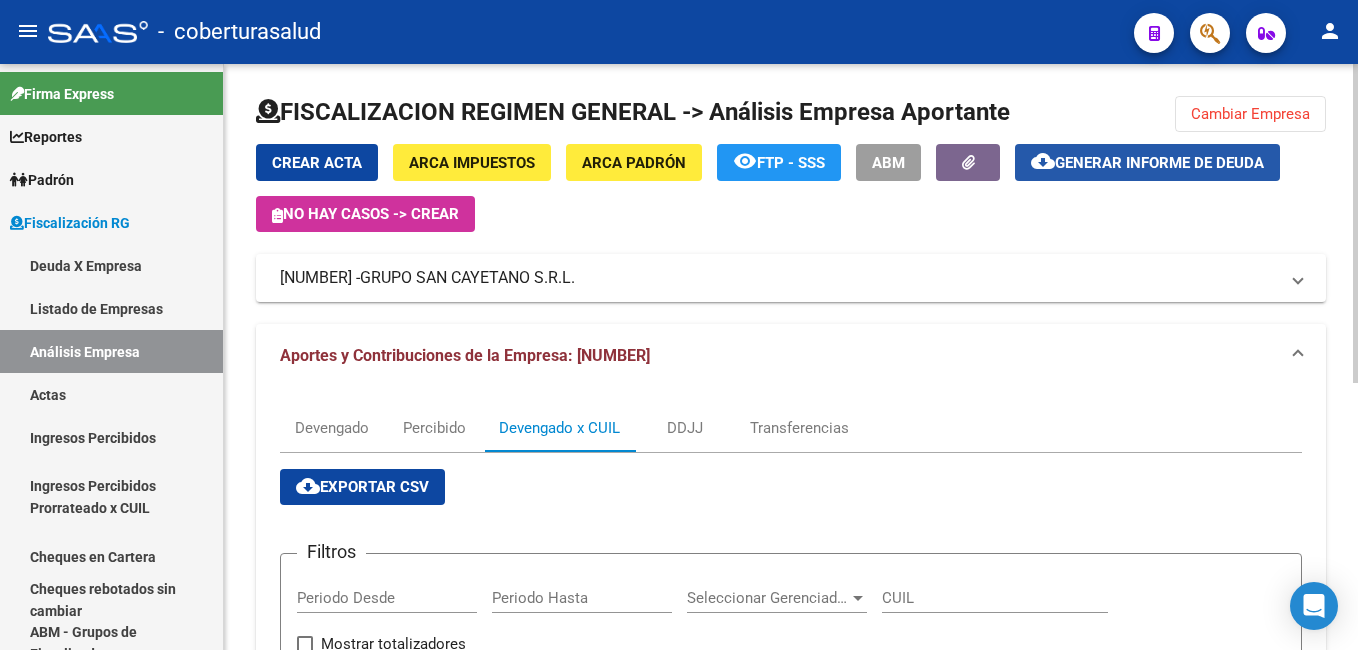 click on "Generar informe de deuda" 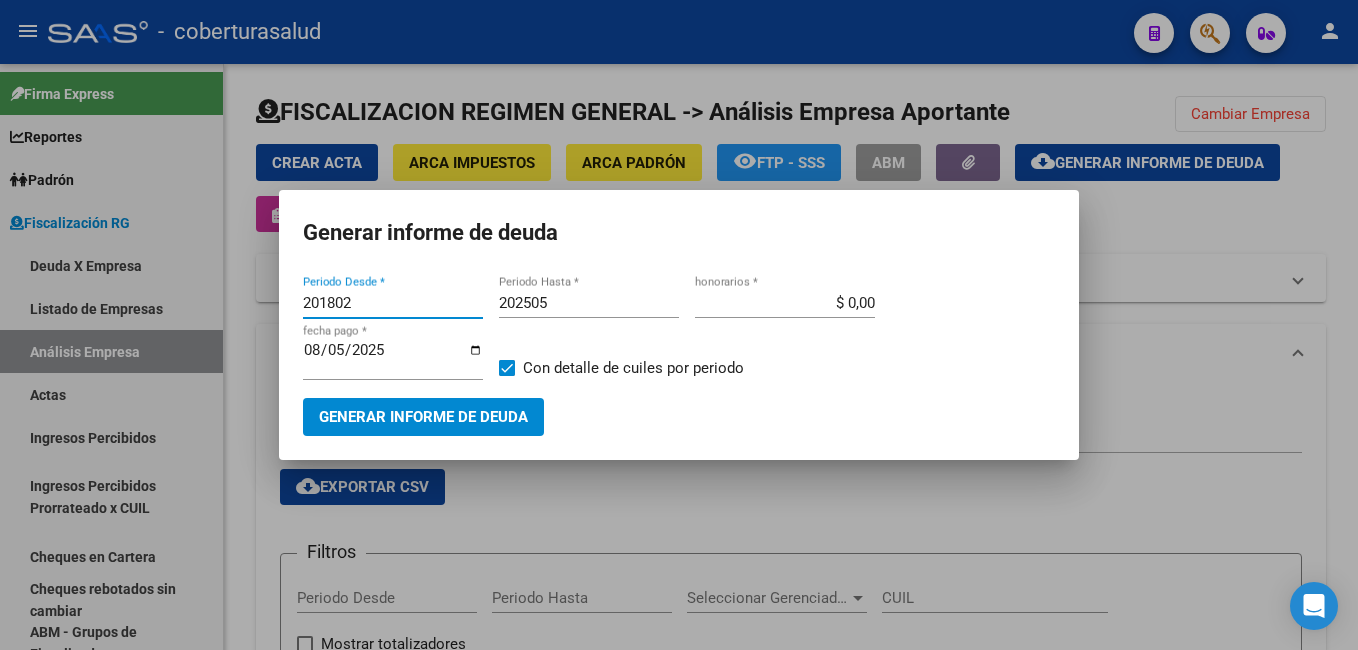 click on "201802" at bounding box center (393, 303) 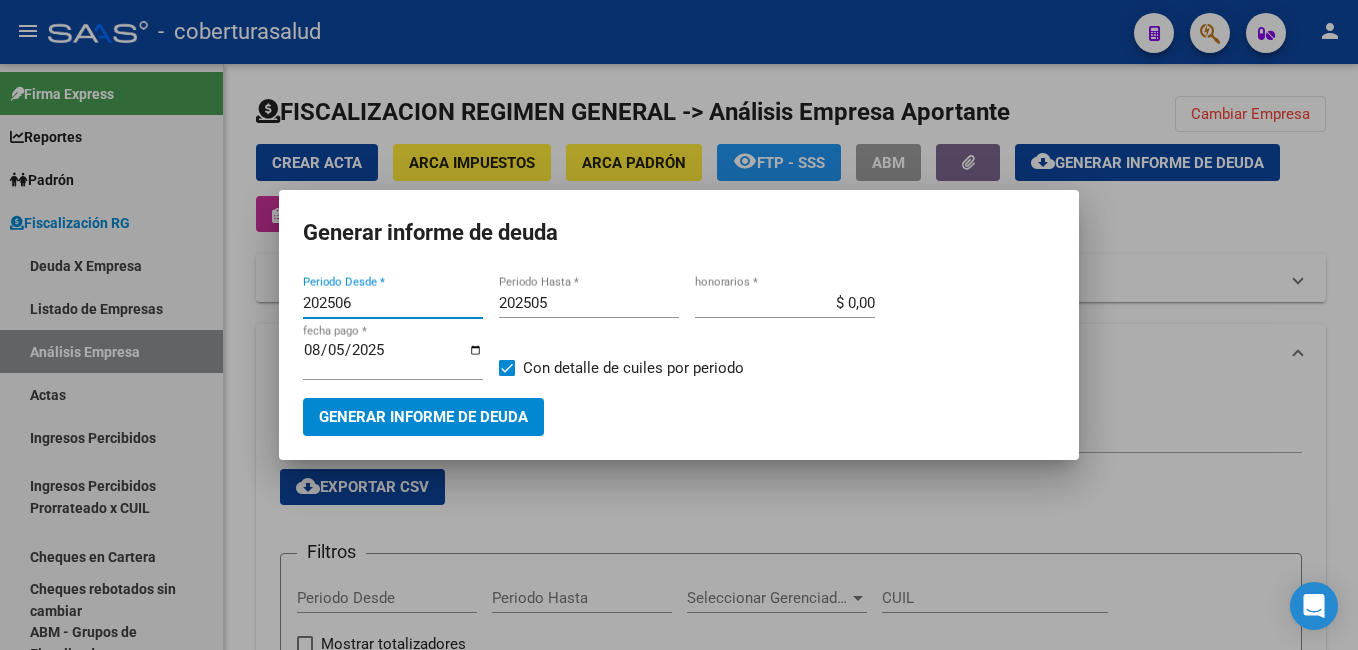 type on "202506" 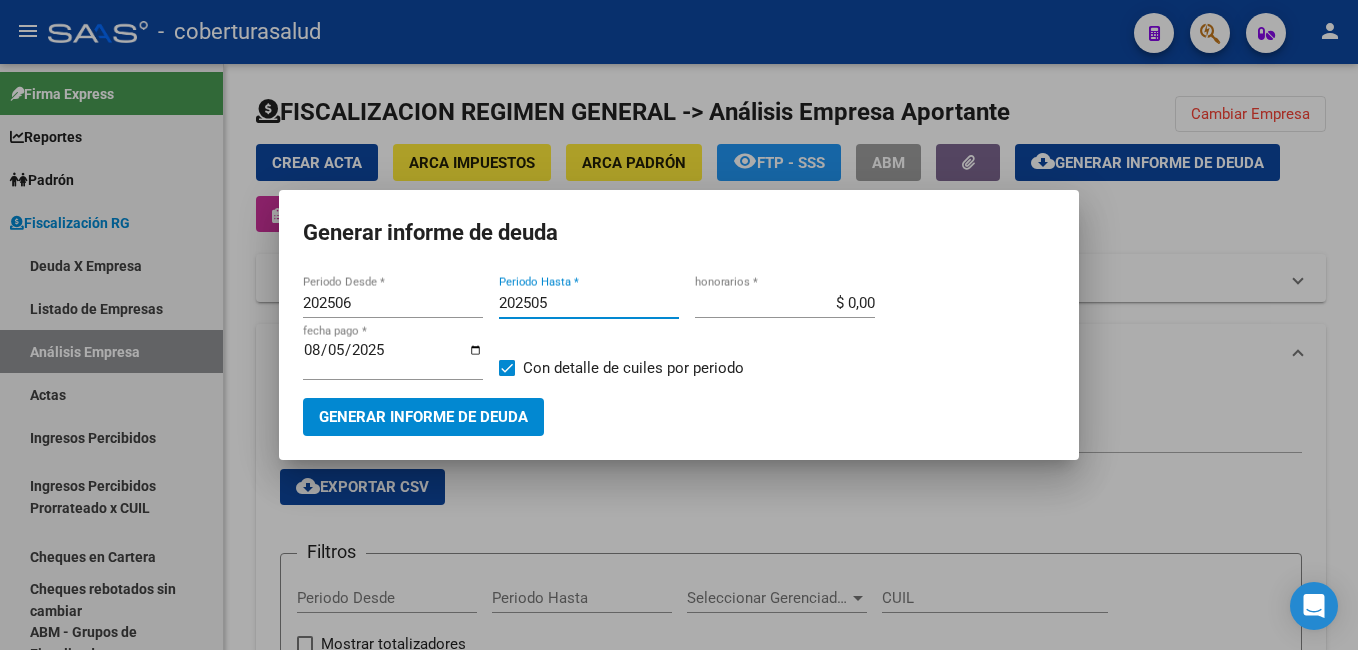 click on "202505" at bounding box center (589, 303) 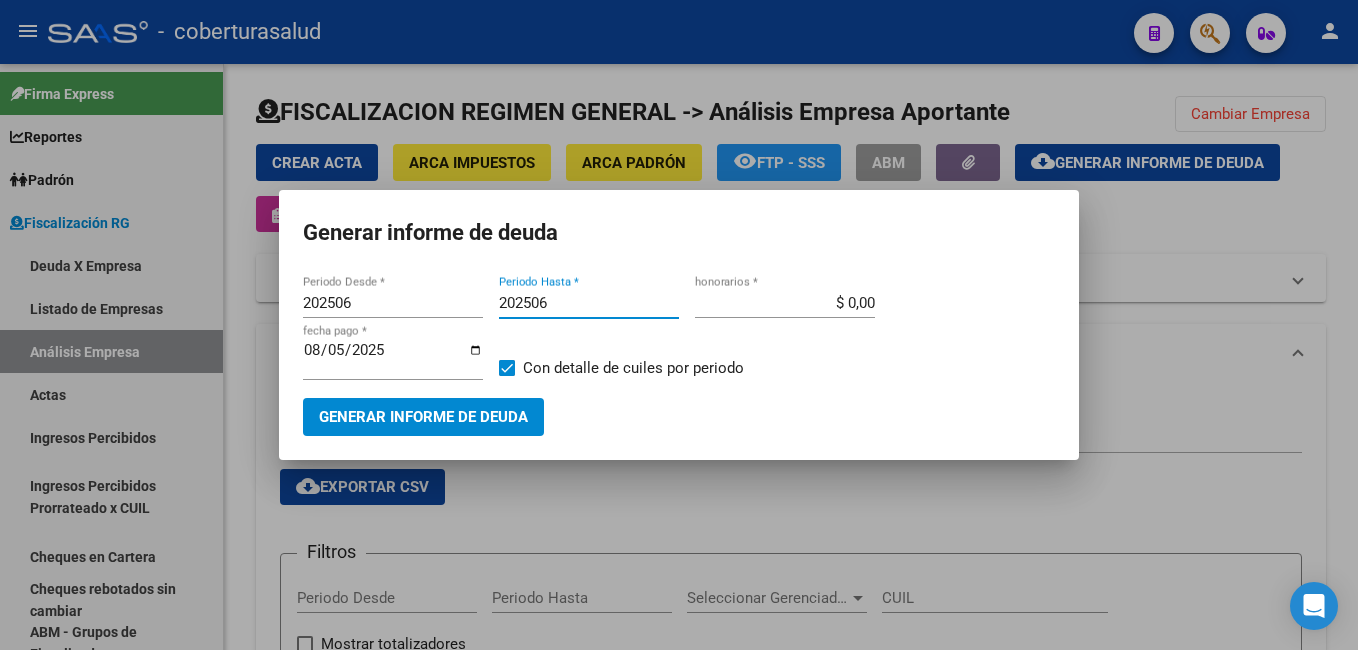 type on "202506" 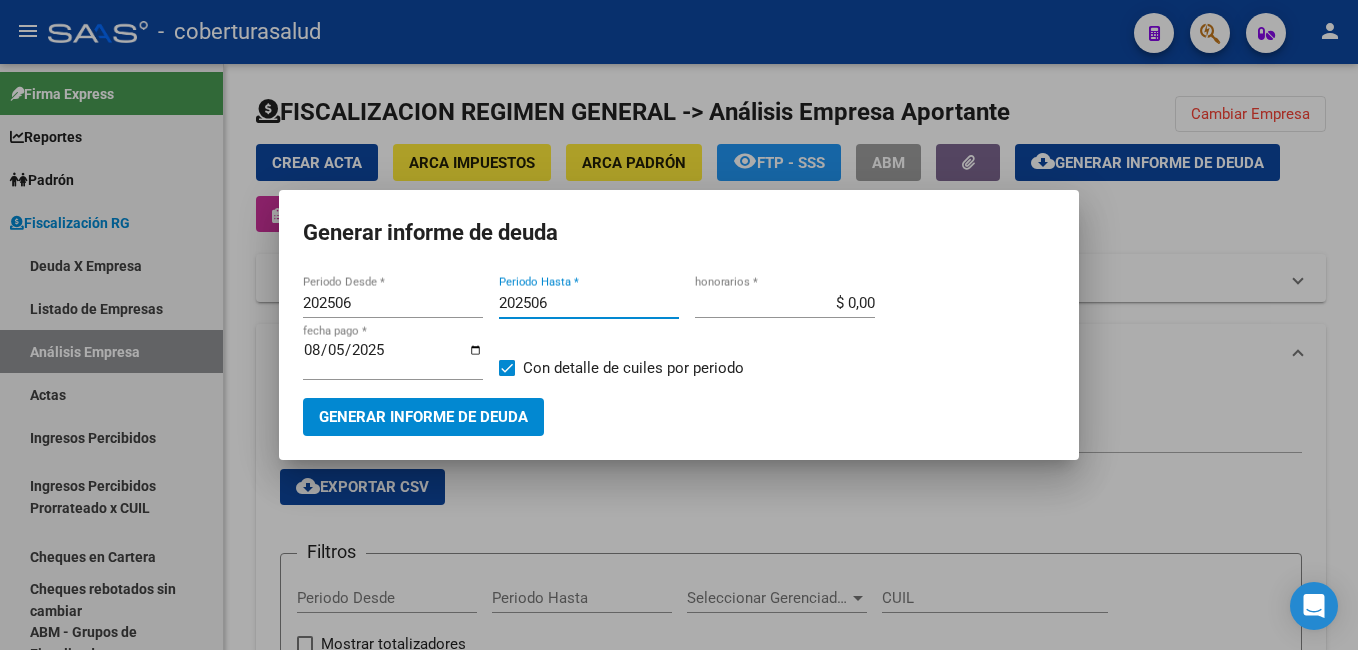 click on "Generar informe de deuda" at bounding box center (423, 418) 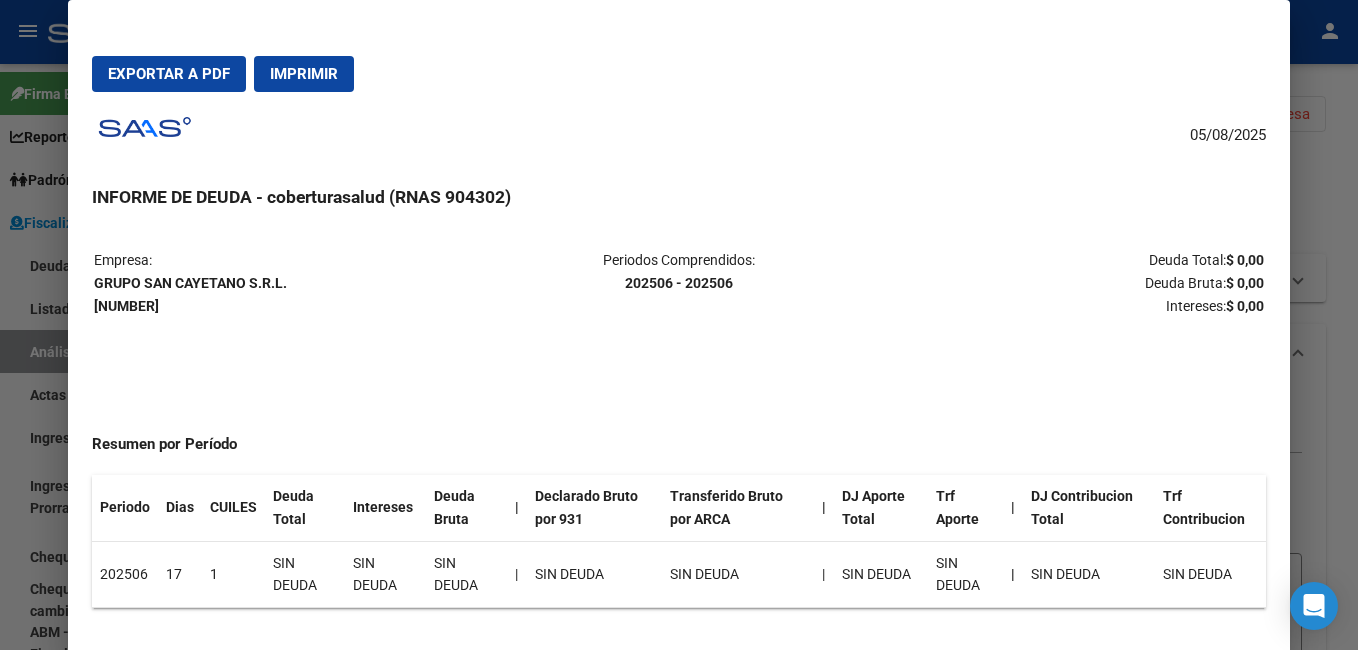 click on "Exportar a PDF Imprimir" at bounding box center [679, 74] 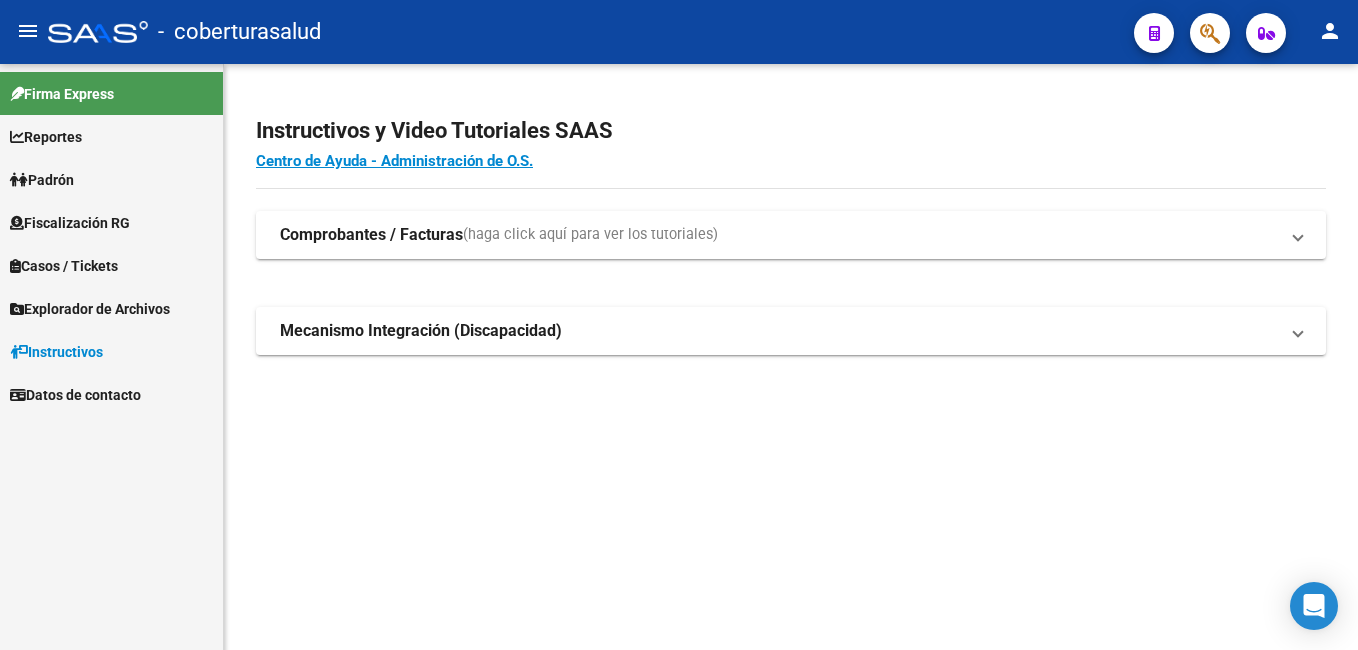 scroll, scrollTop: 0, scrollLeft: 0, axis: both 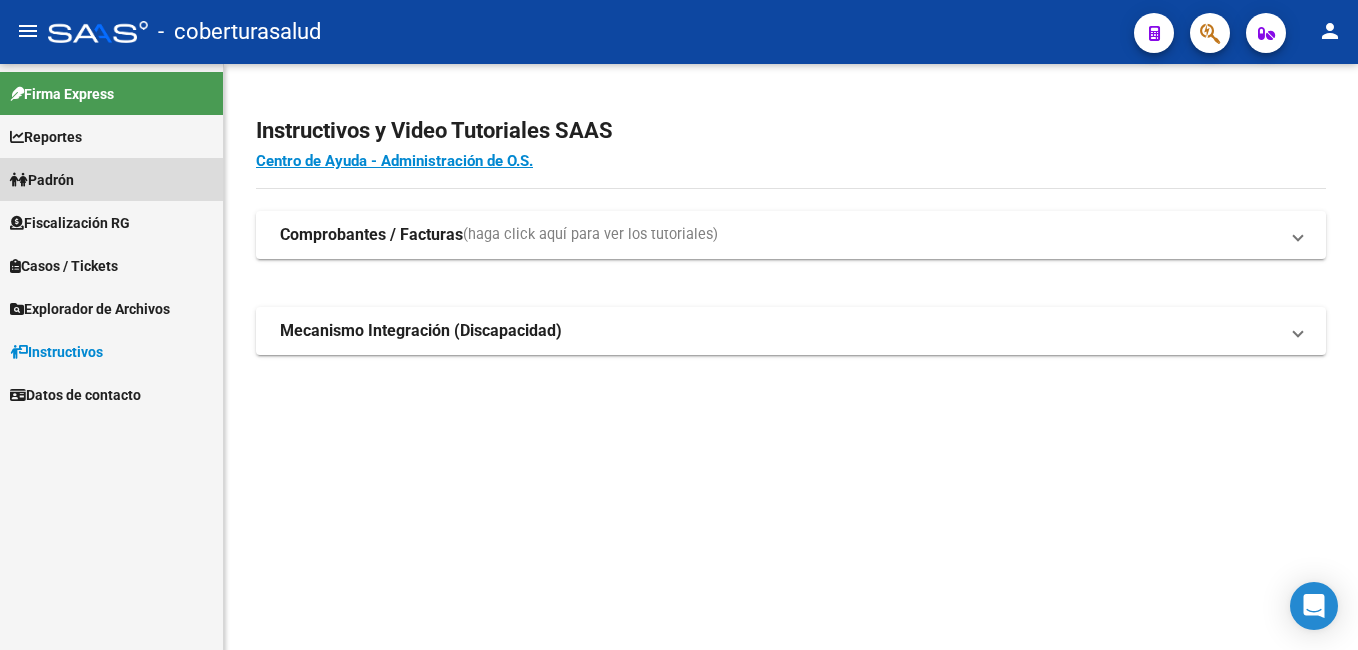 click on "Padrón" at bounding box center (42, 180) 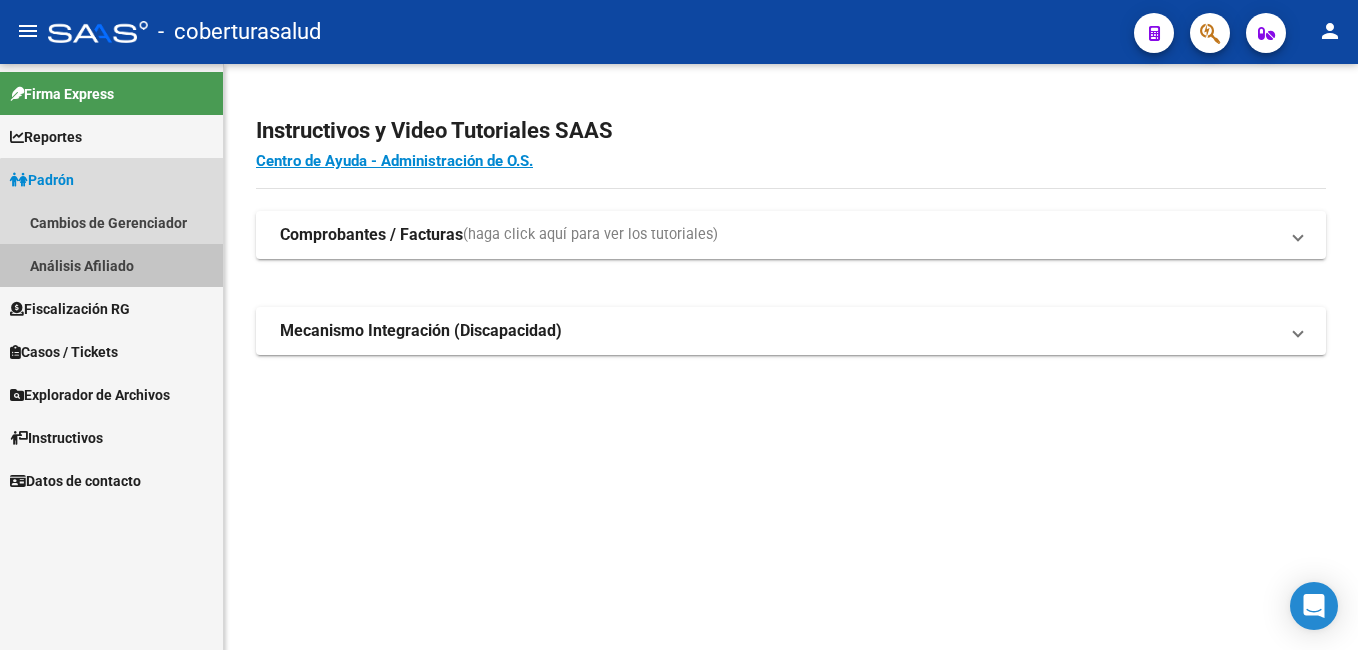 click on "Análisis Afiliado" at bounding box center [111, 265] 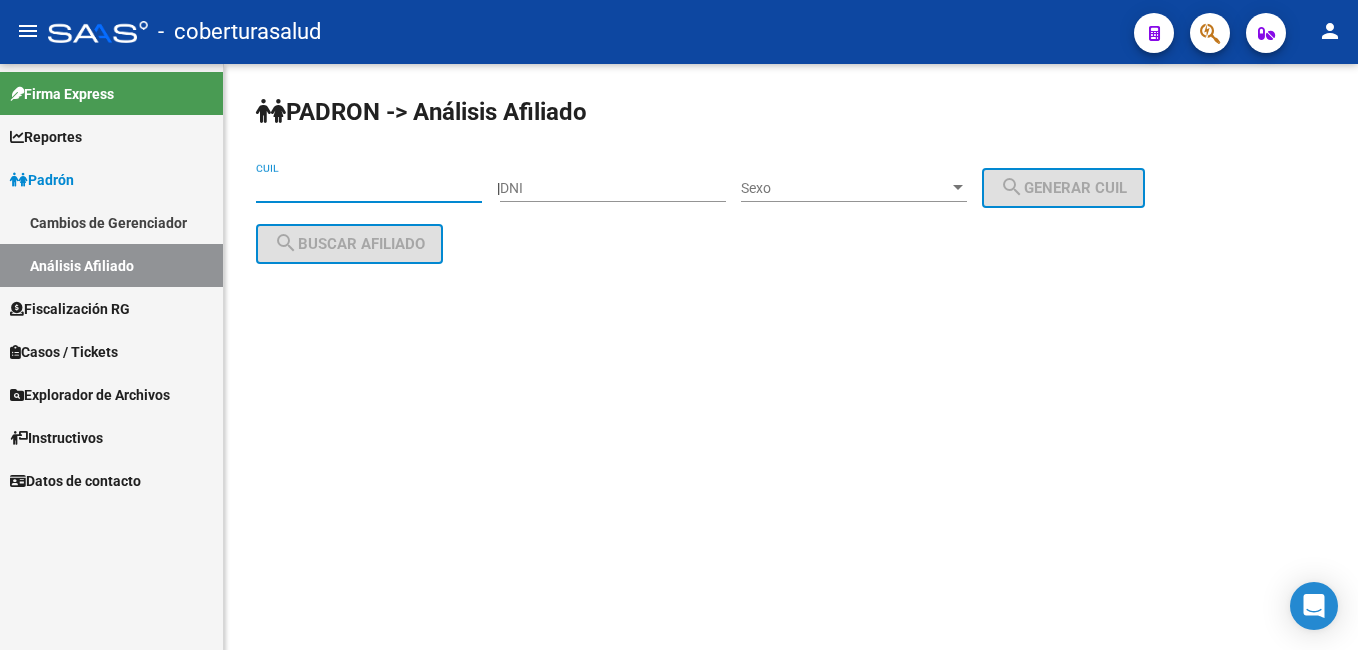 click on "CUIL" at bounding box center (369, 188) 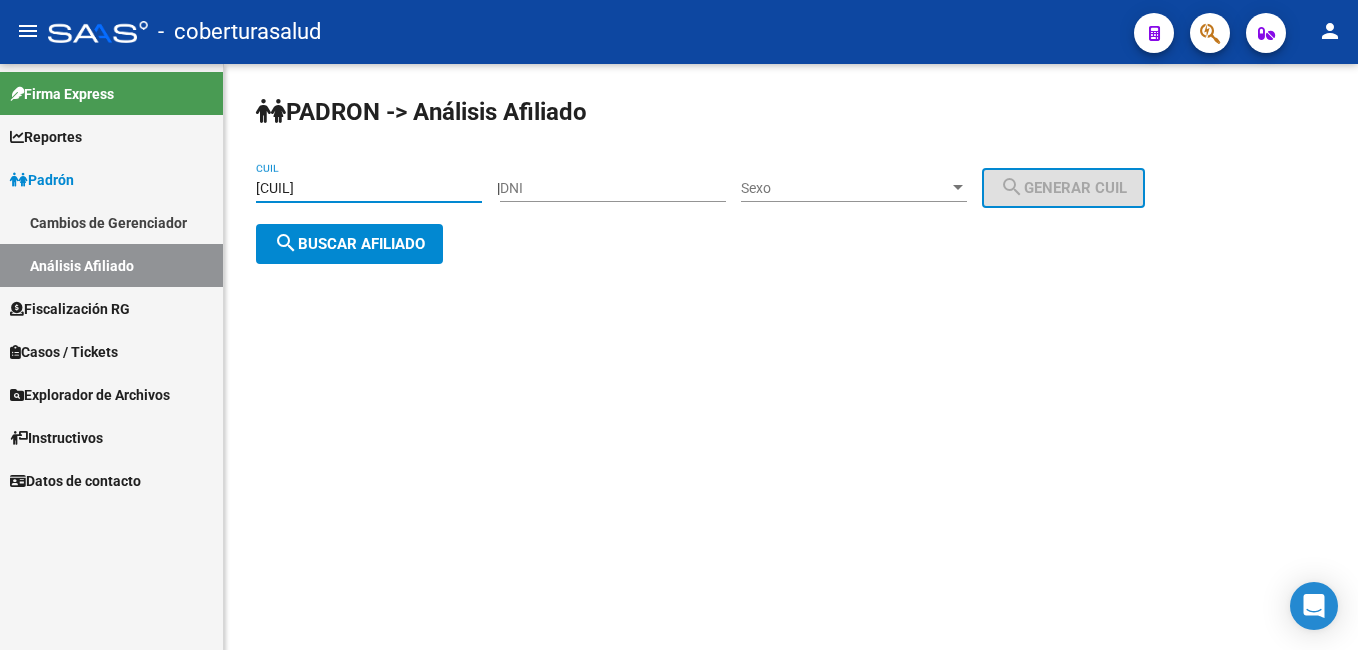 type on "27-21516098-5" 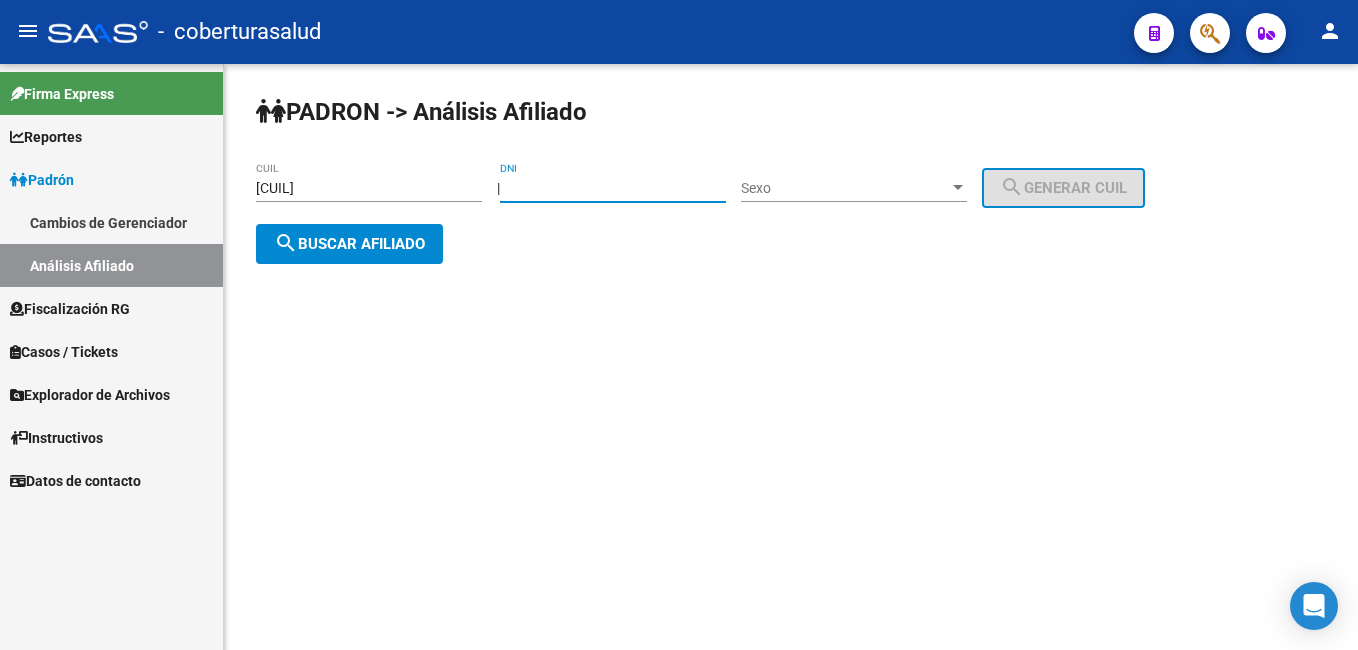 click on "DNI" at bounding box center [613, 188] 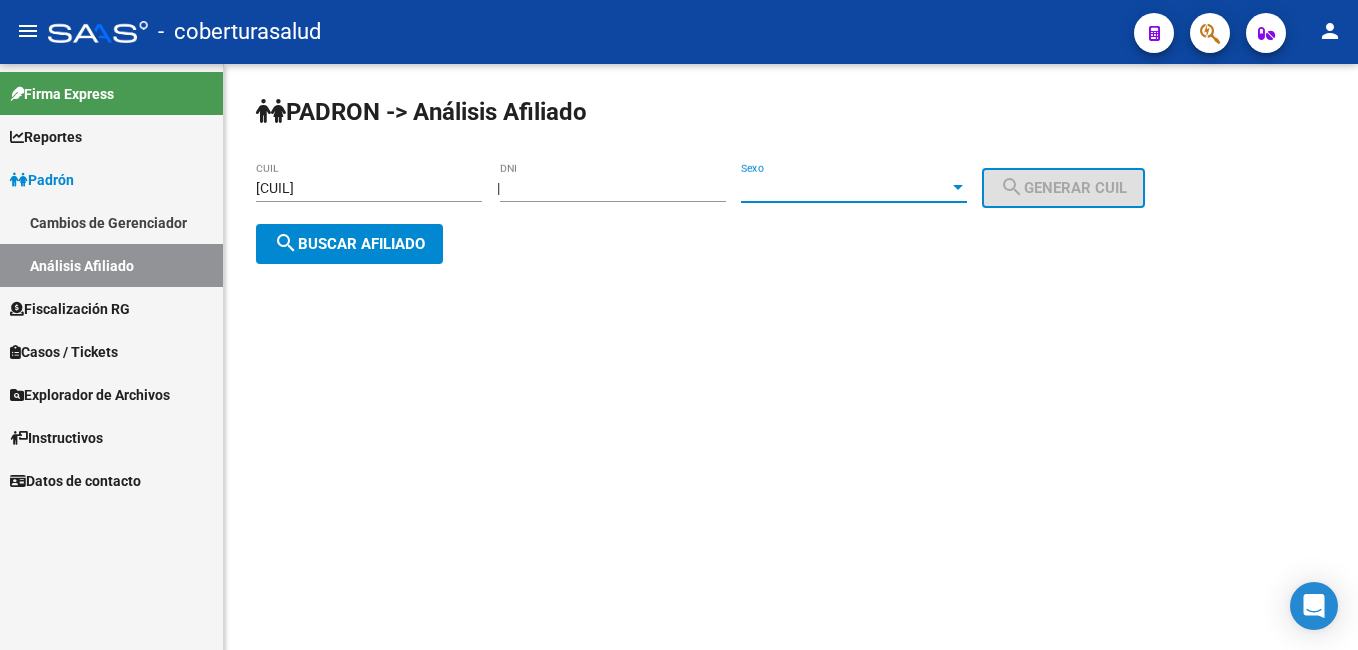 click at bounding box center [958, 188] 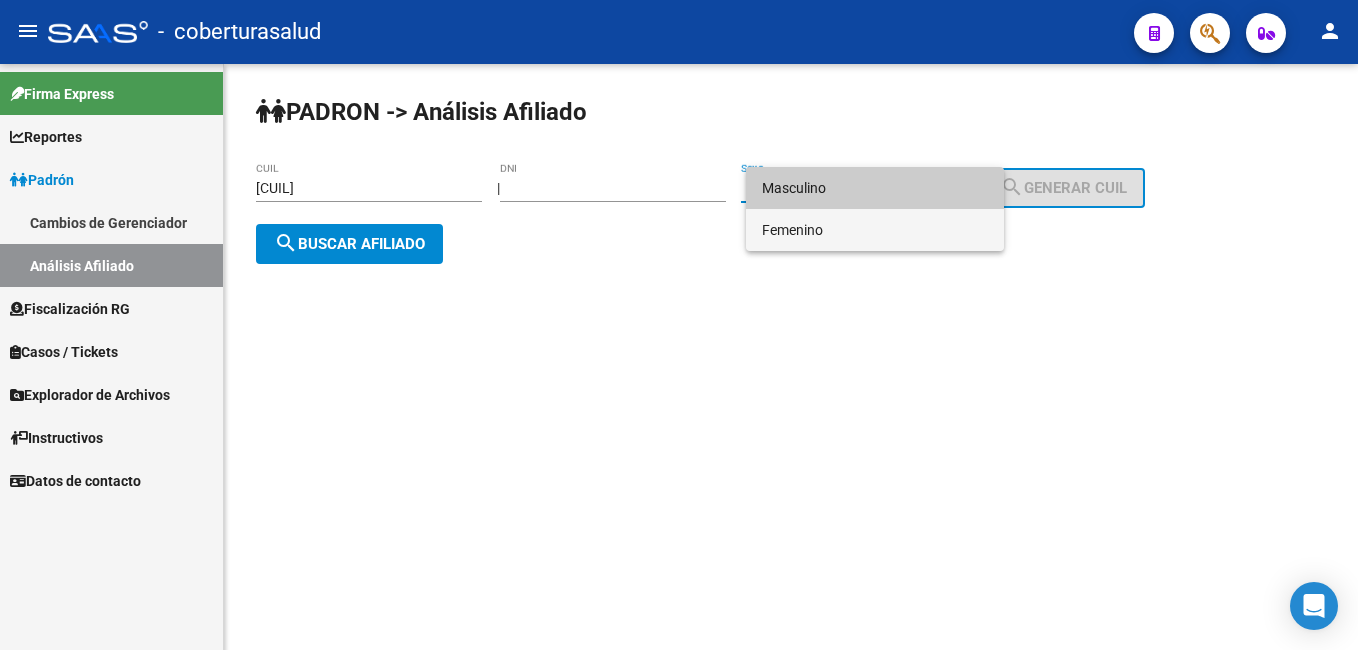 click on "Femenino" at bounding box center [875, 230] 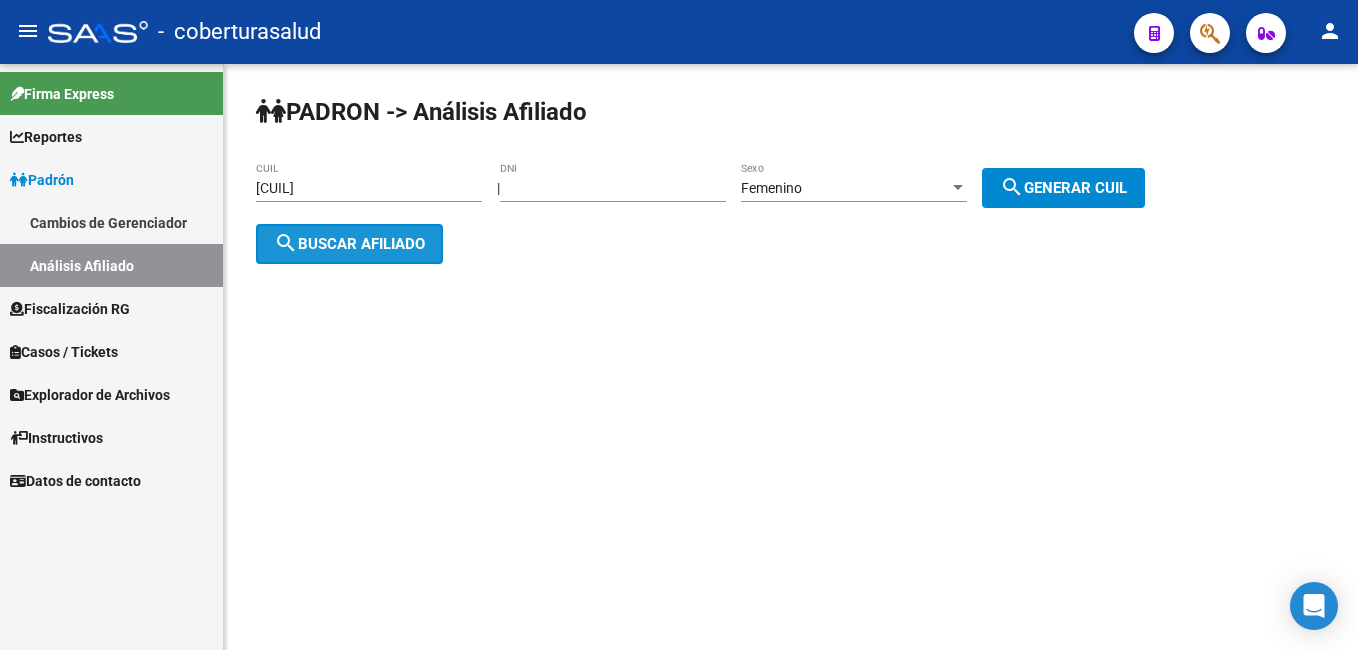 click on "search  Buscar afiliado" 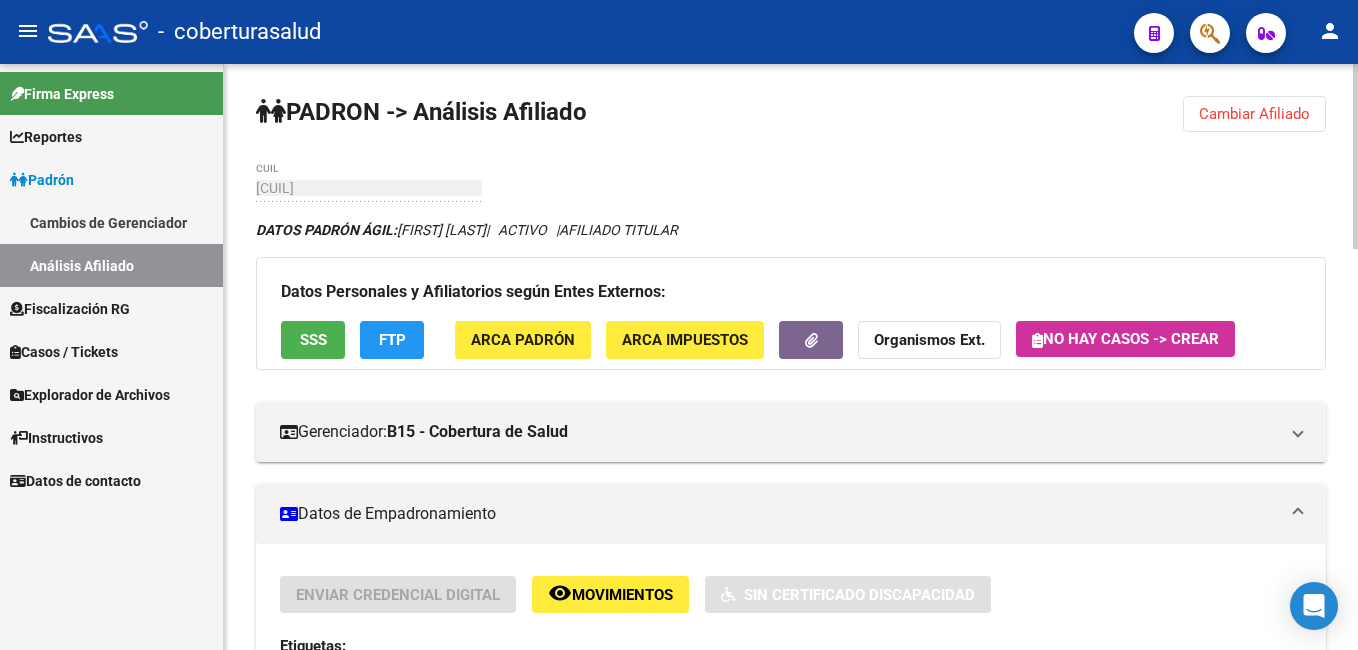 click on "menu -   coberturasalud  person    Firma Express     Reportes Ingresos Percibidos Análisis Ingresos RG por CUIT (mensual) Ingresos Devengados Análisis Histórico Detalles Transferencias RG sin DDJJ Detalles por CUIL RG Detalles - MT/PD MT morosos    Padrón Cambios de Gerenciador Análisis Afiliado    Fiscalización RG Deuda X Empresa Listado de Empresas Análisis Empresa Actas Ingresos Percibidos Ingresos Percibidos Prorrateado x CUIL Cheques en Cartera Cheques rebotados sin cambiar ABM - Grupos de Fiscalizadores ABM - Fiscalizadores DDJJ Sospechosas    Casos / Tickets Casos Casos Movimientos Sectores Comentarios Documentación Adj. Orígenes    Explorador de Archivos ARCA DDJJ / Nóminas Detalles Transferencias Detalles Transferencias Archivos Relaciones Laborales    Instructivos    Datos de contacto  PADRON -> Análisis Afiliado  Cambiar Afiliado
27-21516098-5 CUIL DATOS PADRÓN ÁGIL:  CHOCOBAR MONICA MARTINA             |   ACTIVO   |     AFILIADO TITULAR  SSS FTP ARCA Padrón" at bounding box center (679, 325) 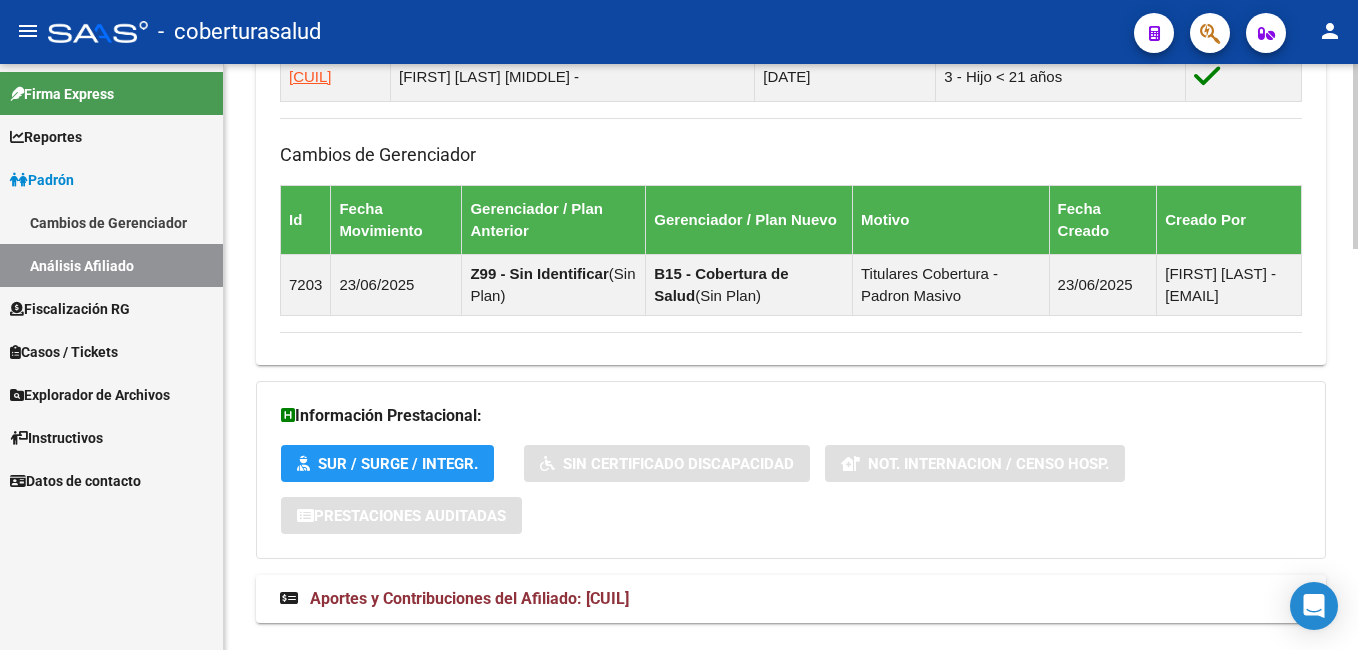 scroll, scrollTop: 1267, scrollLeft: 0, axis: vertical 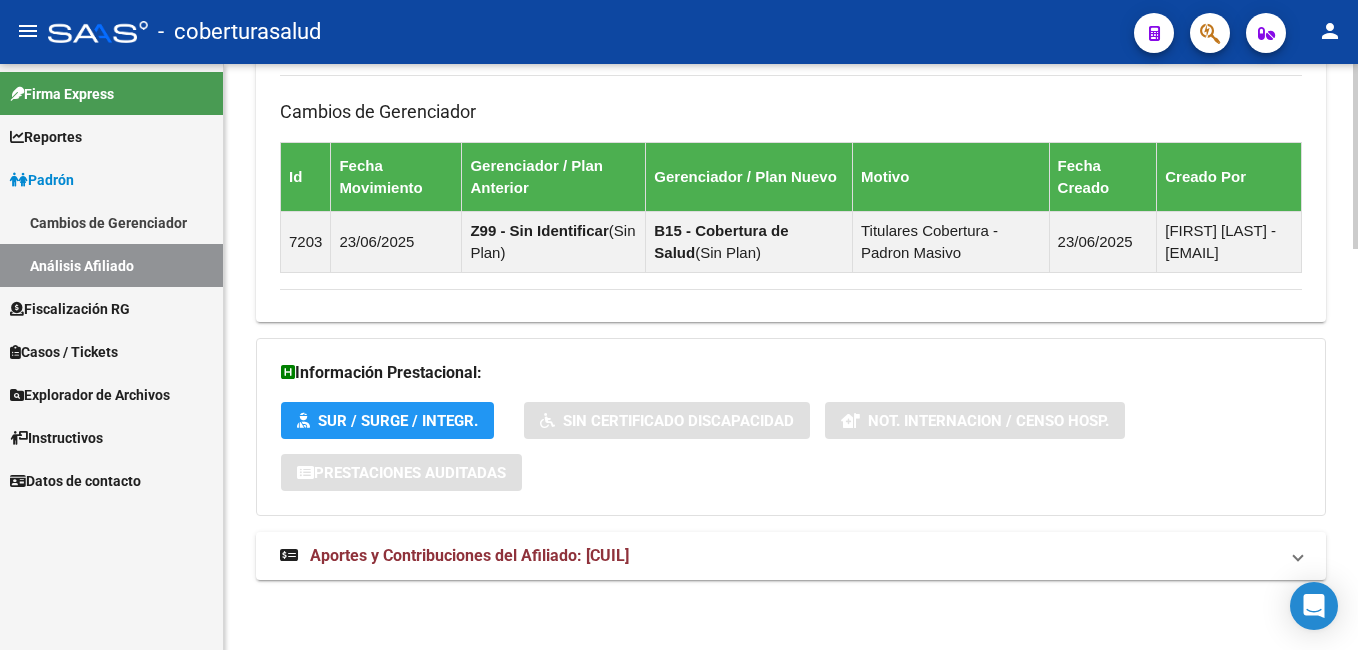 click on "menu -   coberturasalud  person    Firma Express     Reportes Ingresos Percibidos Análisis Ingresos RG por CUIT (mensual) Ingresos Devengados Análisis Histórico Detalles Transferencias RG sin DDJJ Detalles por CUIL RG Detalles - MT/PD MT morosos    Padrón Cambios de Gerenciador Análisis Afiliado    Fiscalización RG Deuda X Empresa Listado de Empresas Análisis Empresa Actas Ingresos Percibidos Ingresos Percibidos Prorrateado x CUIL Cheques en Cartera Cheques rebotados sin cambiar ABM - Grupos de Fiscalizadores ABM - Fiscalizadores DDJJ Sospechosas    Casos / Tickets Casos Casos Movimientos Sectores Comentarios Documentación Adj. Orígenes    Explorador de Archivos ARCA DDJJ / Nóminas Detalles Transferencias Detalles Transferencias Archivos Relaciones Laborales    Instructivos    Datos de contacto  PADRON -> Análisis Afiliado  Cambiar Afiliado
27-21516098-5 CUIL DATOS PADRÓN ÁGIL:  CHOCOBAR MONICA MARTINA             |   ACTIVO   |     AFILIADO TITULAR  SSS FTP ARCA Padrón" at bounding box center (679, 325) 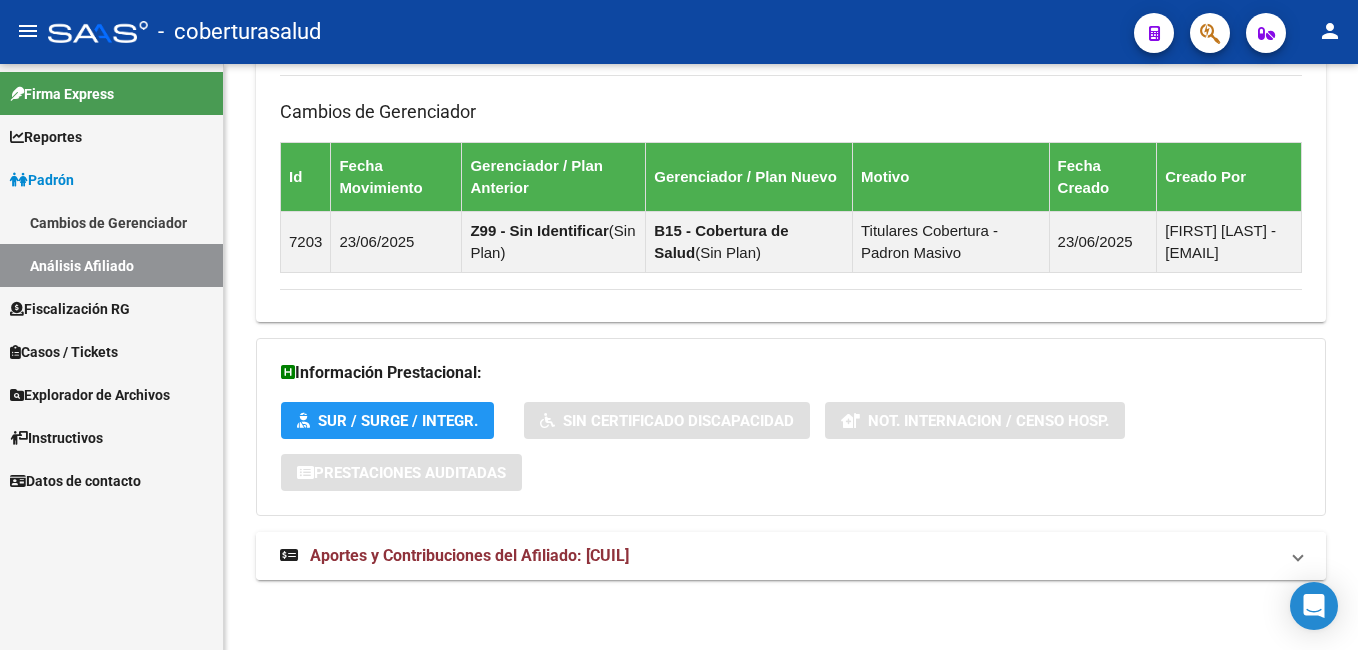 click on "Aportes y Contribuciones del Afiliado: 27215160985" at bounding box center (469, 555) 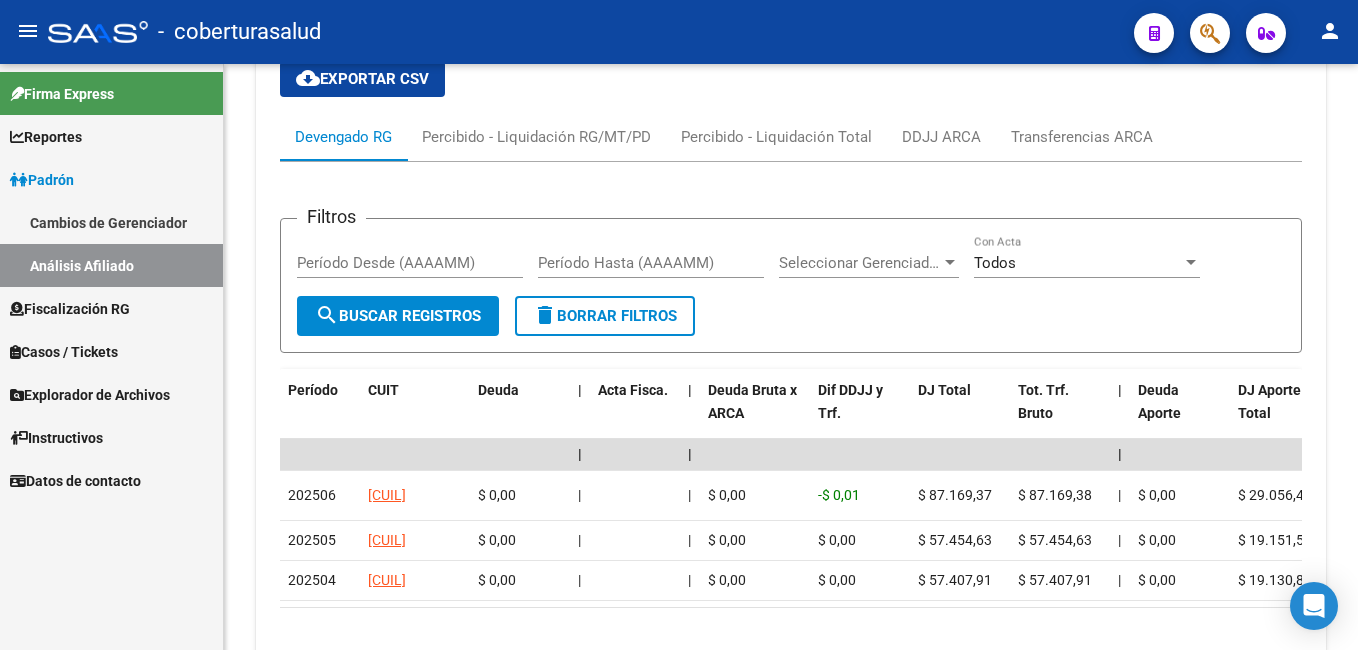 scroll, scrollTop: 1854, scrollLeft: 0, axis: vertical 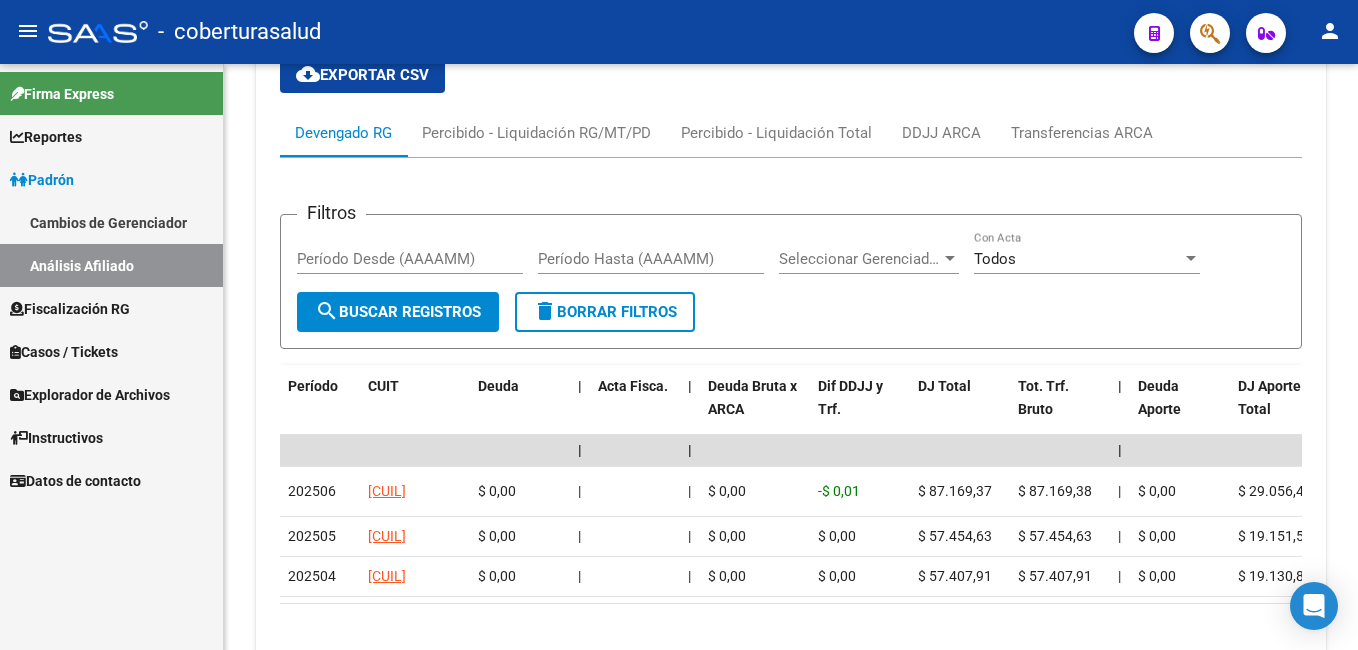 click on "menu -   coberturasalud  person    Firma Express     Reportes Ingresos Percibidos Análisis Ingresos RG por CUIT (mensual) Ingresos Devengados Análisis Histórico Detalles Transferencias RG sin DDJJ Detalles por CUIL RG Detalles - MT/PD MT morosos    Padrón Cambios de Gerenciador Análisis Afiliado    Fiscalización RG Deuda X Empresa Listado de Empresas Análisis Empresa Actas Ingresos Percibidos Ingresos Percibidos Prorrateado x CUIL Cheques en Cartera Cheques rebotados sin cambiar ABM - Grupos de Fiscalizadores ABM - Fiscalizadores DDJJ Sospechosas    Casos / Tickets Casos Casos Movimientos Sectores Comentarios Documentación Adj. Orígenes    Explorador de Archivos ARCA DDJJ / Nóminas Detalles Transferencias Detalles Transferencias Archivos Relaciones Laborales    Instructivos    Datos de contacto  PADRON -> Análisis Afiliado  Cambiar Afiliado
27-21516098-5 CUIL DATOS PADRÓN ÁGIL:  CHOCOBAR MONICA MARTINA             |   ACTIVO   |     AFILIADO TITULAR  SSS FTP ARCA Padrón" at bounding box center (679, 325) 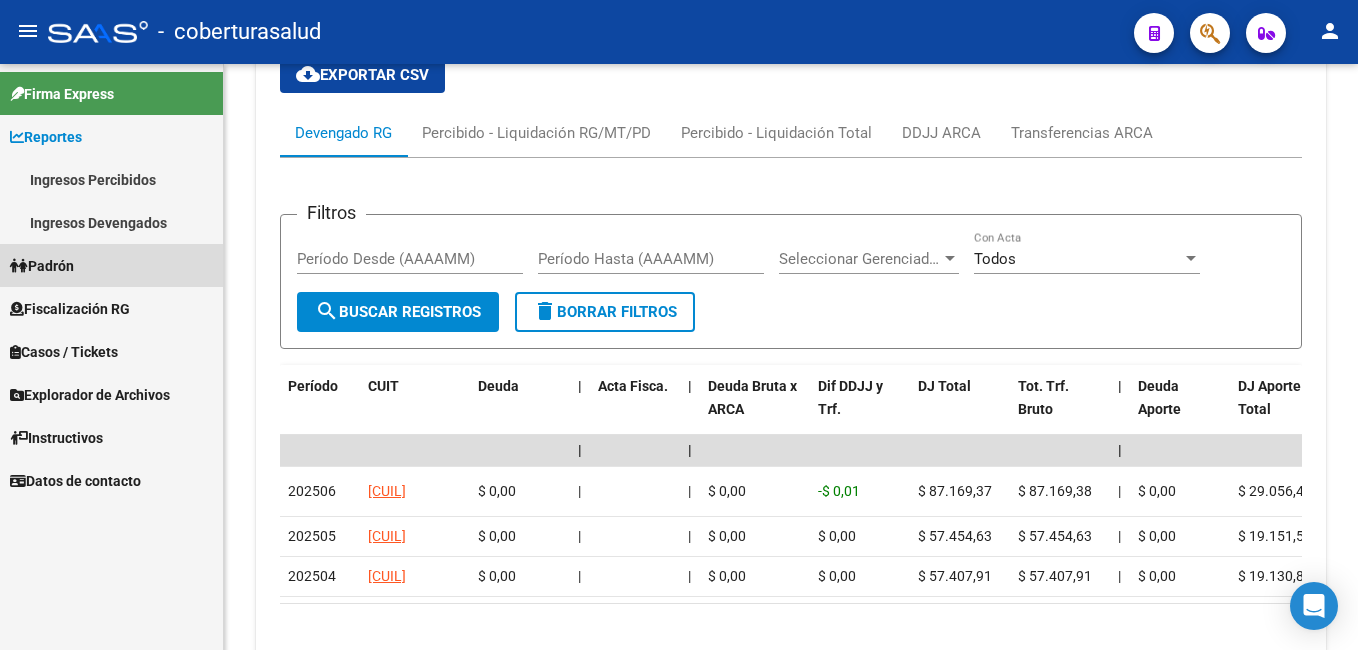 click on "Padrón" at bounding box center [42, 266] 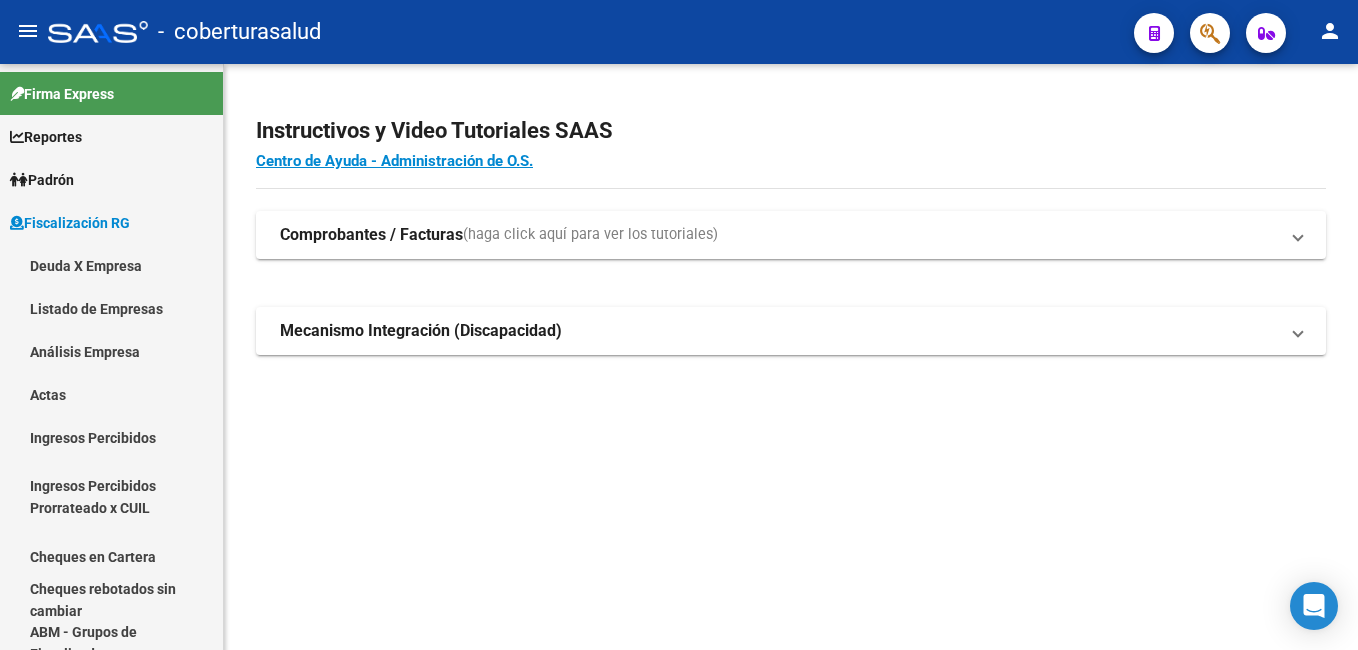 scroll, scrollTop: 0, scrollLeft: 0, axis: both 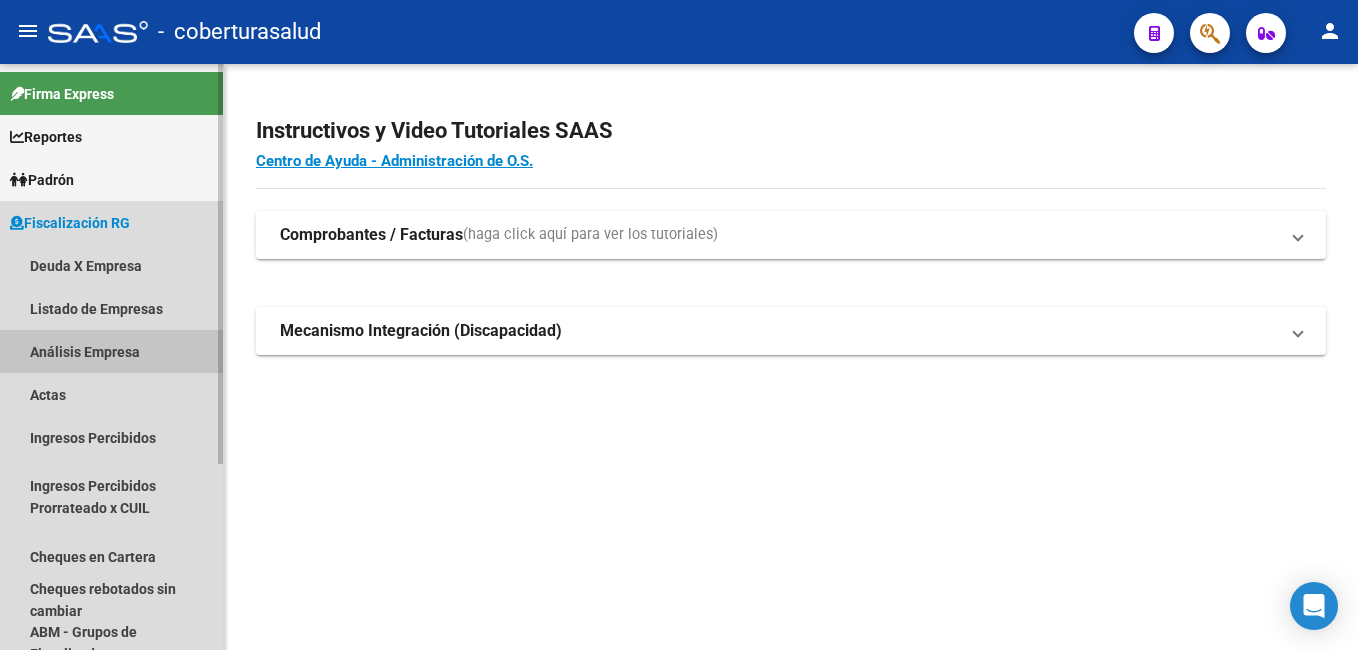 click on "Análisis Empresa" at bounding box center (111, 351) 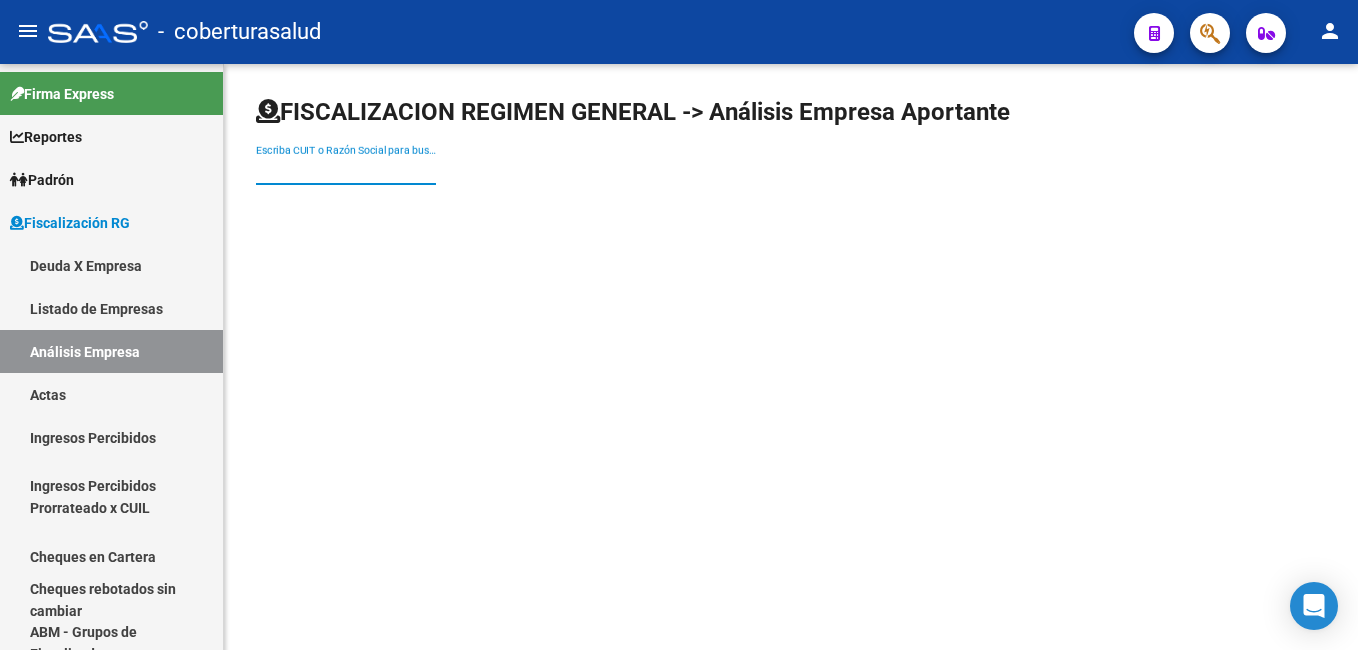 paste on "[NUMBER]" 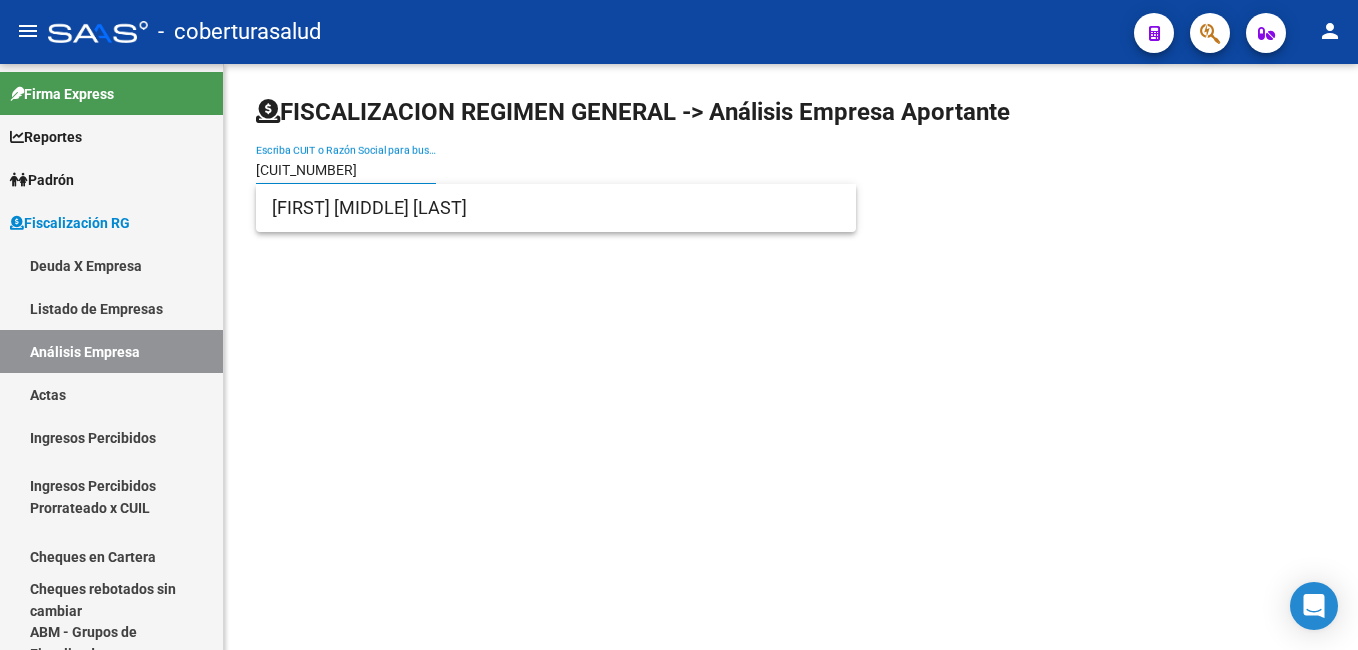 type on "[NUMBER]" 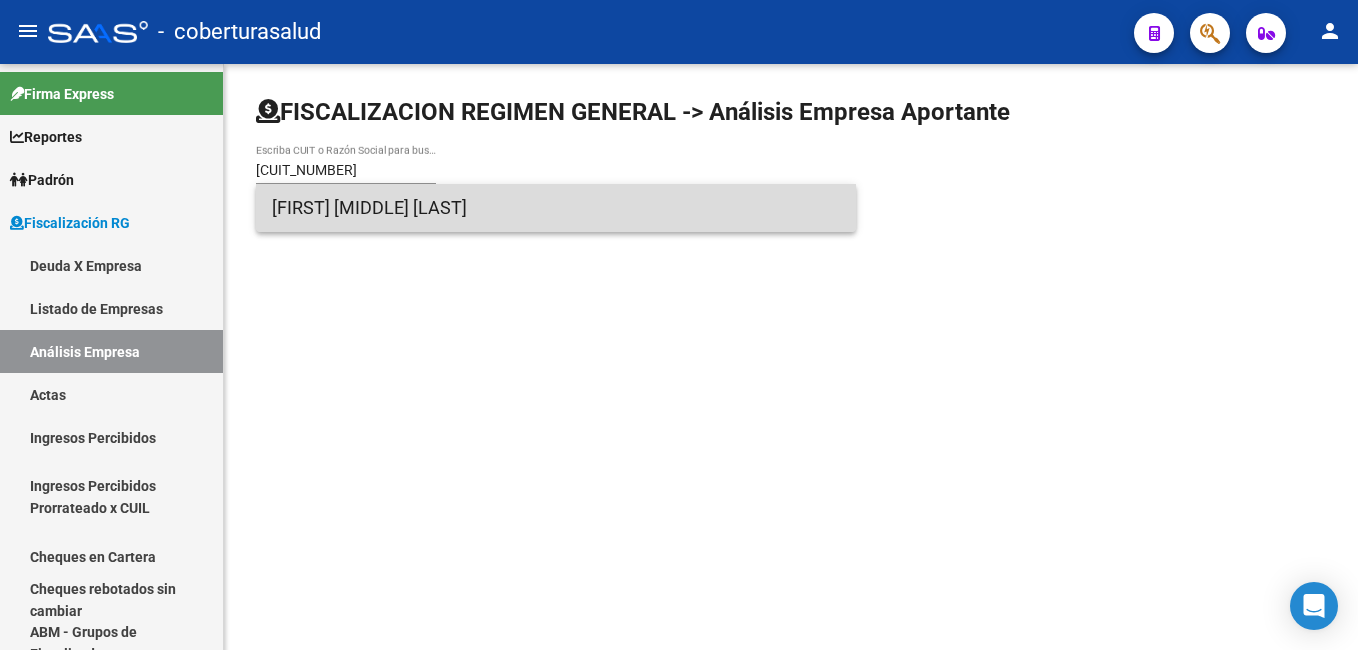click on "[FIRST] [LAST] [MIDDLE]" at bounding box center [556, 208] 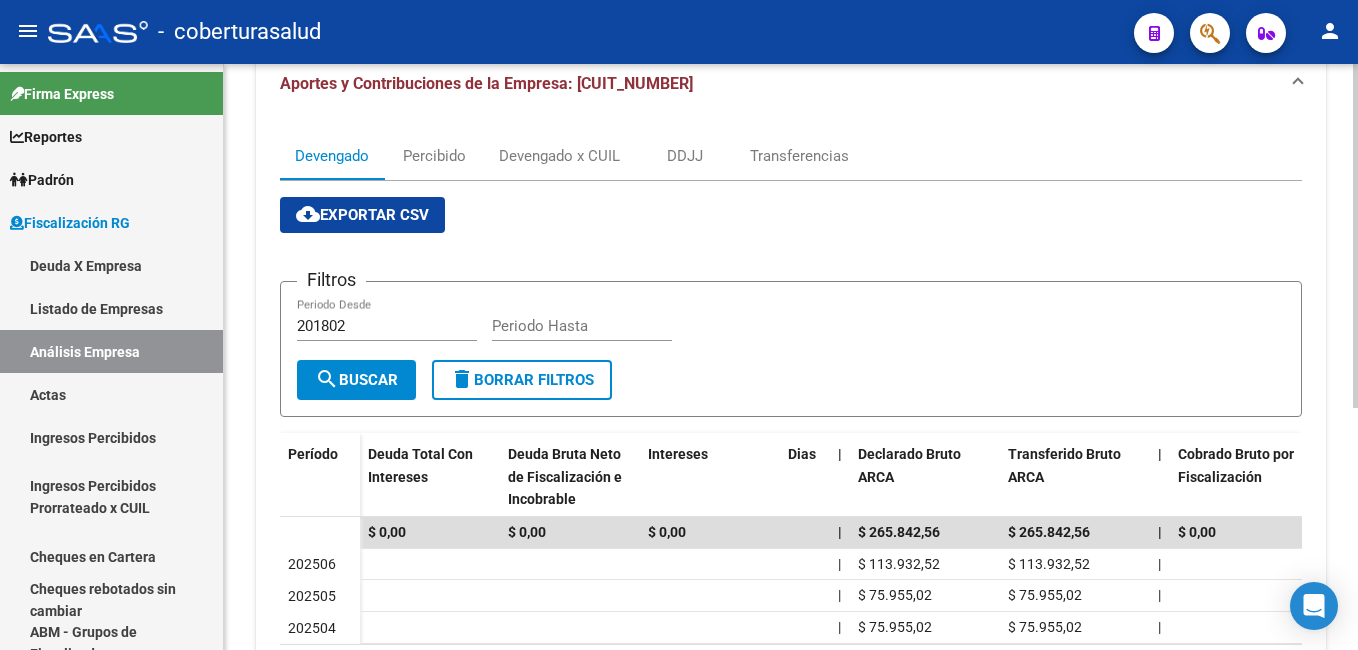 click on "menu - coberturasalud person Firma Express Reportes Ingresos Percibidos Análisis Ingresos RG por CUIT (mensual) Ingresos Devengados Análisis Histórico Detalles Transferencias RG sin DDJJ Detalles por CUIL RG Detalles - MT/PD MT morosos Padrón Cambios de Gerenciador Análisis Afiliado Fiscalización RG Deuda X Empresa Listado de Empresas Análisis Empresa Actas Ingresos Percibidos Ingresos Percibidos Prorrateado x CUIL Cheques en Cartera Cheques rebotados sin cambiar ABM - Grupos de Fiscalizadores ABM - Fiscalizadores DDJJ Sospechosas Casos / Tickets Casos Casos Movimientos Sectores Comentarios Documentación Adj. Orígenes Explorador de Archivos ARCA DDJJ / Nóminas Detalles Transferencias Detalles Transferencias Archivos Relaciones Laborales Instructivos Datos de contacto FISCALIZACION REGIMEN GENERAL -> Análisis Empresa Aportante Cambiar Empresa Crear Acta ARCA Impuestos ARCA Padrón remove_red_eye FTP - SSS ABM cloud_download Generar informe de deuda" at bounding box center (679, 325) 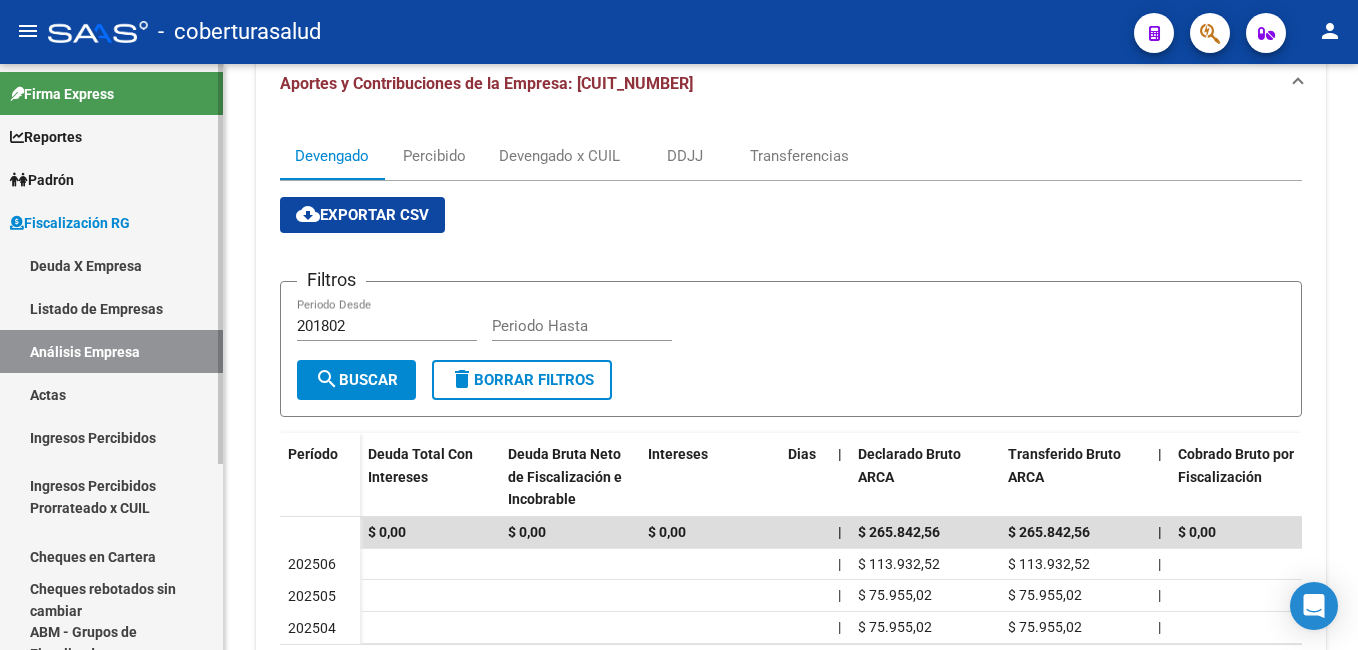 scroll, scrollTop: 276, scrollLeft: 0, axis: vertical 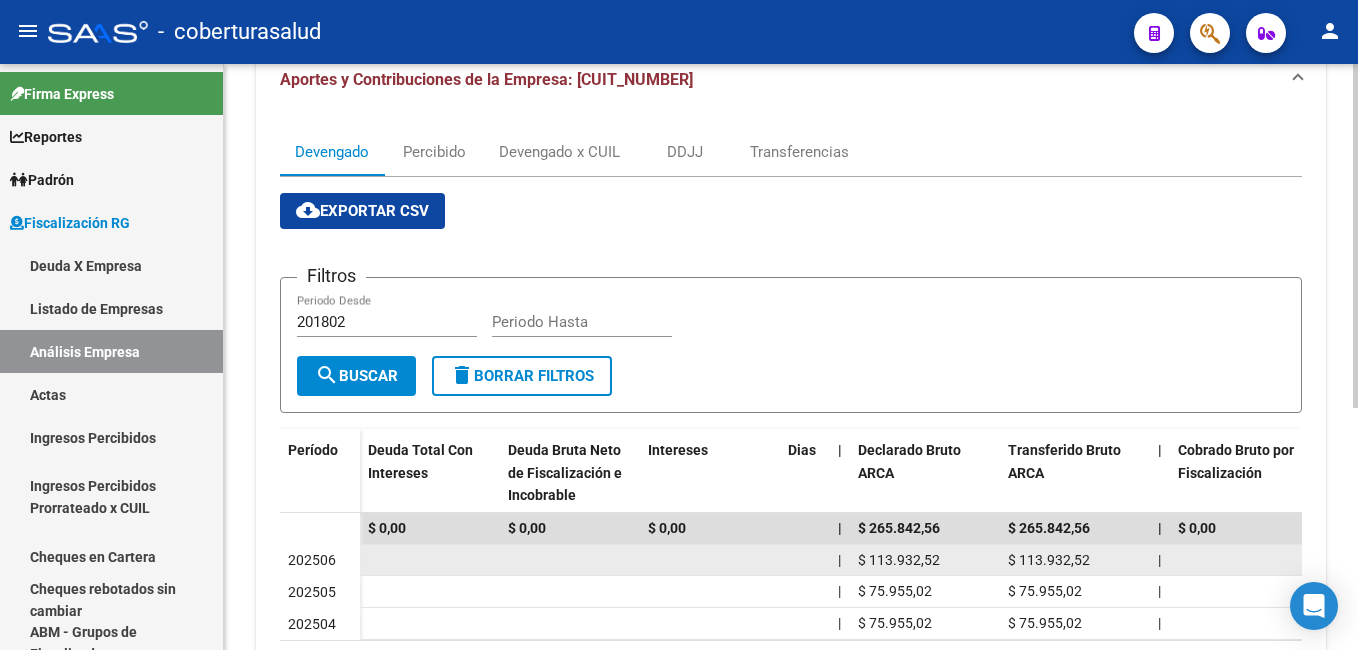 click on "202506" 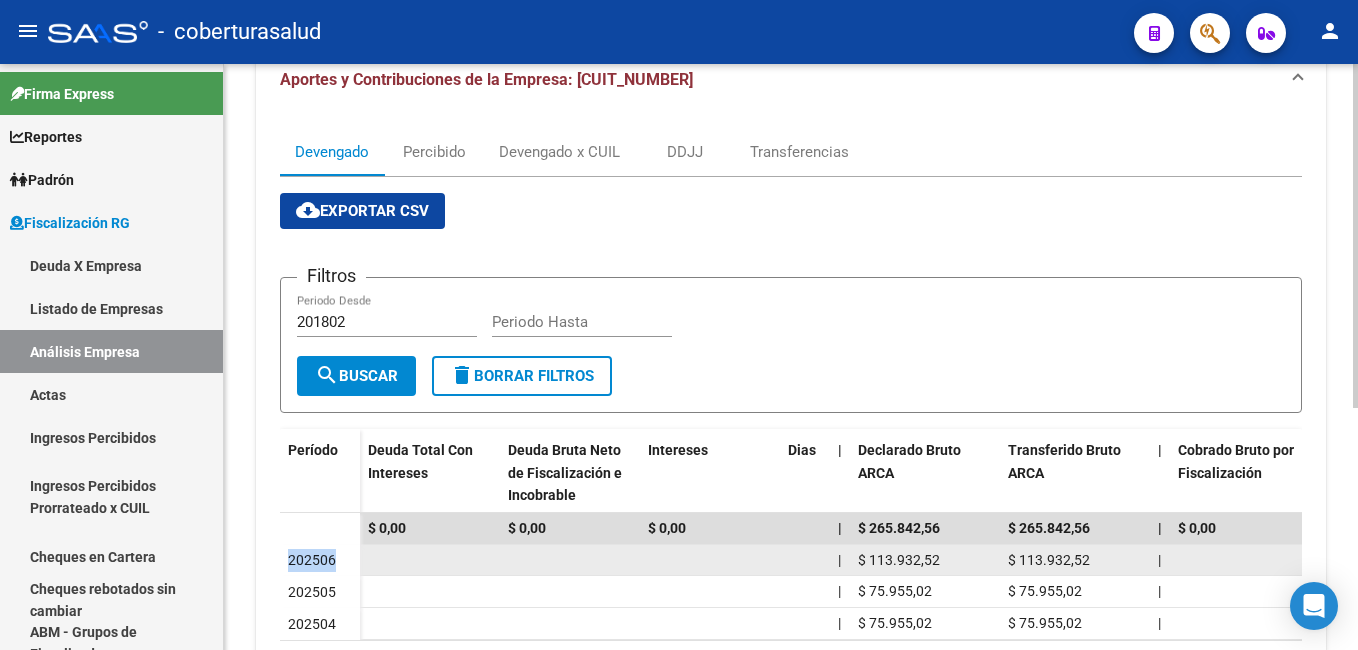 click on "202506" 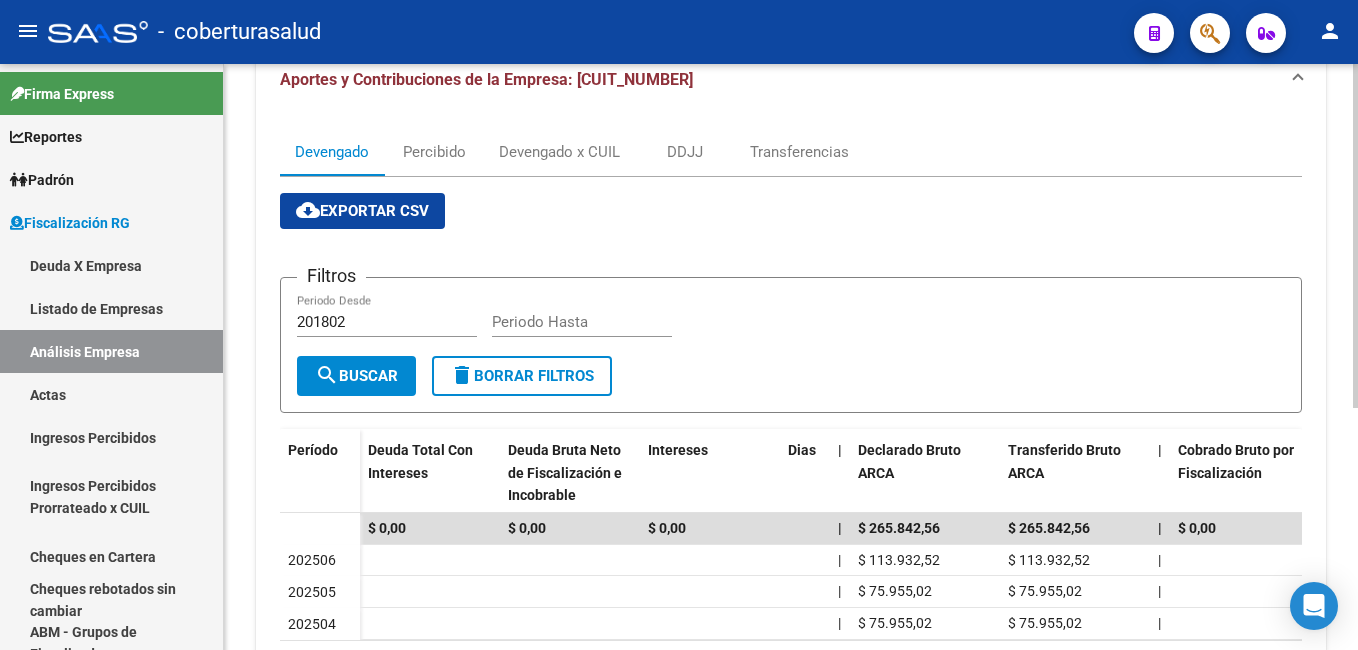 click on "201802 Periodo Desde" at bounding box center (387, 315) 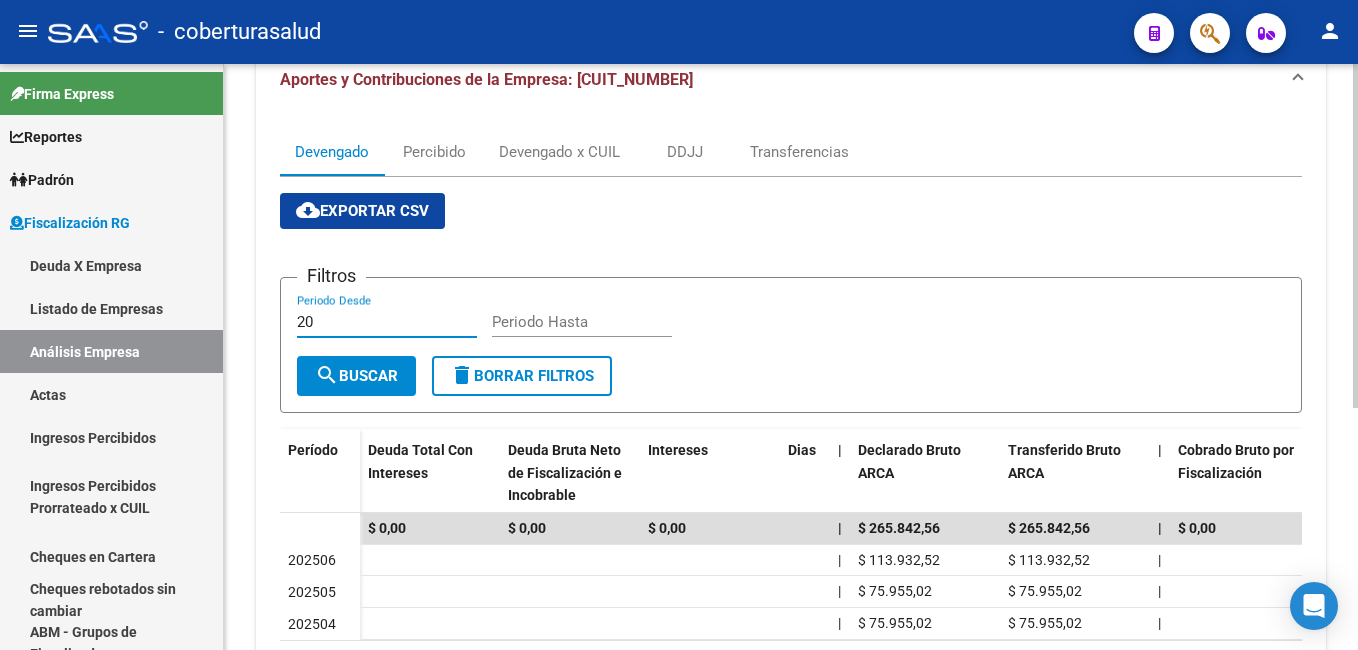 type on "2" 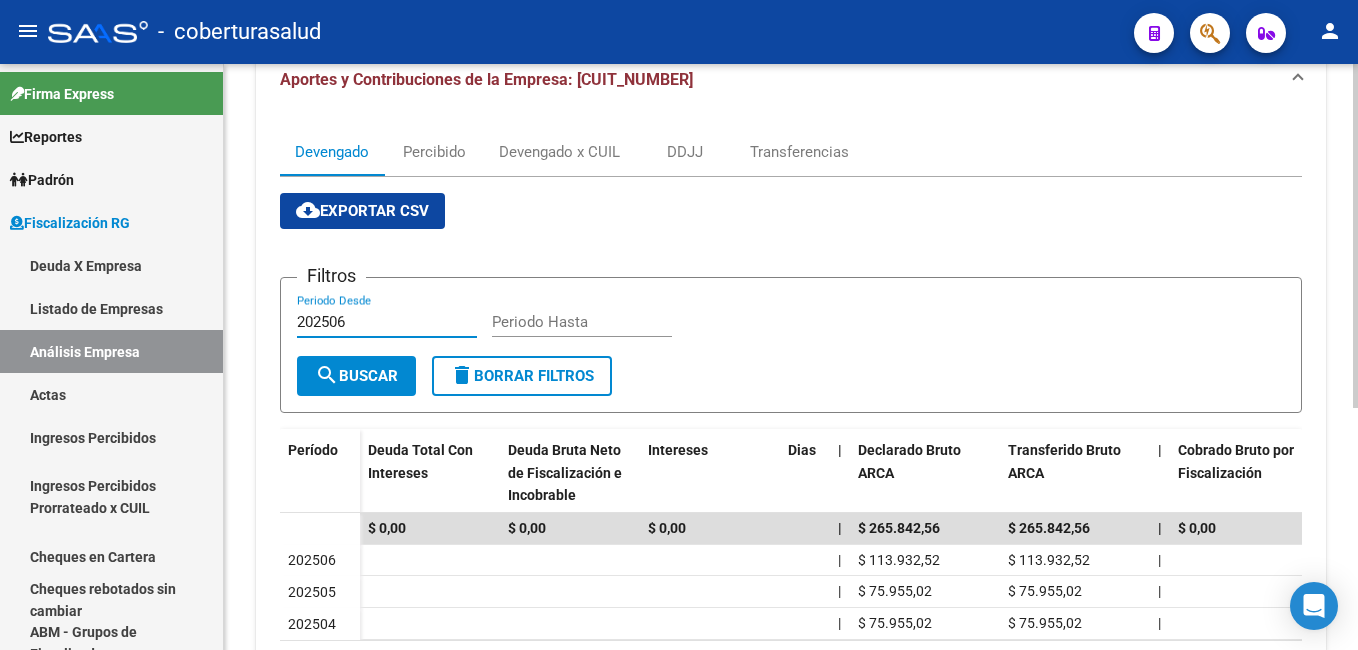 type on "202506" 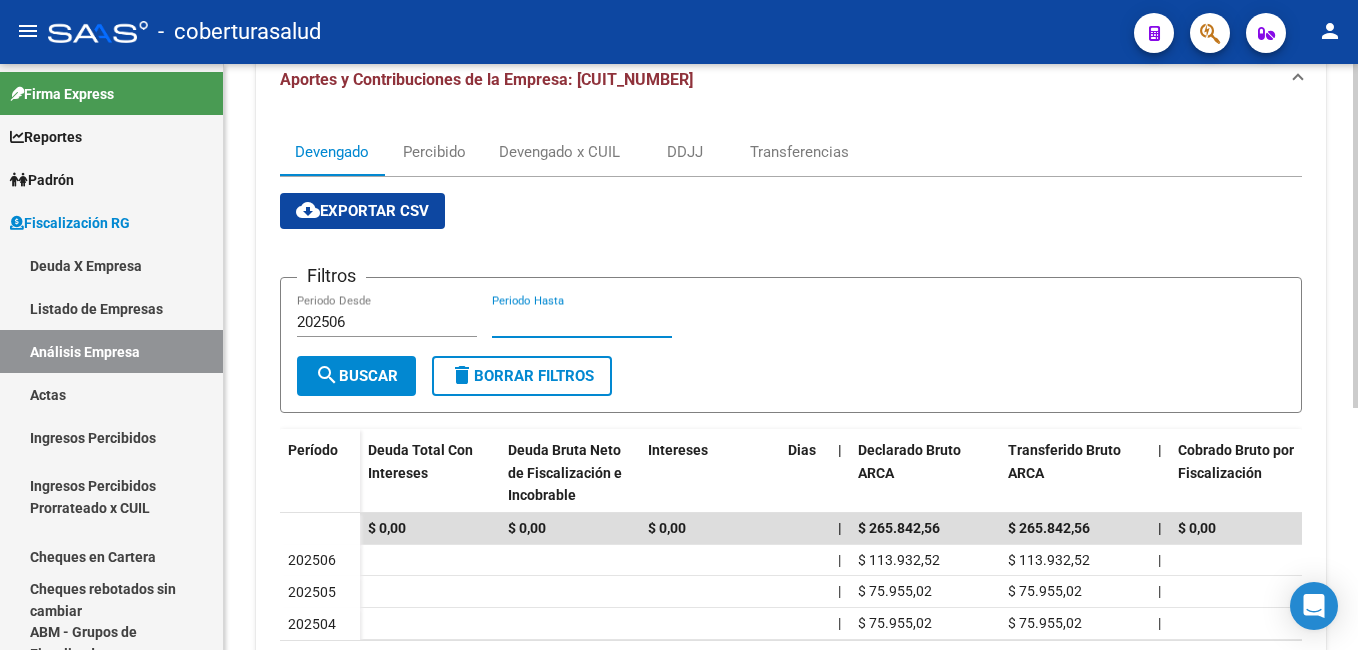 click on "Periodo Hasta" at bounding box center [582, 322] 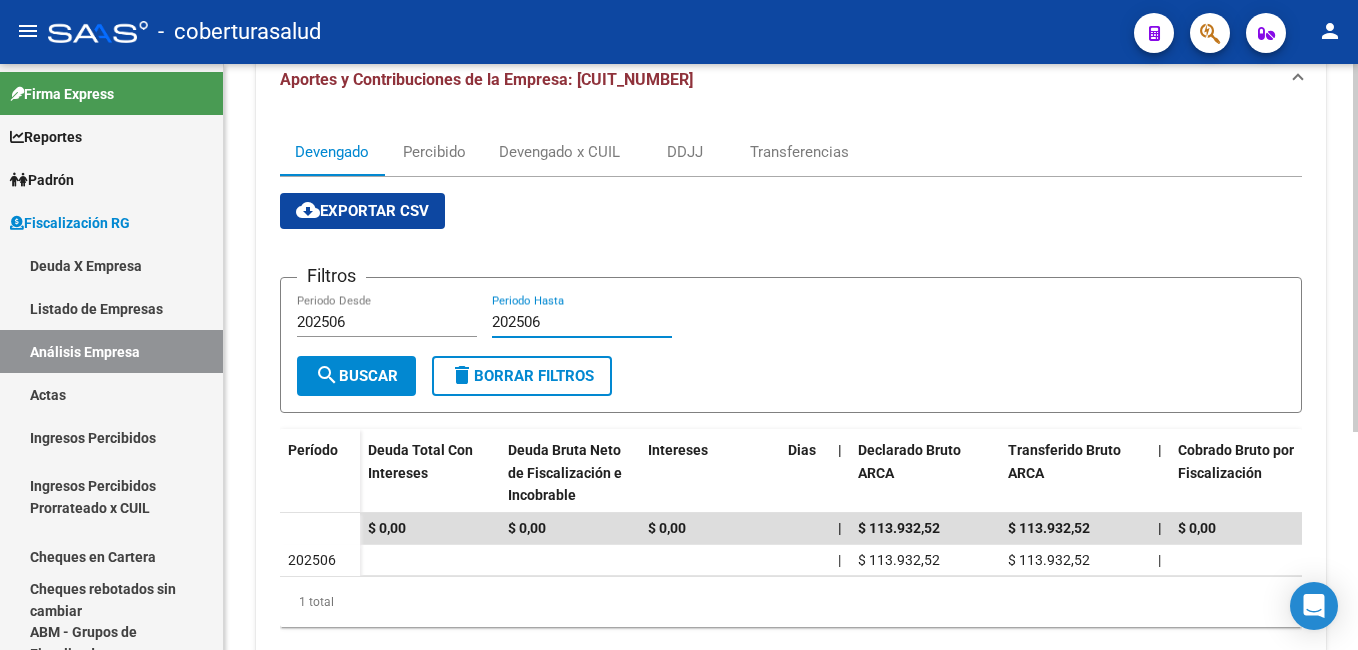 type on "202506" 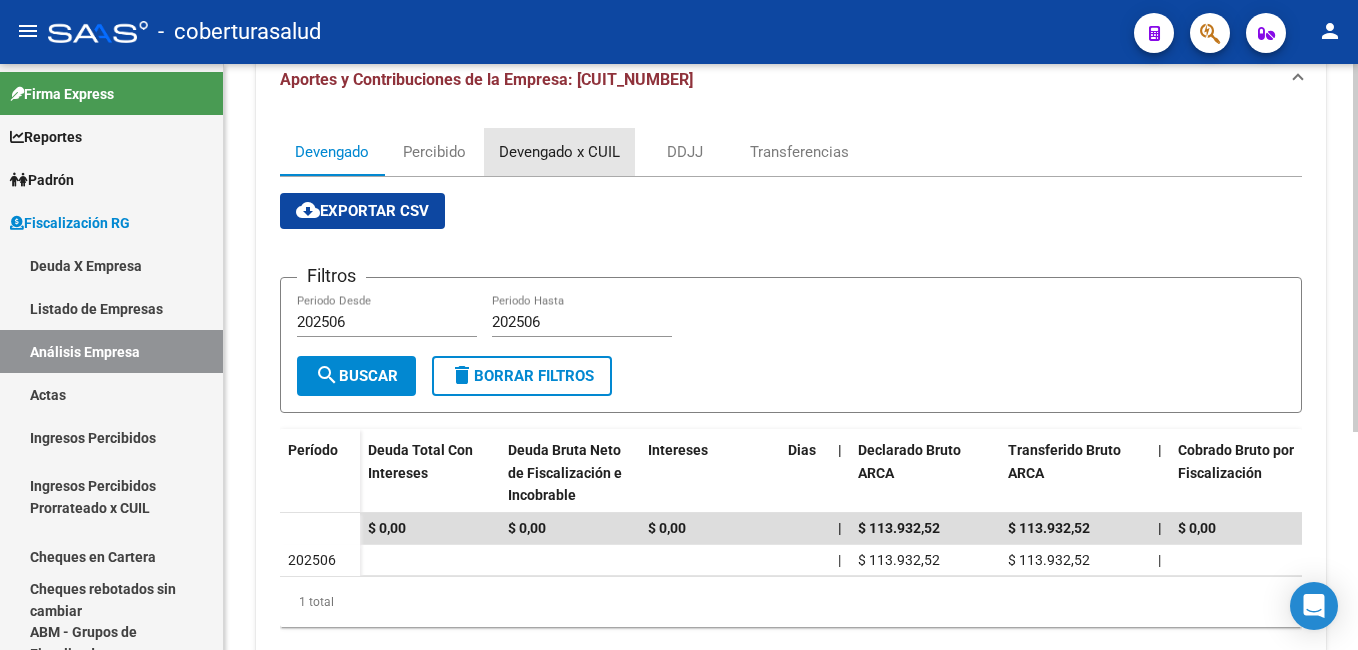 click on "Devengado x CUIL" at bounding box center [559, 152] 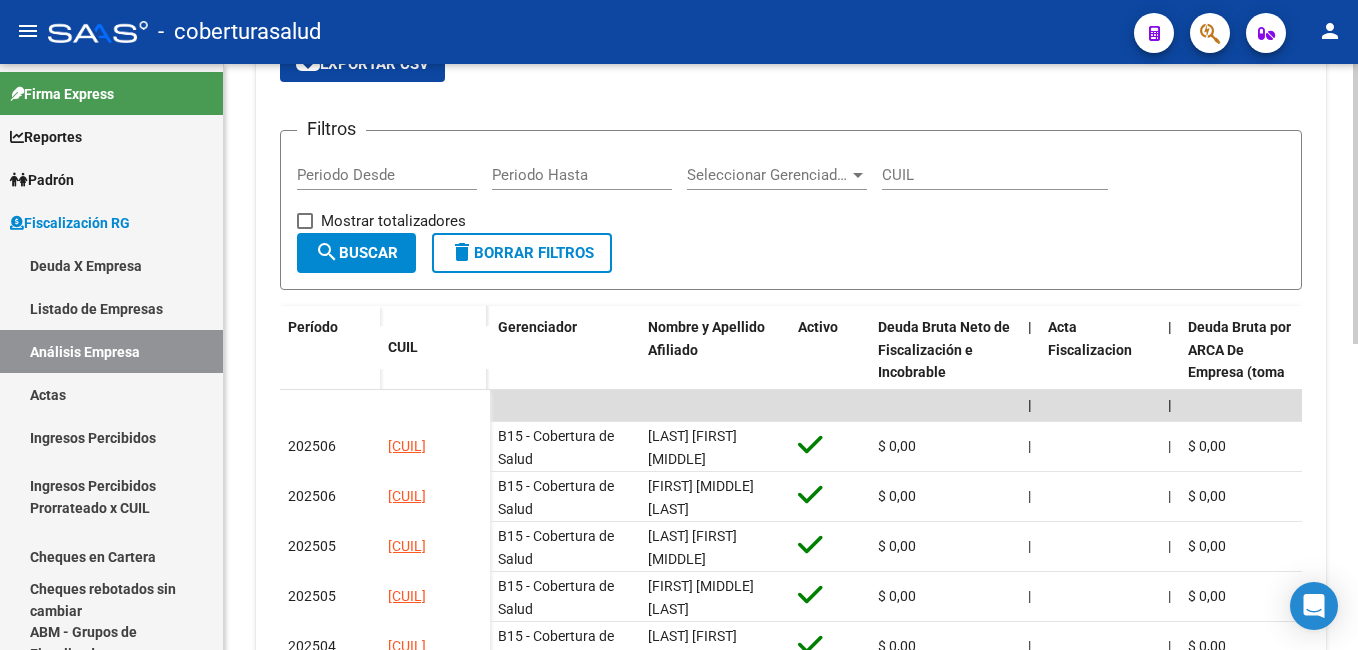 scroll, scrollTop: 433, scrollLeft: 0, axis: vertical 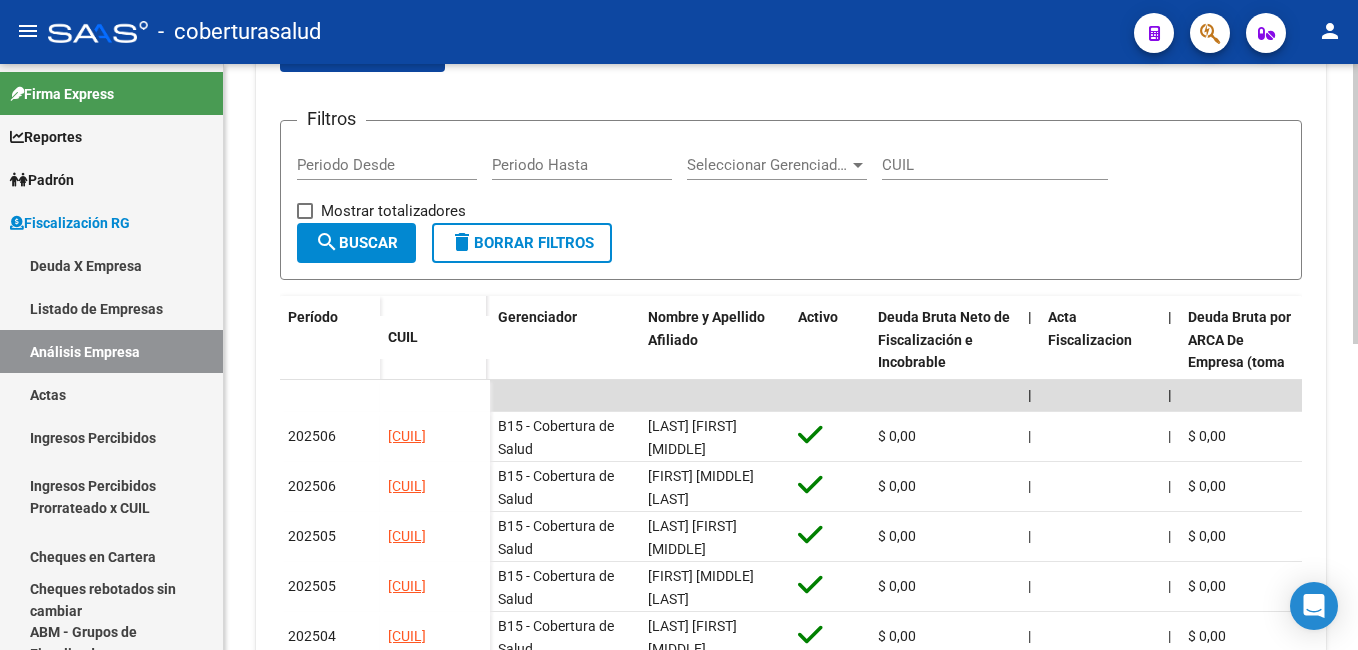 click on "menu -   coberturasalud  person    Firma Express     Reportes Ingresos Percibidos Análisis Ingresos RG por CUIT (mensual) Ingresos Devengados Análisis Histórico Detalles Transferencias RG sin DDJJ Detalles por CUIL RG Detalles - MT/PD MT morosos    Padrón Cambios de Gerenciador Análisis Afiliado    Fiscalización RG Deuda X Empresa Listado de Empresas Análisis Empresa Actas Ingresos Percibidos Ingresos Percibidos Prorrateado x CUIL Cheques en Cartera Cheques rebotados sin cambiar ABM - Grupos de Fiscalizadores ABM - Fiscalizadores DDJJ Sospechosas    Casos / Tickets Casos Casos Movimientos Sectores Comentarios Documentación Adj. Orígenes    Explorador de Archivos ARCA DDJJ / Nóminas Detalles Transferencias Detalles Transferencias Archivos Relaciones Laborales    Instructivos    Datos de contacto  FISCALIZACION REGIMEN GENERAL -> Análisis Empresa Aportante  Cambiar Empresa  Crear Acta ARCA Impuestos ARCA Padrón remove_red_eye  FTP - SSS  ABM  cloud_download  Generar informe de deuda" at bounding box center [679, 325] 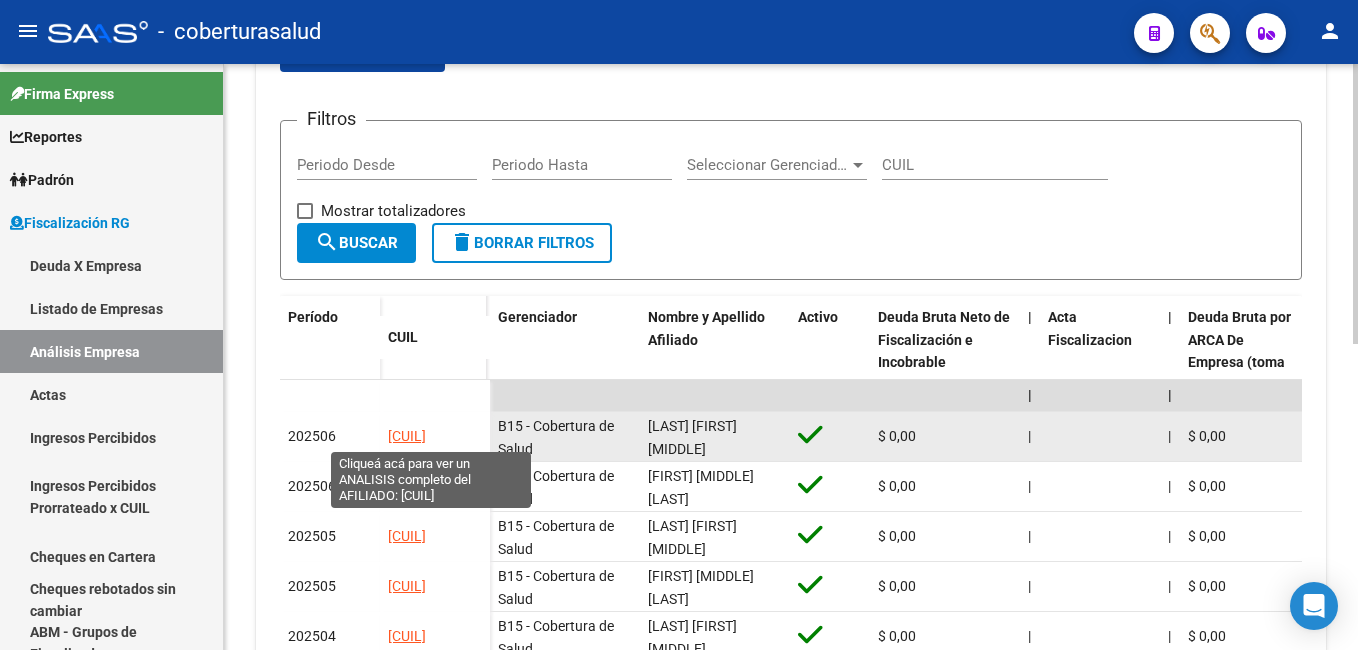click on "27216331430" 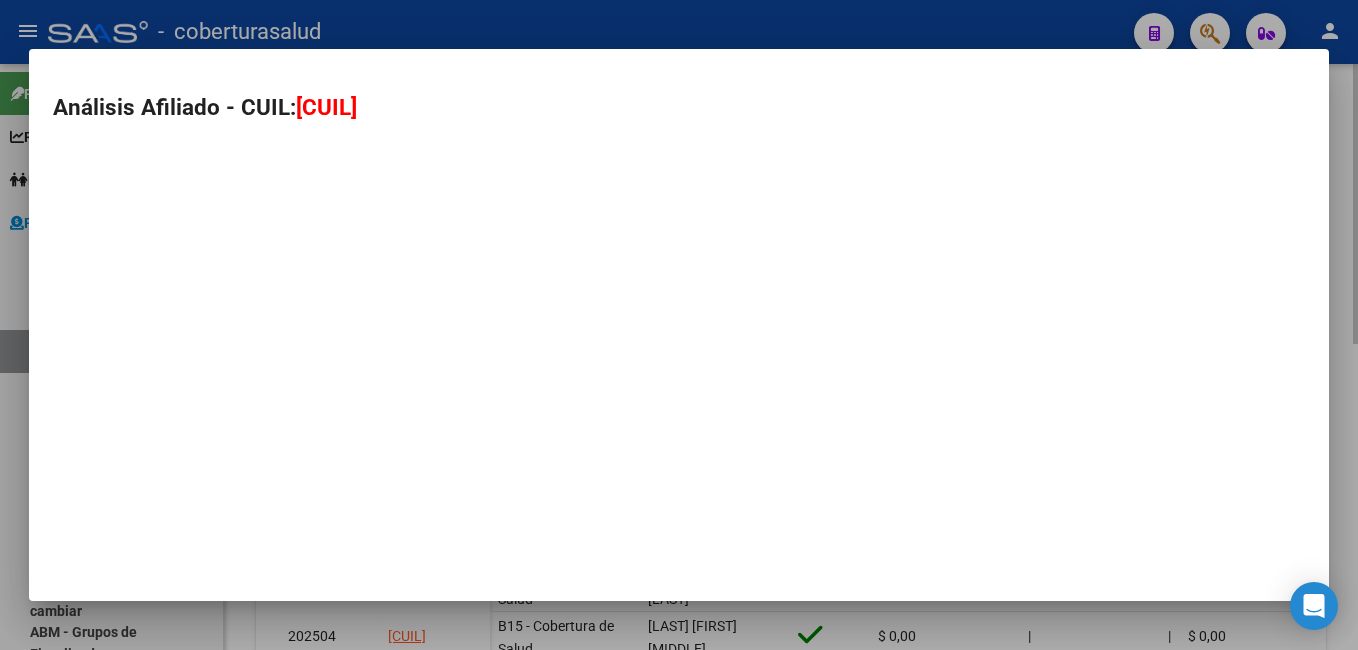 click on "Análisis Afiliado - CUIL:  27216331430" at bounding box center (679, 325) 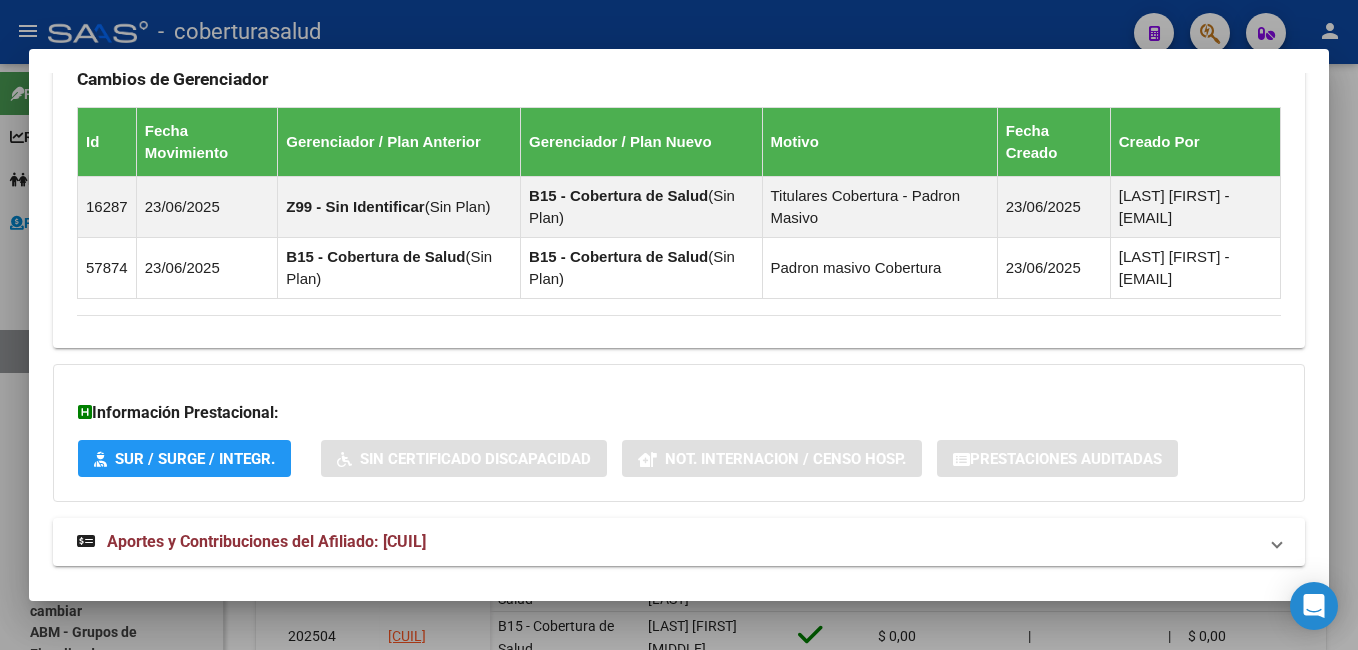 scroll, scrollTop: 1244, scrollLeft: 0, axis: vertical 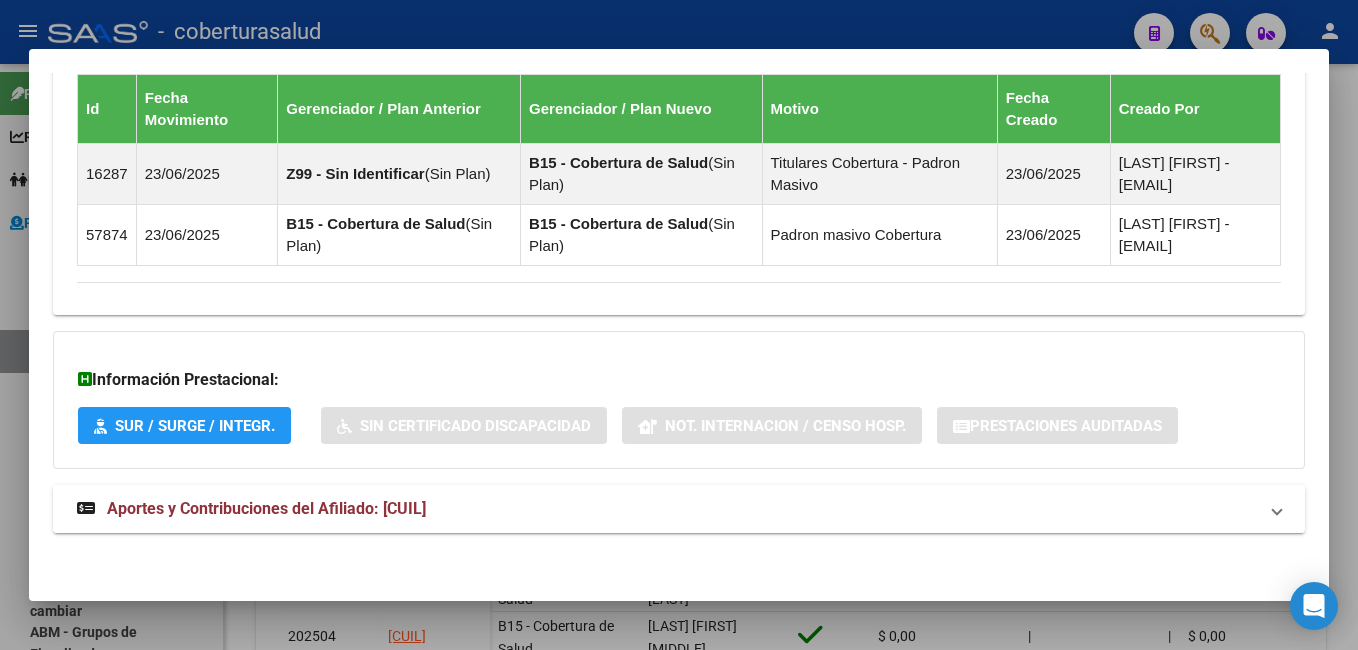 click on "Aportes y Contribuciones del Afiliado: 27216331430" at bounding box center [266, 508] 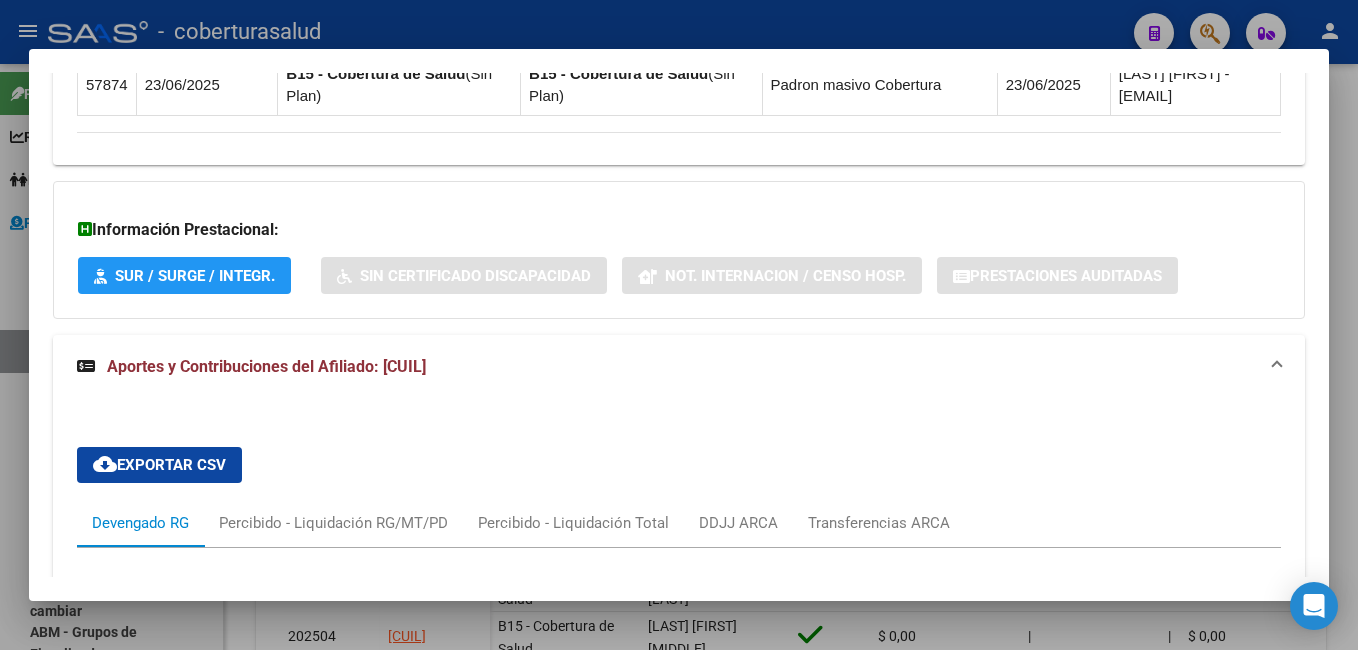 scroll, scrollTop: 1421, scrollLeft: 0, axis: vertical 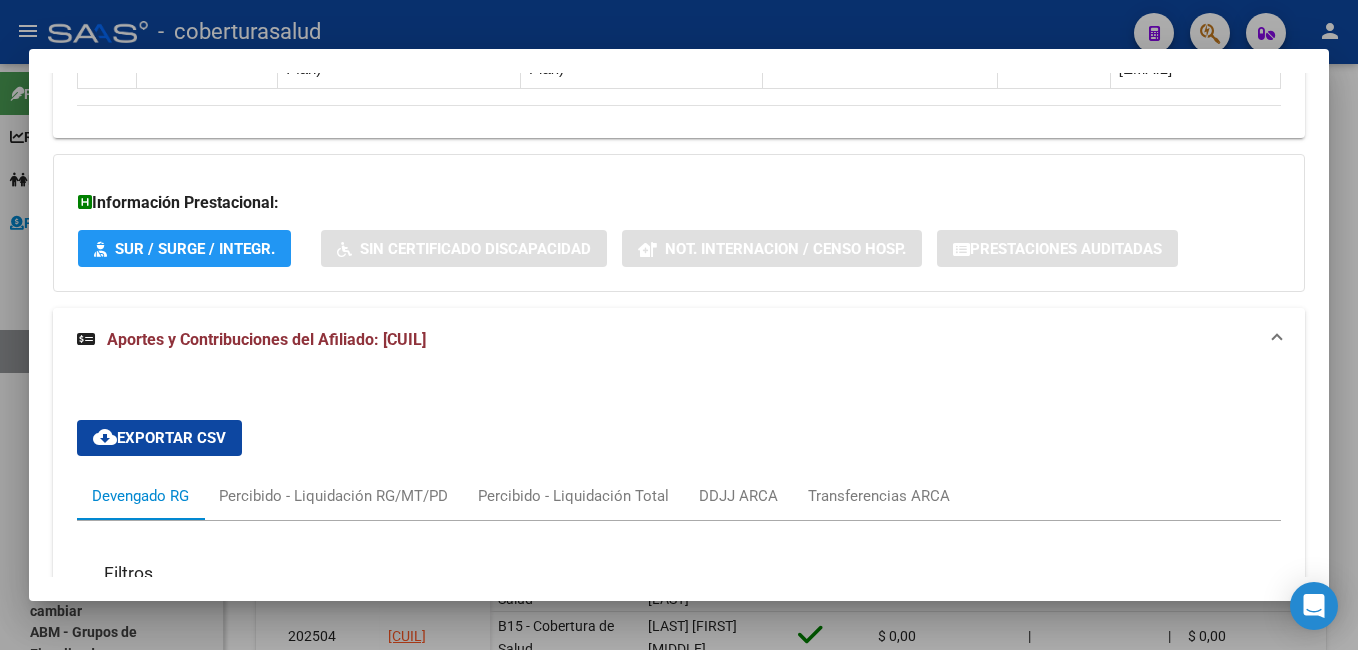 click on "Aportes y Contribuciones del Afiliado: 27216331430" at bounding box center (266, 339) 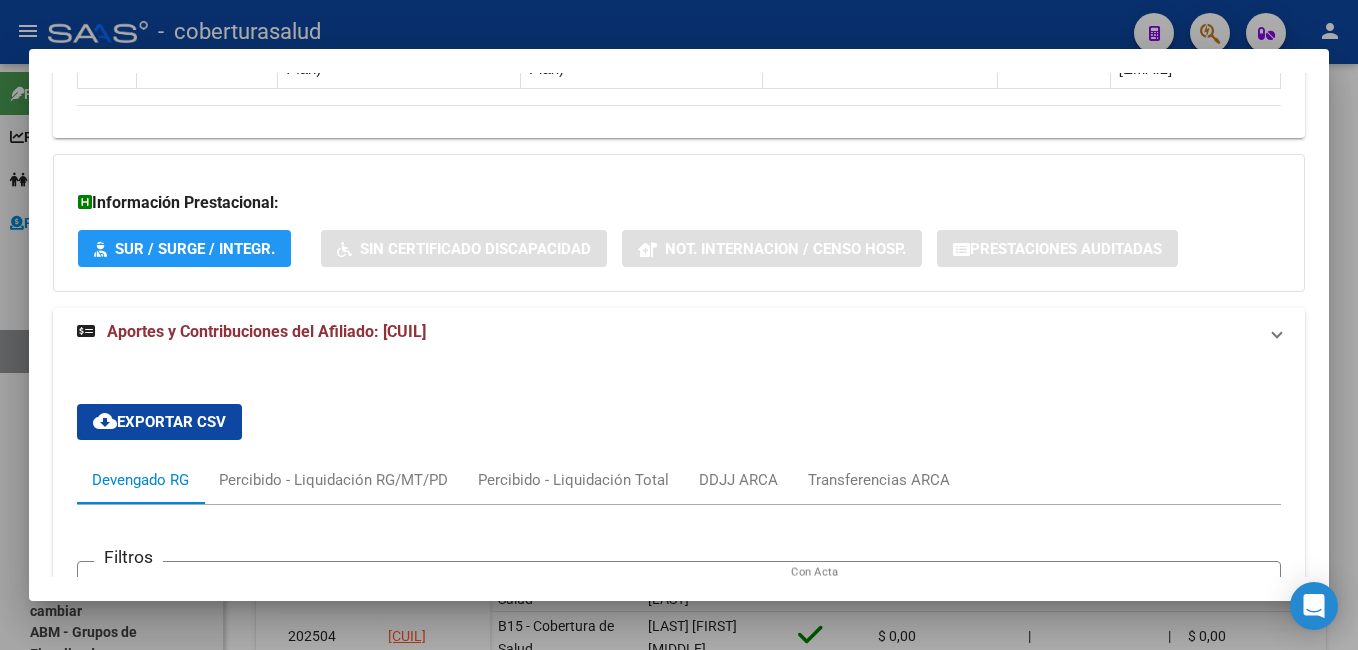click on "DATOS PADRÓN ÁGIL:  SORIA TERESA MILAGRO                |   ACTIVO   |     AFILIADO TITULAR  Datos Personales y Afiliatorios según Entes Externos: SSS FTP ARCA Padrón ARCA Impuestos Organismos Ext.   No hay casos -> Crear
Gerenciador:      B15 - Cobertura de Salud Atención telefónica: Atención emergencias: Otros Datos Útiles:    Datos de Empadronamiento  Enviar Credencial Digital remove_red_eye Movimientos    Sin Certificado Discapacidad Etiquetas: Estado: ACTIVO Última Alta Formal:  01/04/2025 Ultimo Tipo Movimiento Alta:  ALTA desde el Padrón Entregado x SSS Comentario ADMIN:  Migración Padrón Completo SSS el 2025-05-26 16:17:01 DATOS DEL AFILIADO Apellido:   SORIA TERESA MILAGRO           CUIL:  27216331430 Documento:  DU - DOCUMENTO UNICO 21633143  Nacionalidad:  ARGENTINA Parentesco:  0 - Titular Estado Civil:  Soltero Discapacitado:    NO (00) Sexo:  F Nacimiento:  27/08/1970 Edad:  54  Teléfono Particular:  0387-155107364       Provincia:  Salta Localidad: Código Postal: Id" at bounding box center [679, -114] 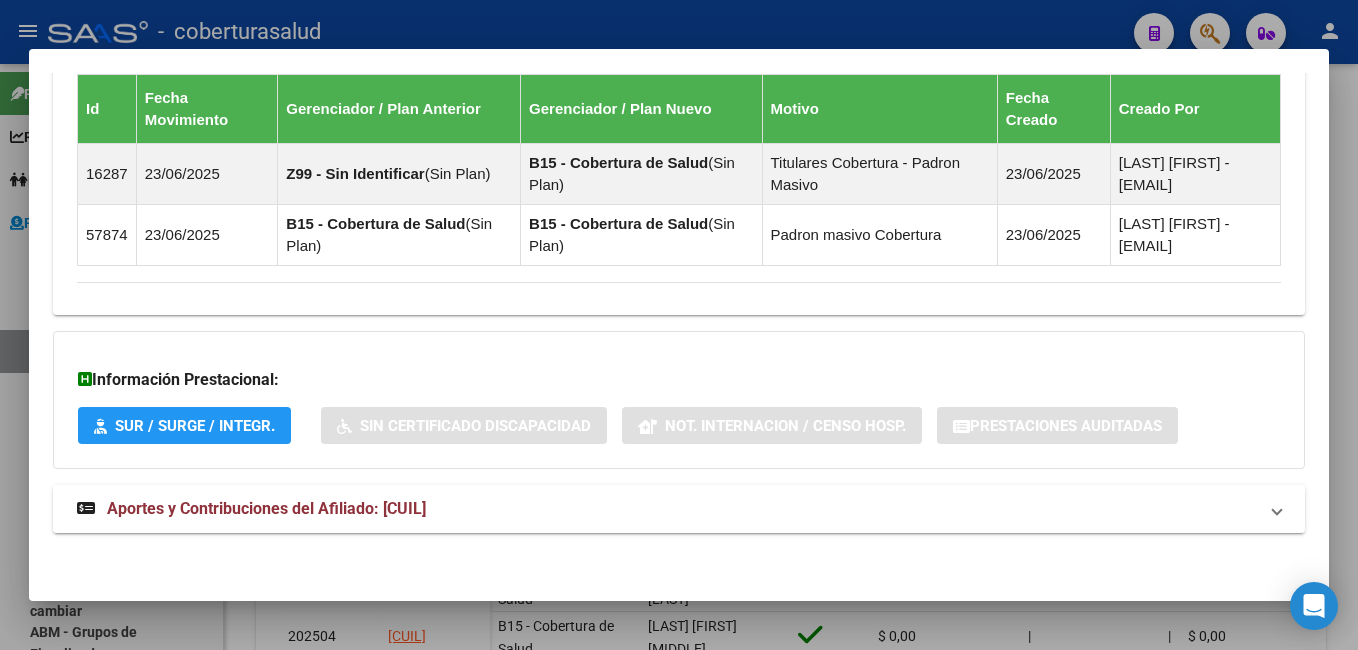 click at bounding box center (86, 508) 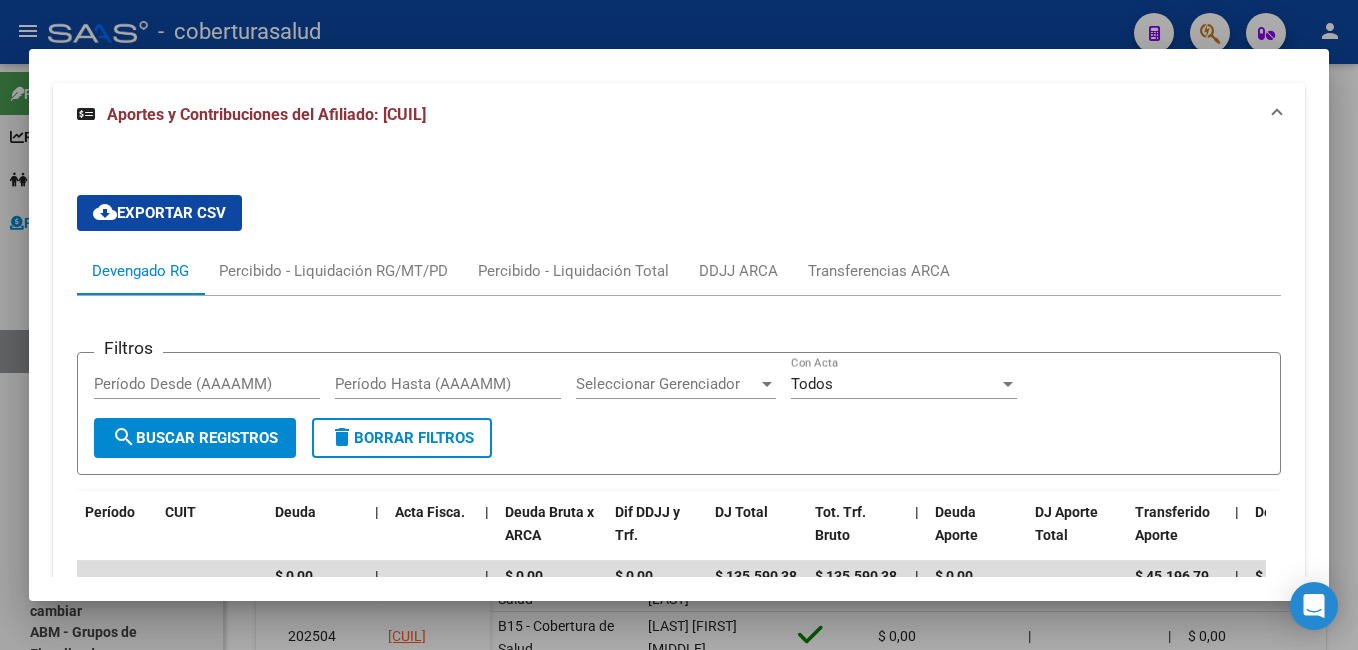 scroll, scrollTop: 1651, scrollLeft: 0, axis: vertical 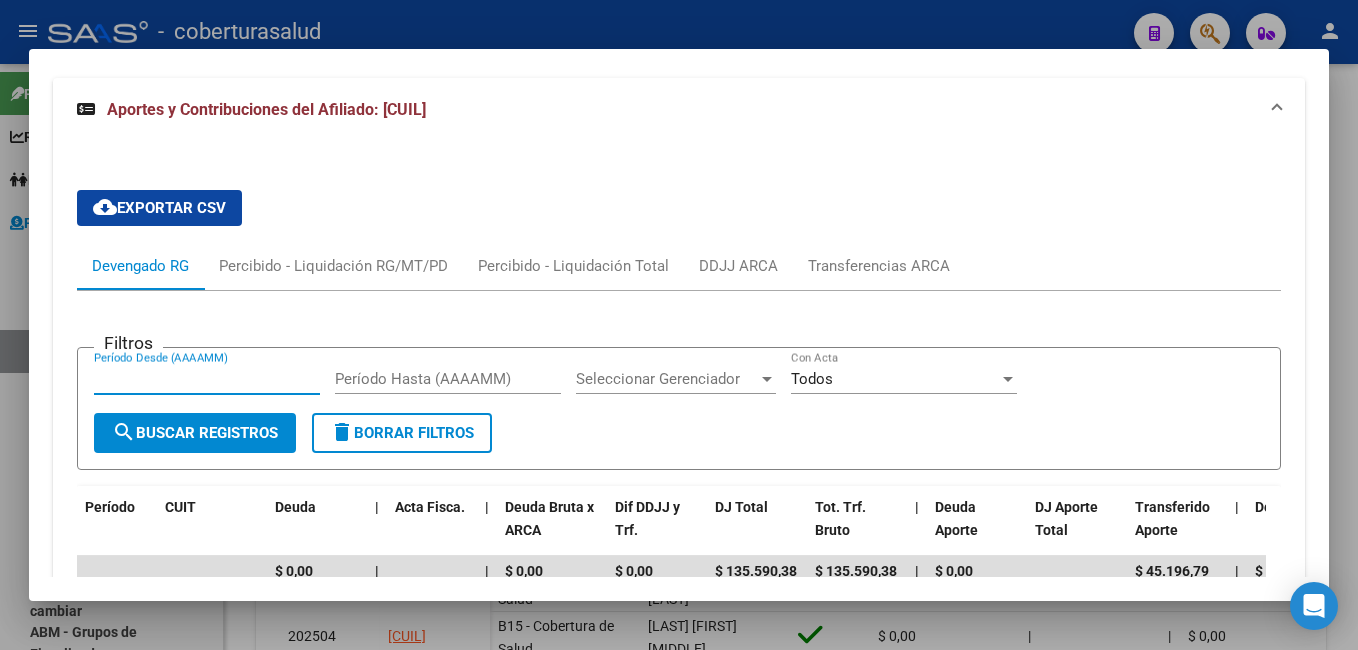 click on "Período Desde (AAAAMM)" at bounding box center [207, 379] 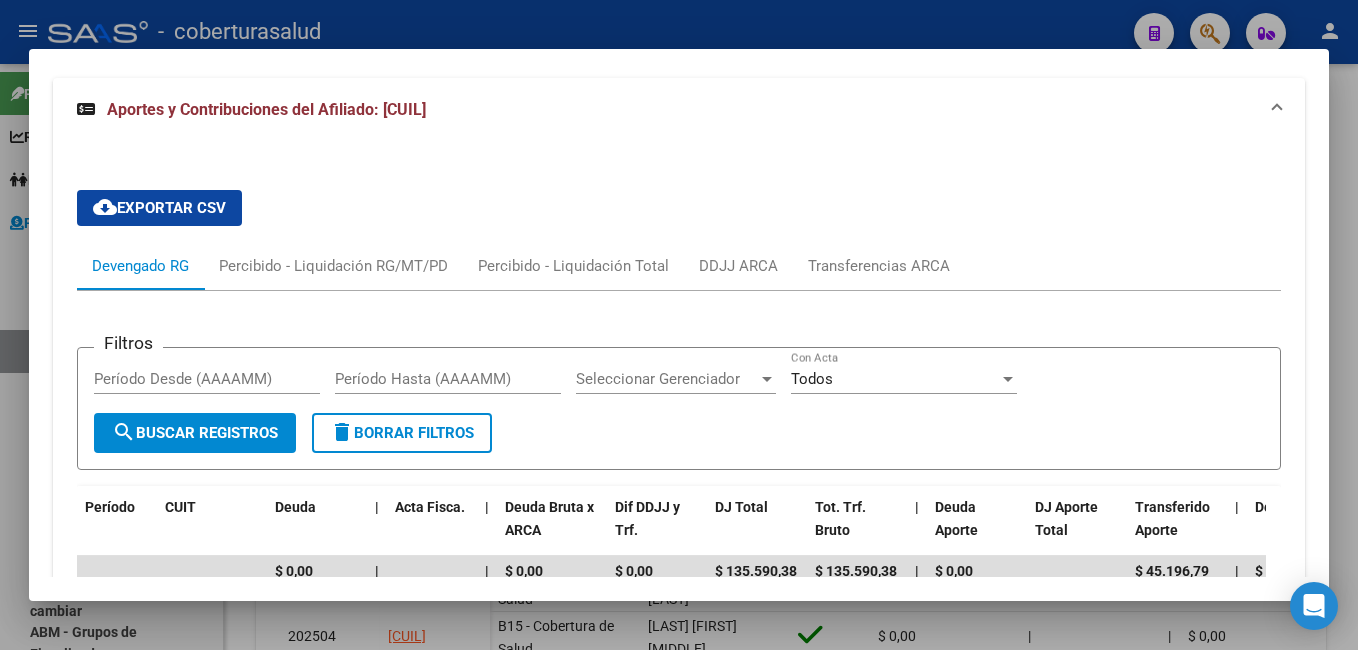 click on "Período Desde (AAAAMM)" at bounding box center [207, 379] 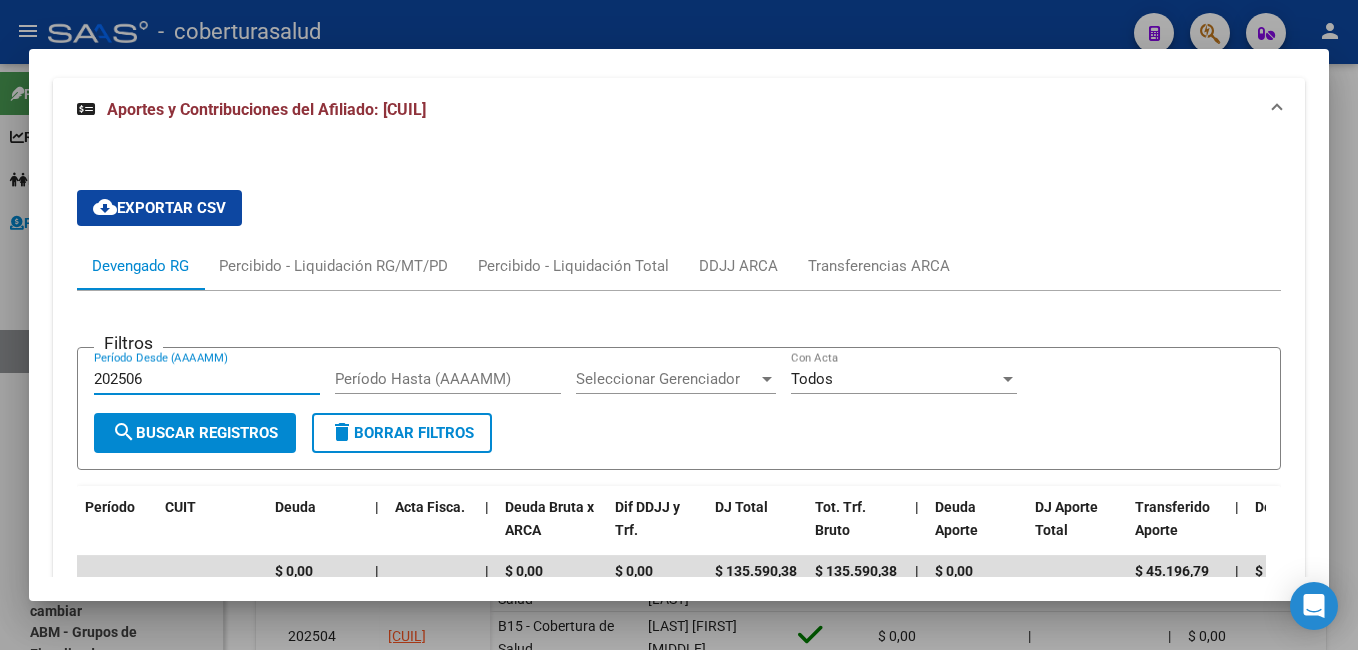 type on "202506" 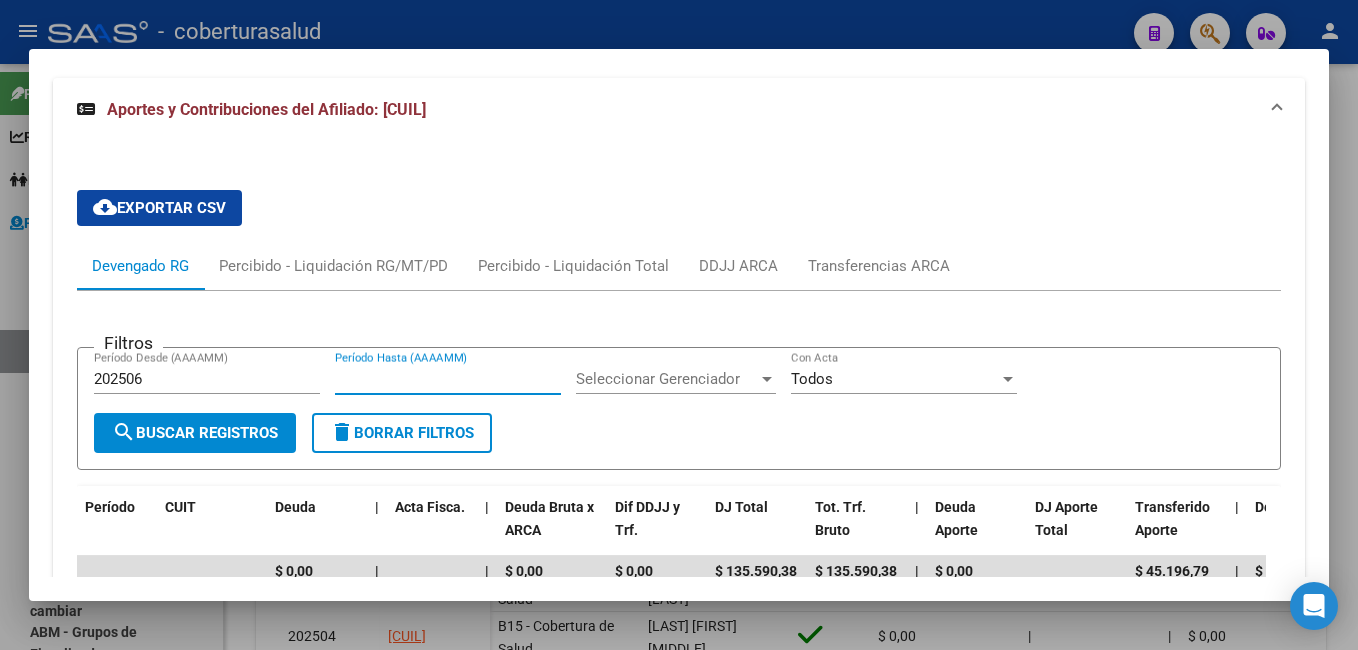 click on "Período Hasta (AAAAMM)" at bounding box center [448, 379] 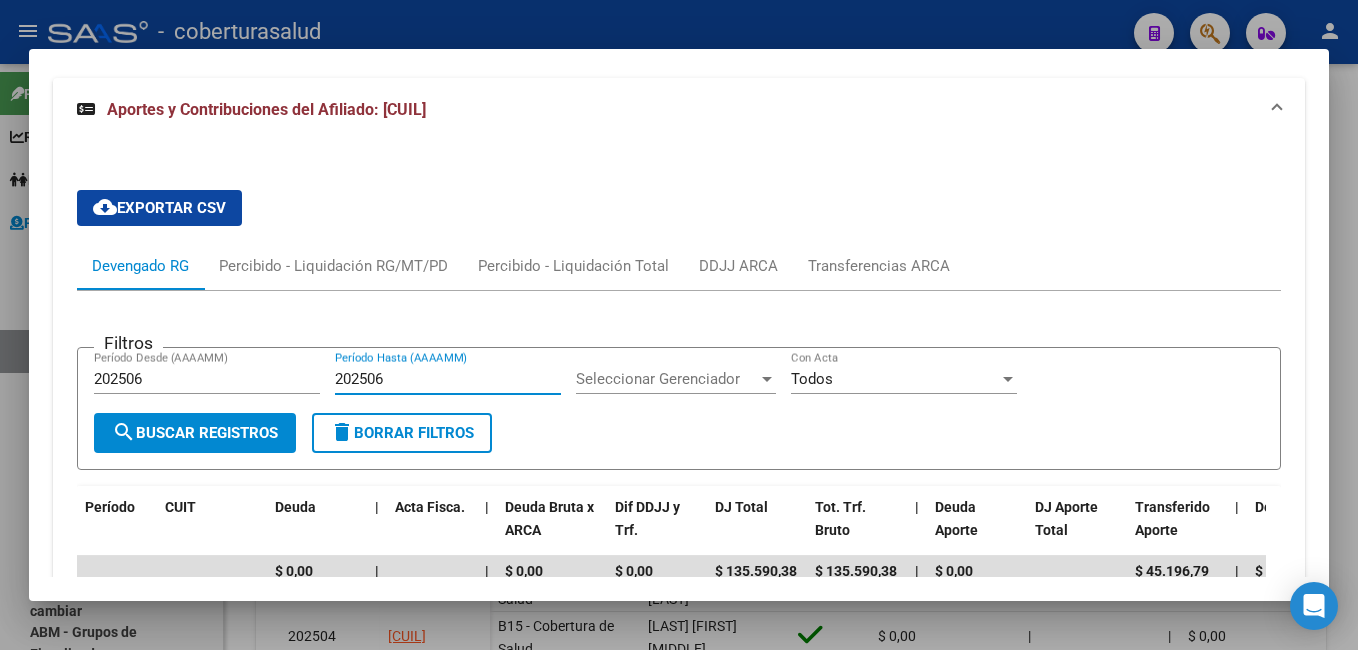 type on "202506" 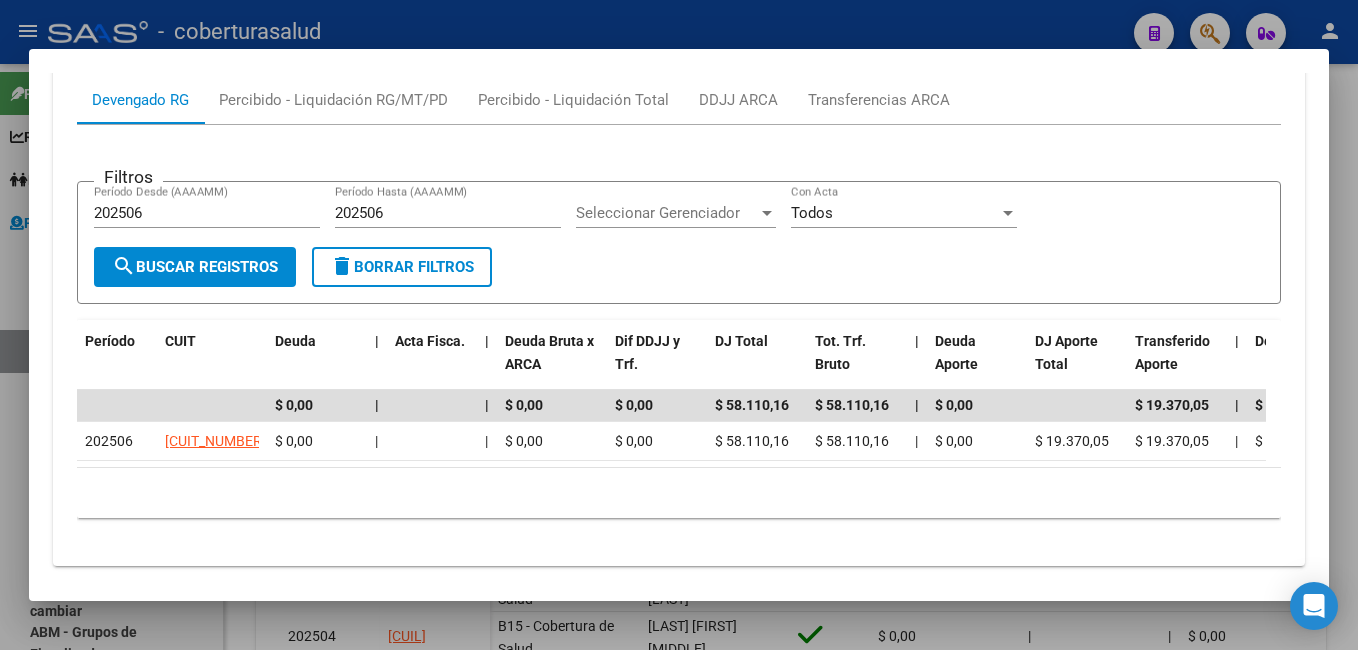 scroll, scrollTop: 1867, scrollLeft: 0, axis: vertical 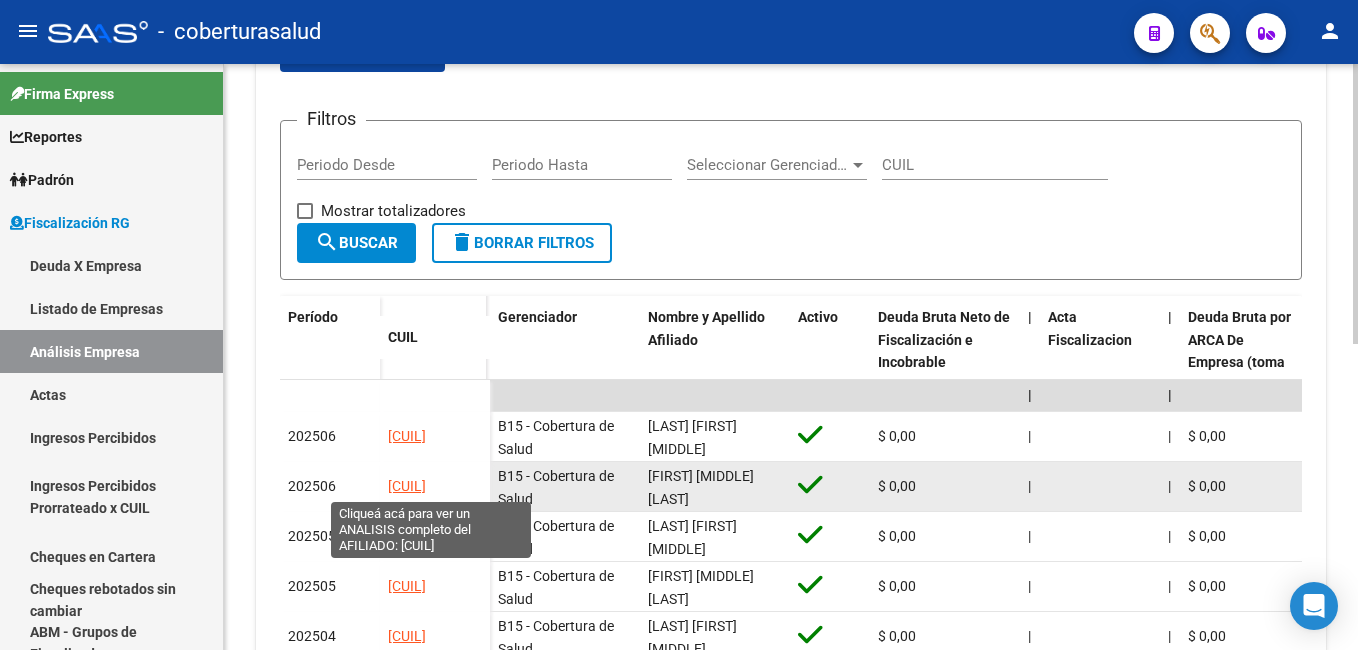 click on "27279724785" 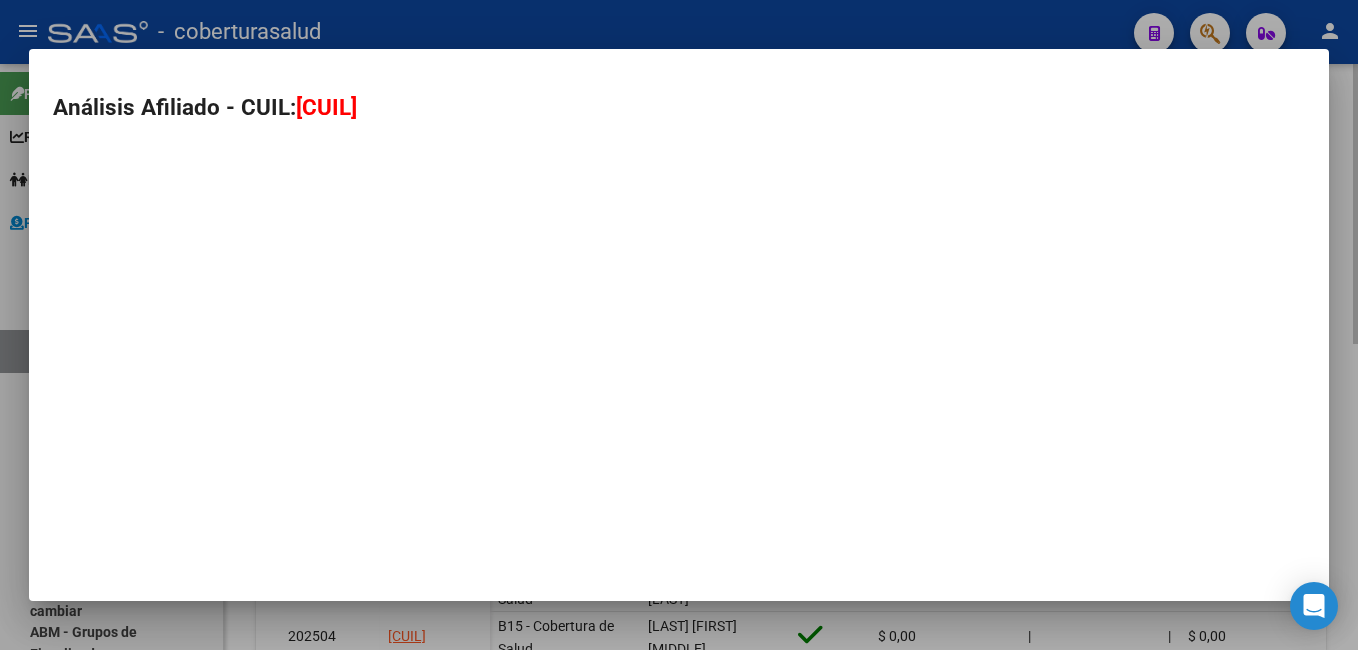 click on "Análisis Afiliado - CUIL:  27279724785" at bounding box center [679, 325] 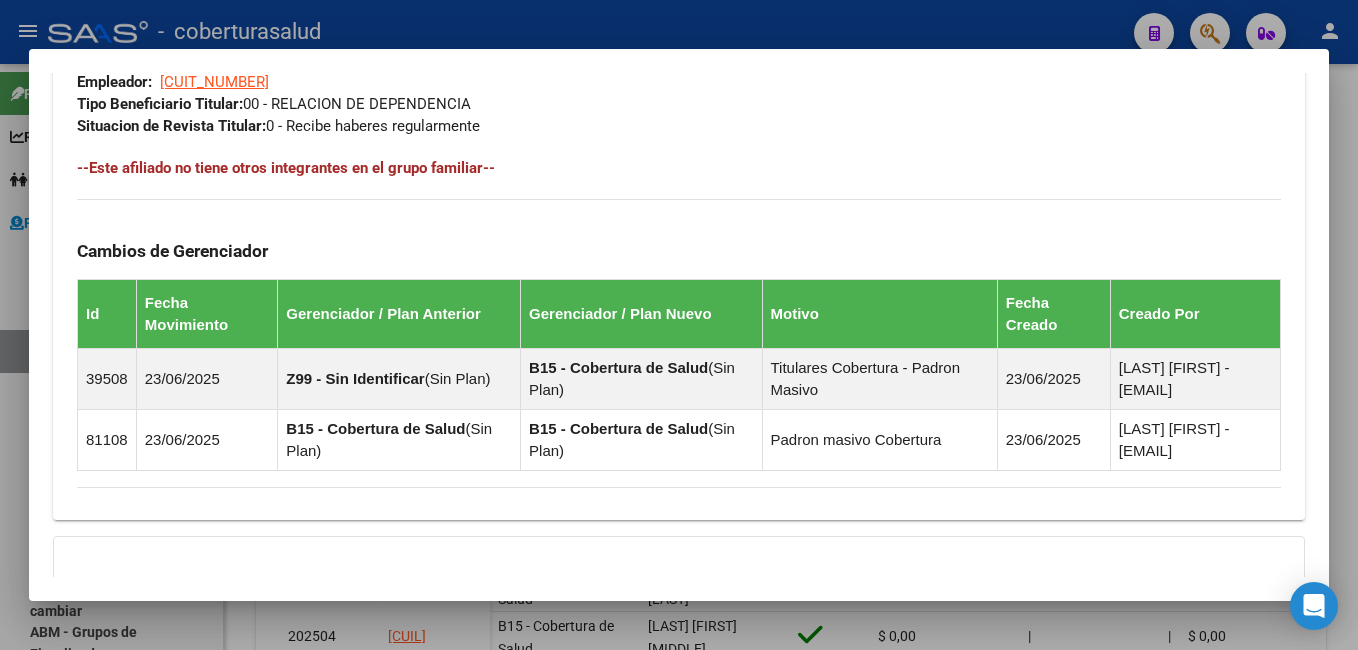 scroll, scrollTop: 1244, scrollLeft: 0, axis: vertical 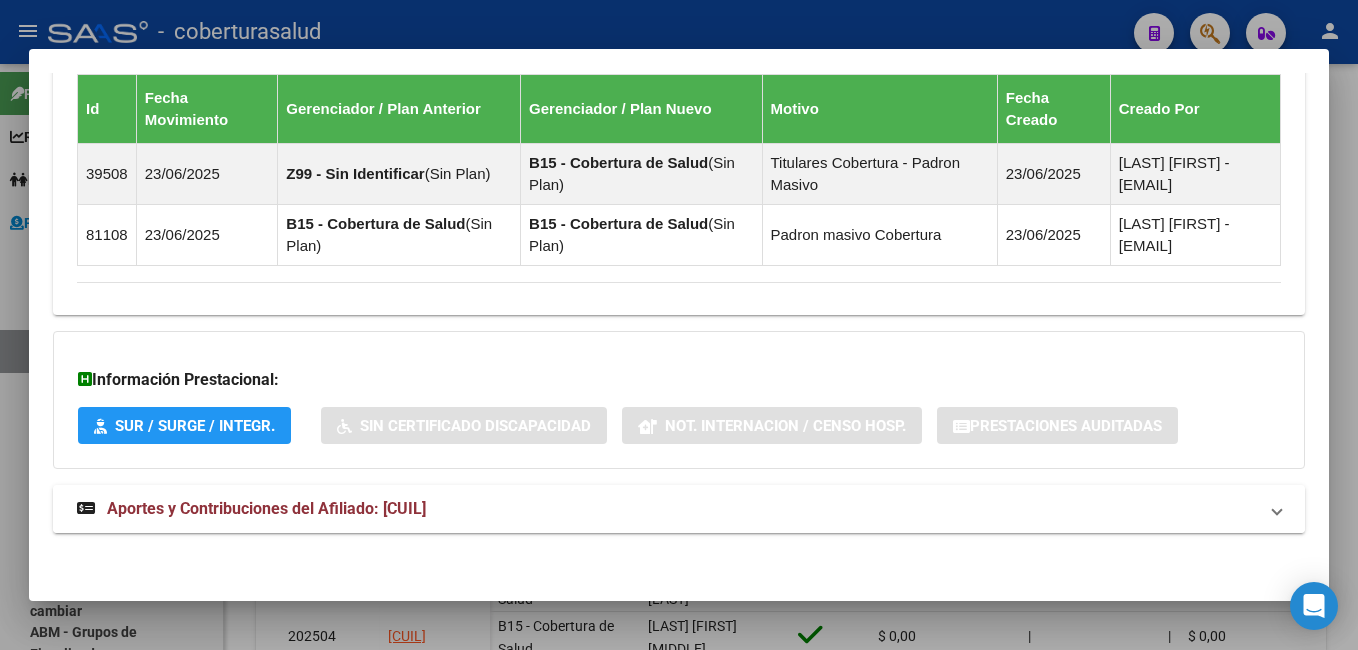 click at bounding box center (86, 508) 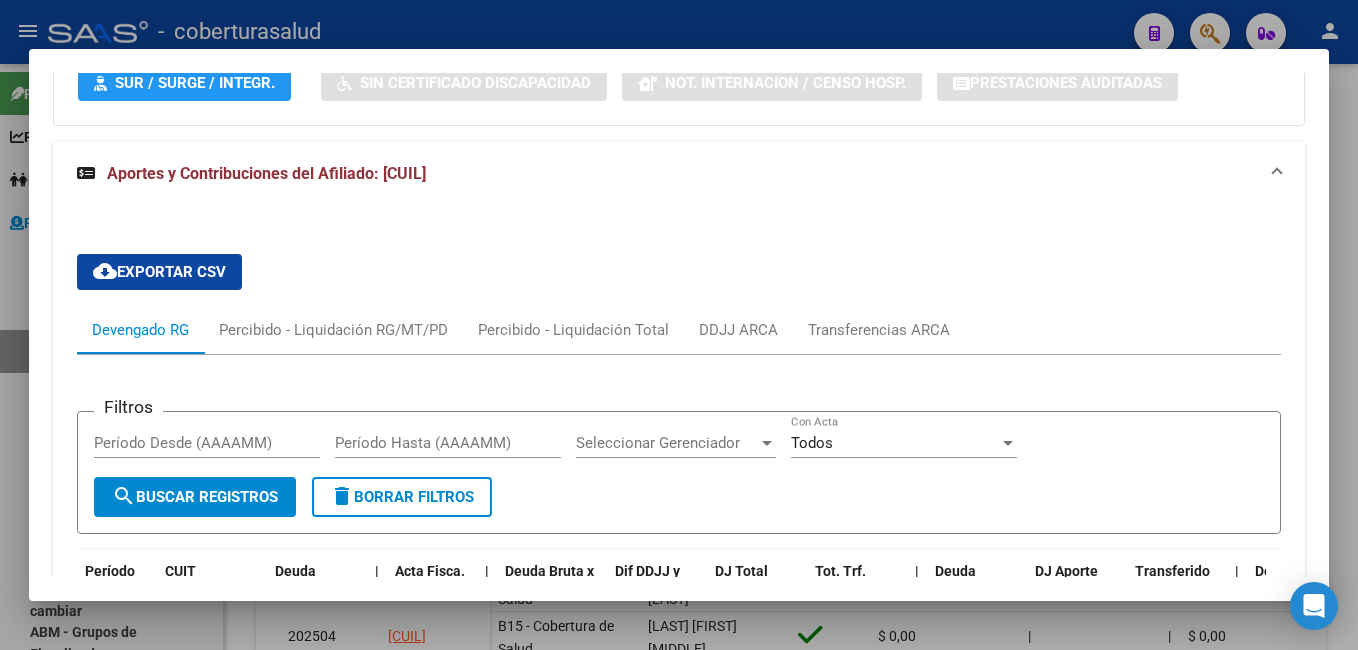 scroll, scrollTop: 1678, scrollLeft: 0, axis: vertical 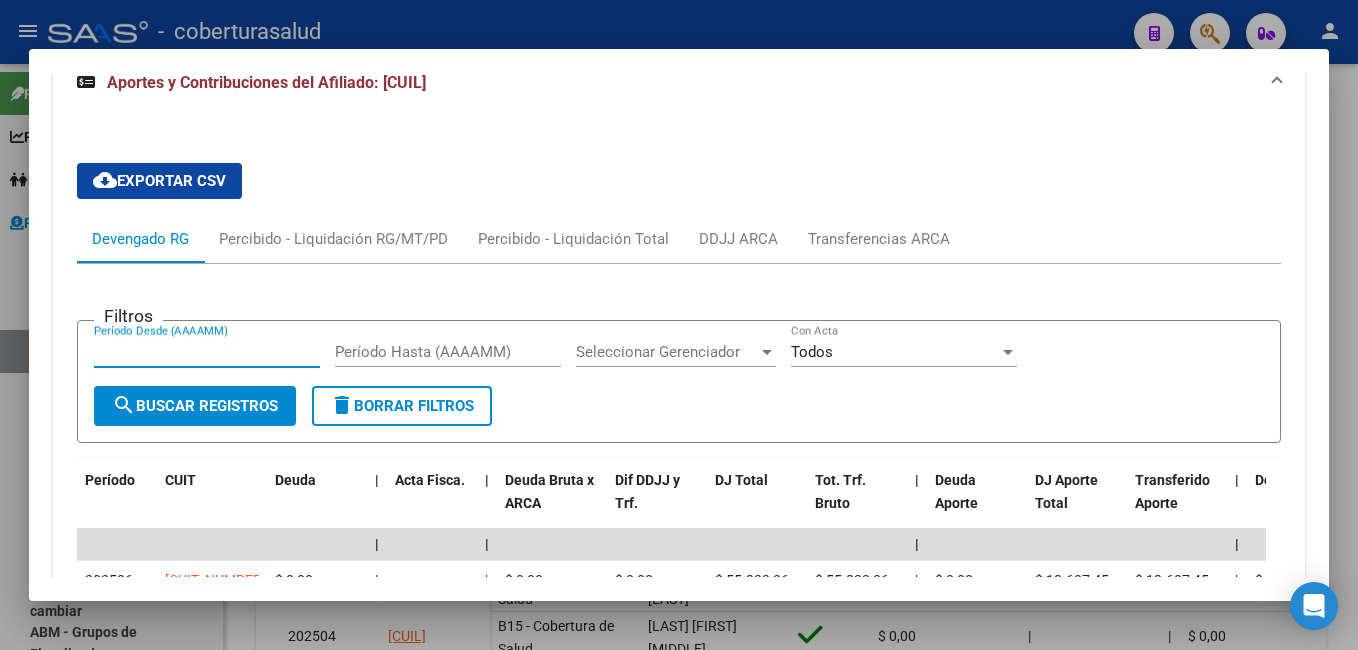 click on "Período Desde (AAAAMM)" at bounding box center (207, 352) 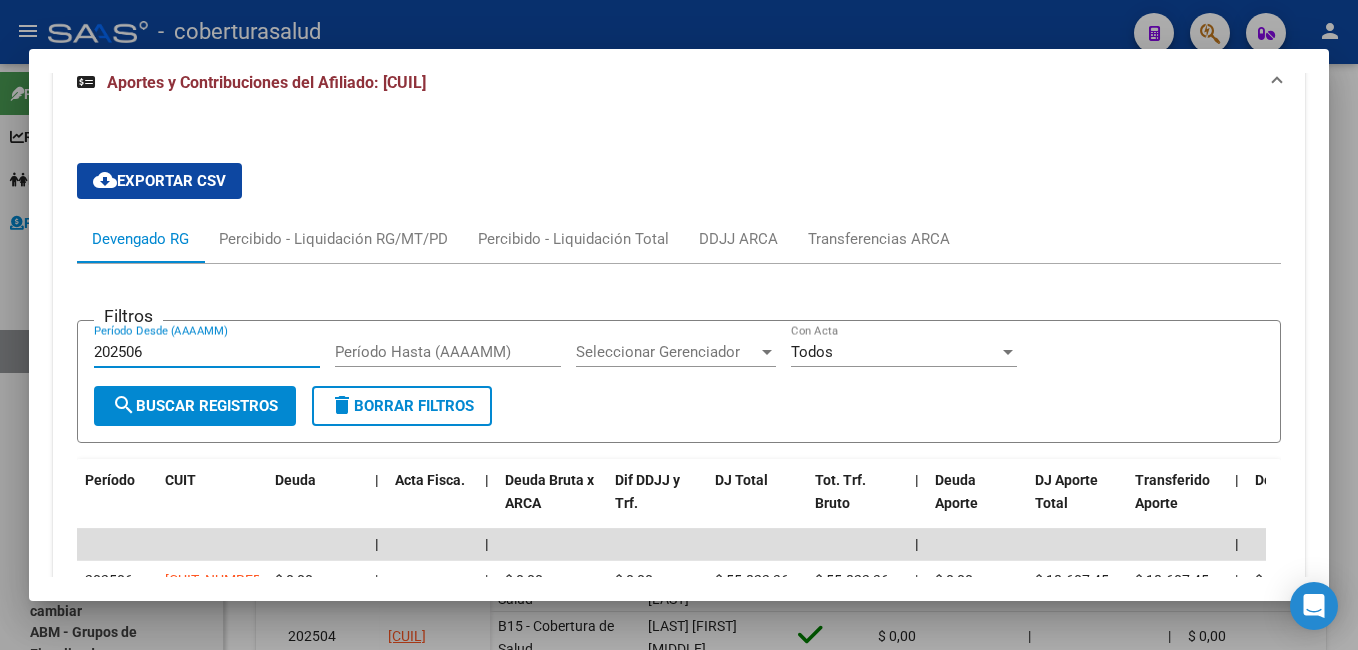 type on "202506" 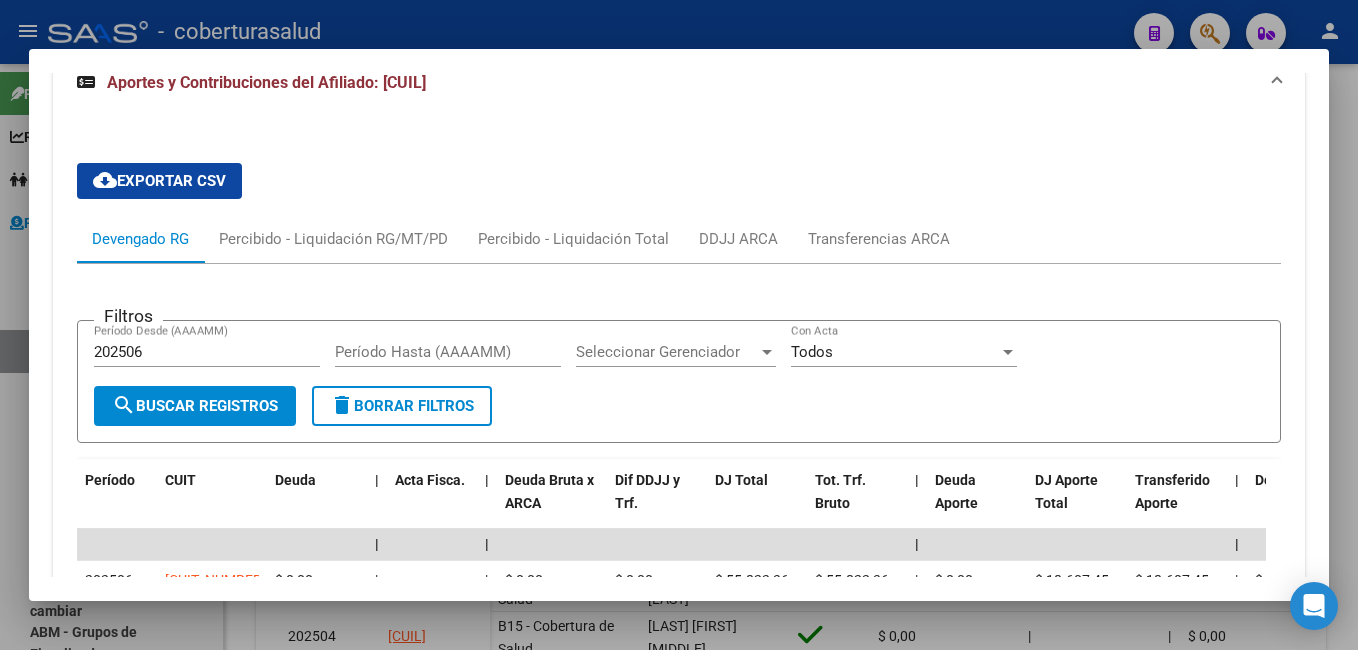 click on "Filtros 202506 Período Desde (AAAAMM) Período Hasta (AAAAMM) Seleccionar Gerenciador Seleccionar Gerenciador Todos Con Acta" at bounding box center [679, 361] 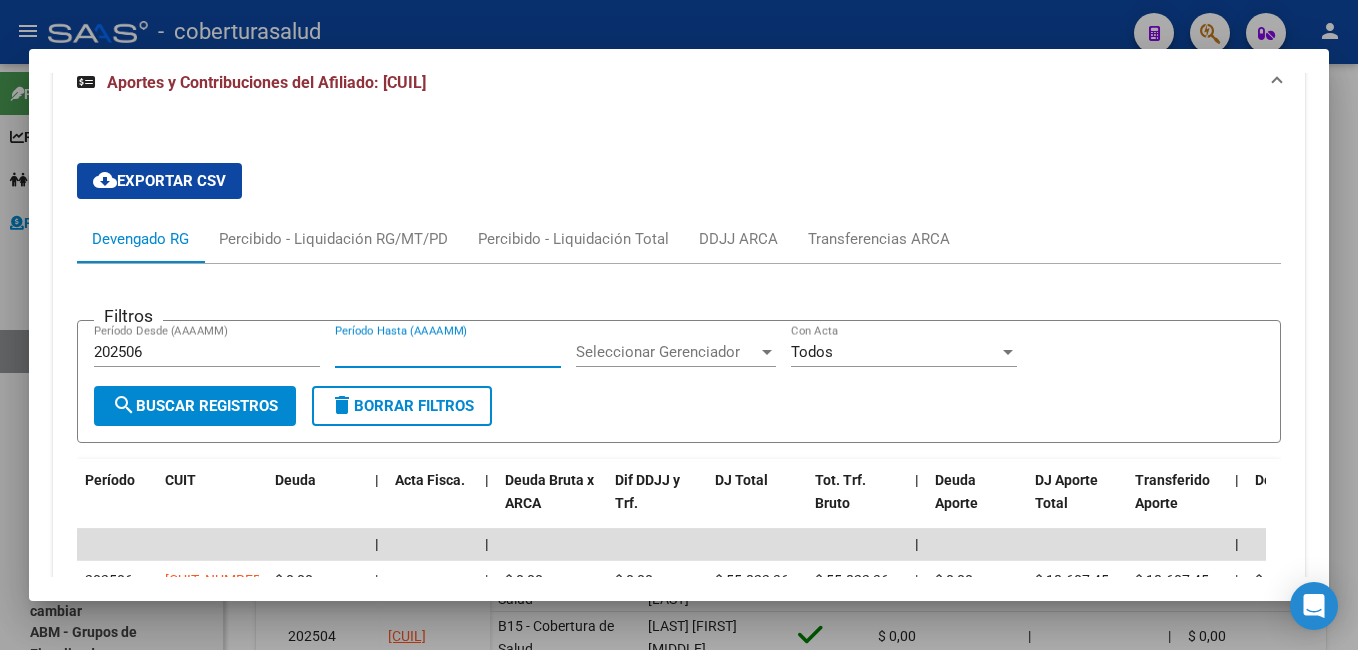 click on "Período Hasta (AAAAMM)" at bounding box center (448, 352) 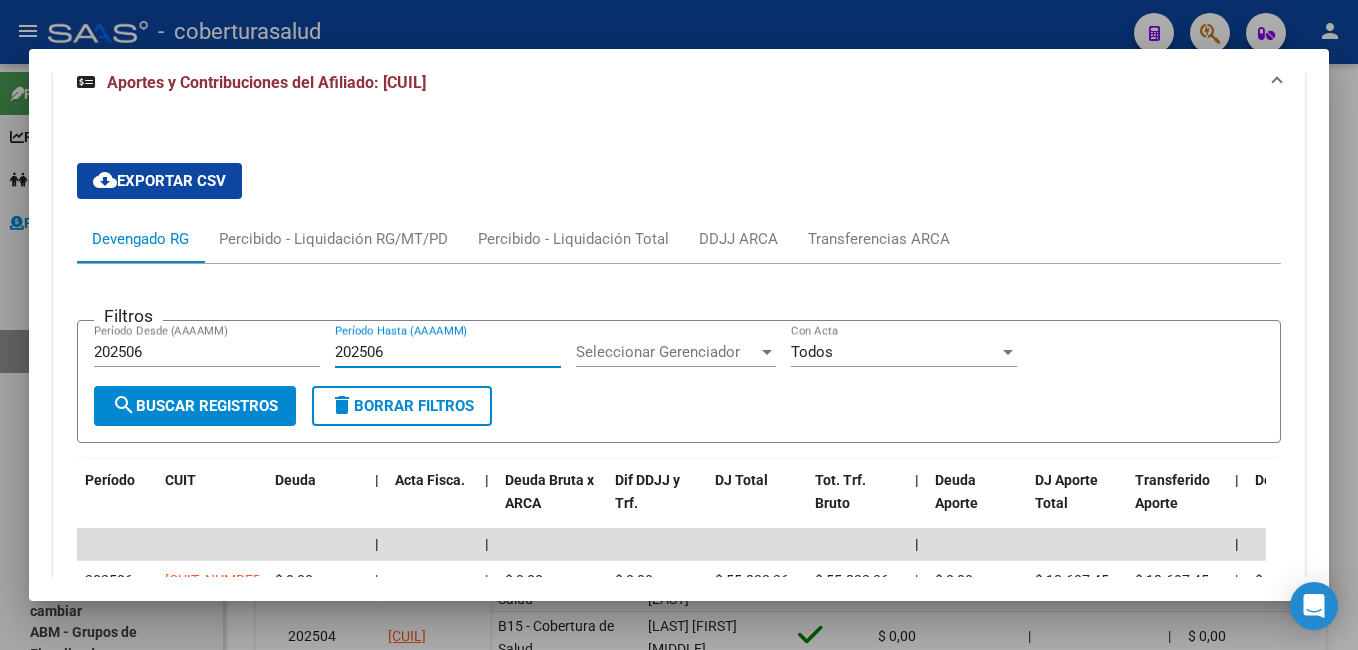 type on "202506" 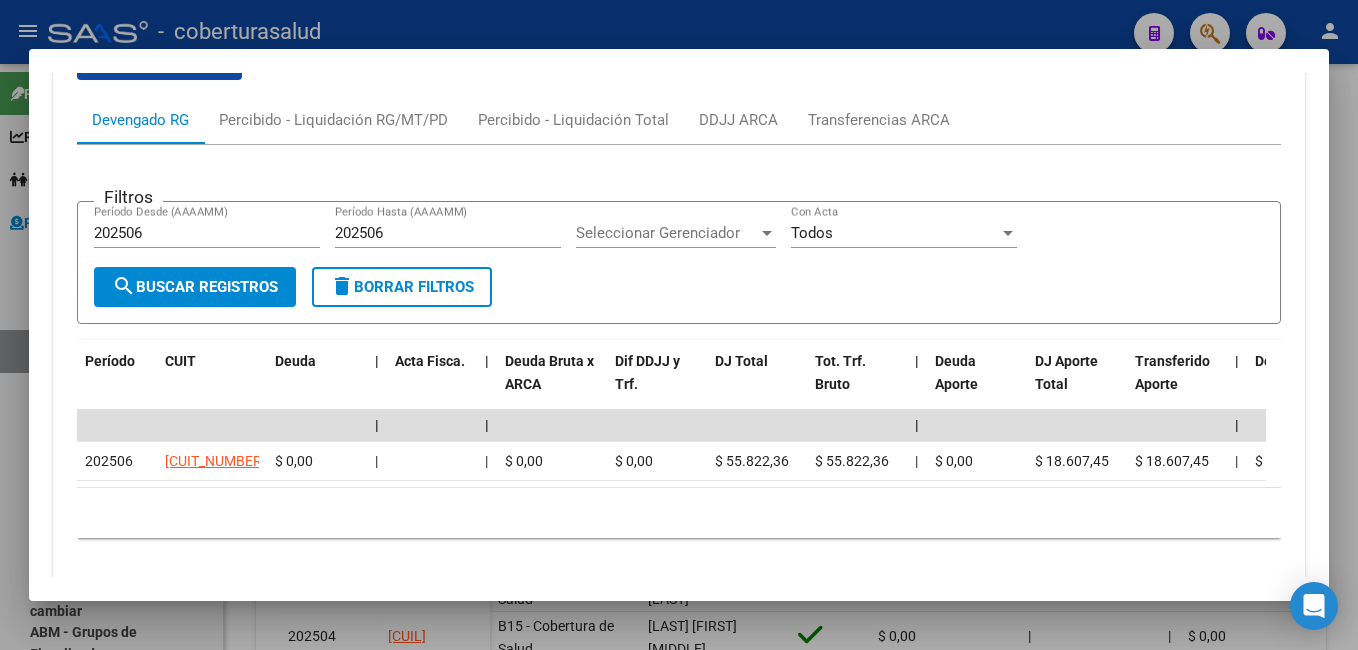 scroll, scrollTop: 1838, scrollLeft: 0, axis: vertical 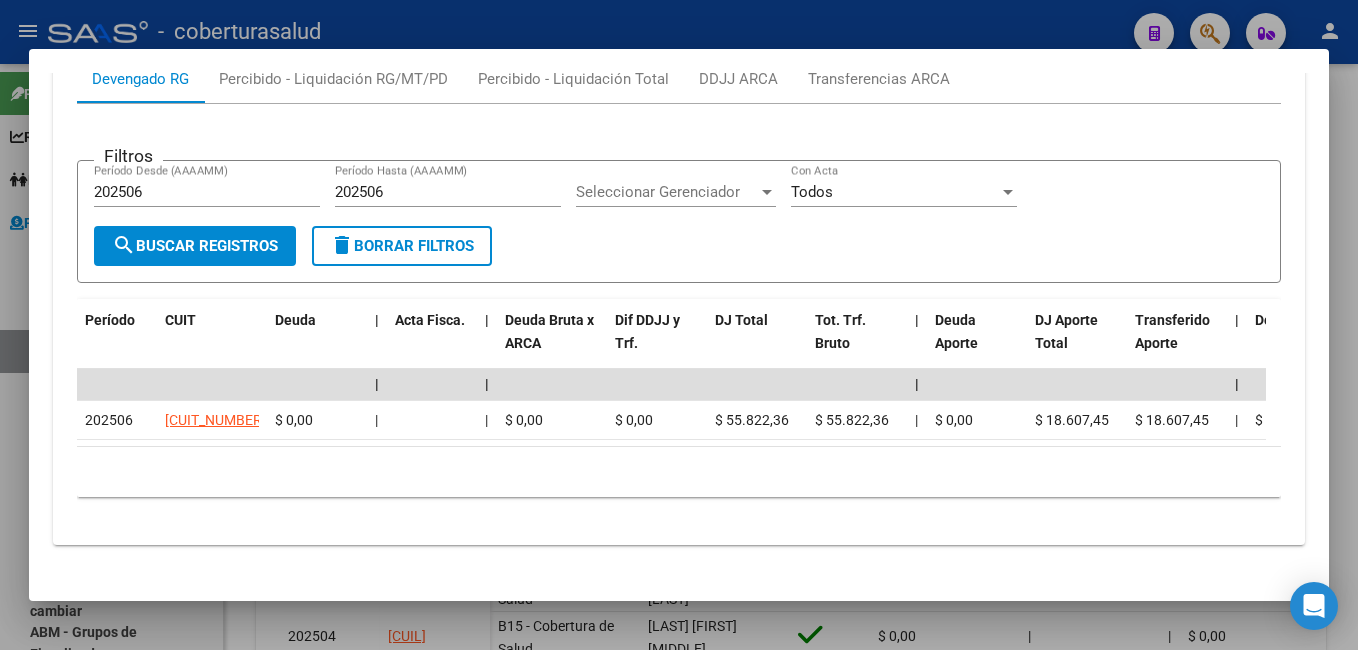 click on "Análisis Afiliado - CUIL:  27279724785 DATOS PADRÓN ÁGIL:  GOMEZ MONICA ALEJANDRA              |   ACTIVO   |     AFILIADO TITULAR  Datos Personales y Afiliatorios según Entes Externos: SSS FTP ARCA Padrón ARCA Impuestos Organismos Ext.   No hay casos -> Crear
Gerenciador:      B15 - Cobertura de Salud Atención telefónica: Atención emergencias: Otros Datos Útiles:    Datos de Empadronamiento  Enviar Credencial Digital remove_red_eye Movimientos    Sin Certificado Discapacidad Etiquetas: Estado: ACTIVO Última Alta Formal:  01/04/2025 Ultimo Tipo Movimiento Alta:  ALTA desde el Padrón Entregado x SSS Comentario ADMIN:  Migración Padrón Completo SSS el 2025-05-26 16:17:01 DATOS DEL AFILIADO Apellido:   GOMEZ MONICA ALEJANDRA         CUIL:  27279724785 Documento:  DU - DOCUMENTO UNICO 27972478  Nacionalidad:  ARGENTINA Parentesco:  0 - Titular Estado Civil:  Soltero Discapacitado:    NO (00) Sexo:  F Nacimiento:  23/01/1980 Edad:  45  Teléfono Particular:  0387-4270922          Salta" at bounding box center [679, 325] 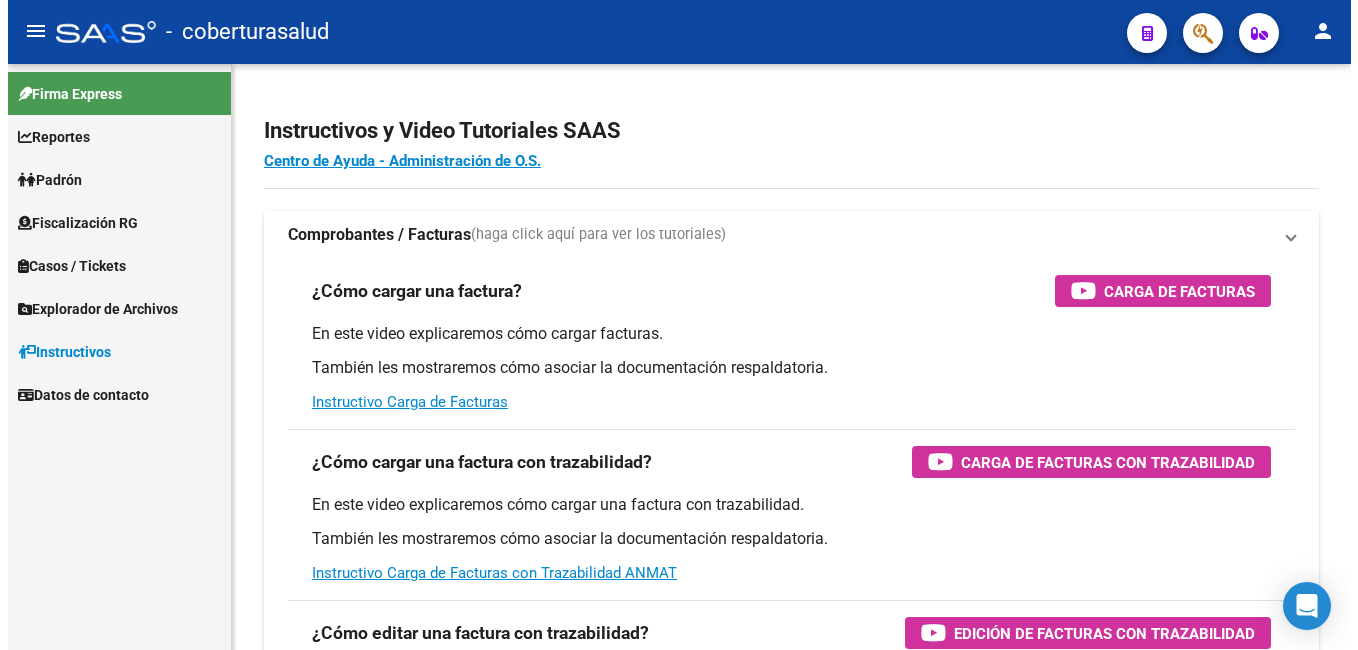 scroll, scrollTop: 0, scrollLeft: 0, axis: both 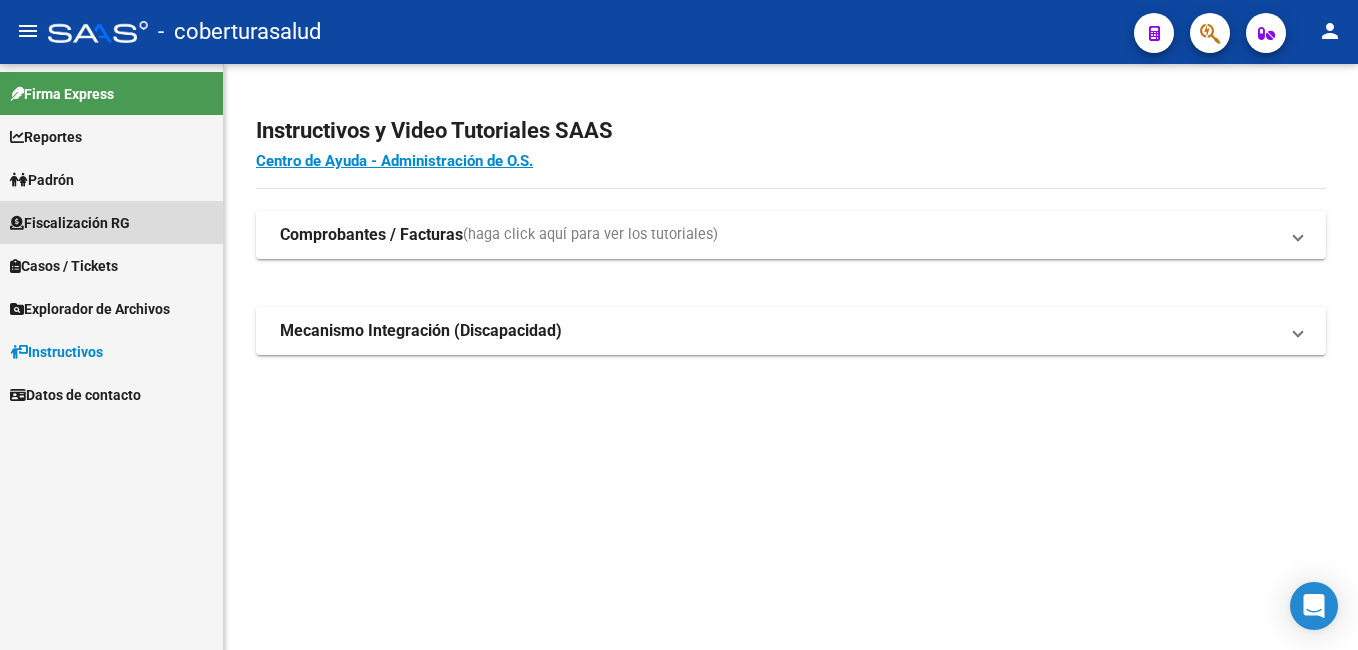 click on "Fiscalización RG" at bounding box center [70, 223] 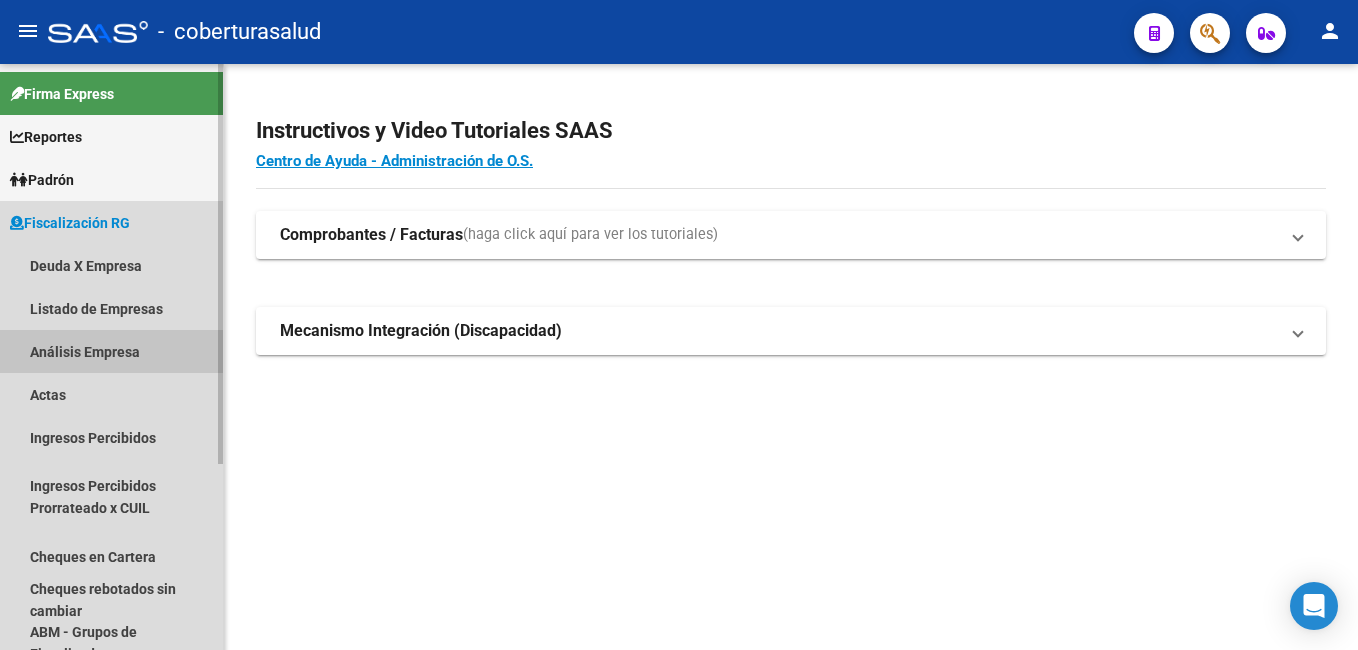 click on "Análisis Empresa" at bounding box center [111, 351] 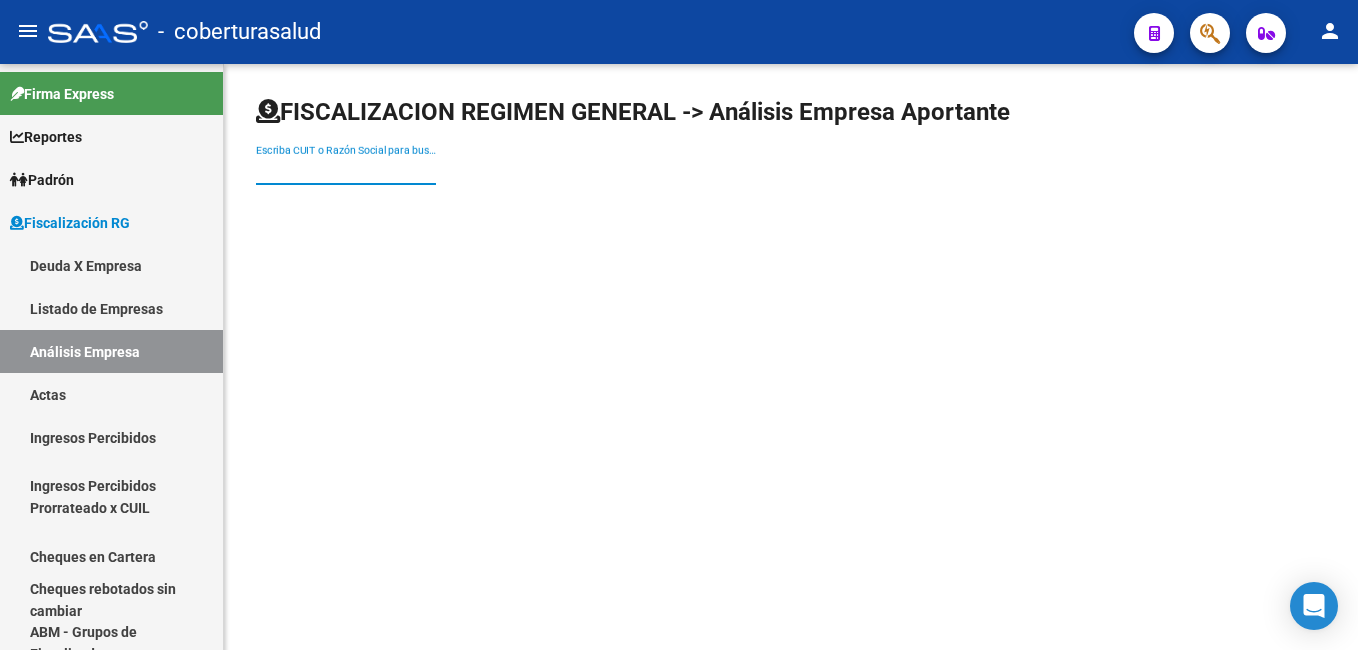 paste on "[NUMBER]" 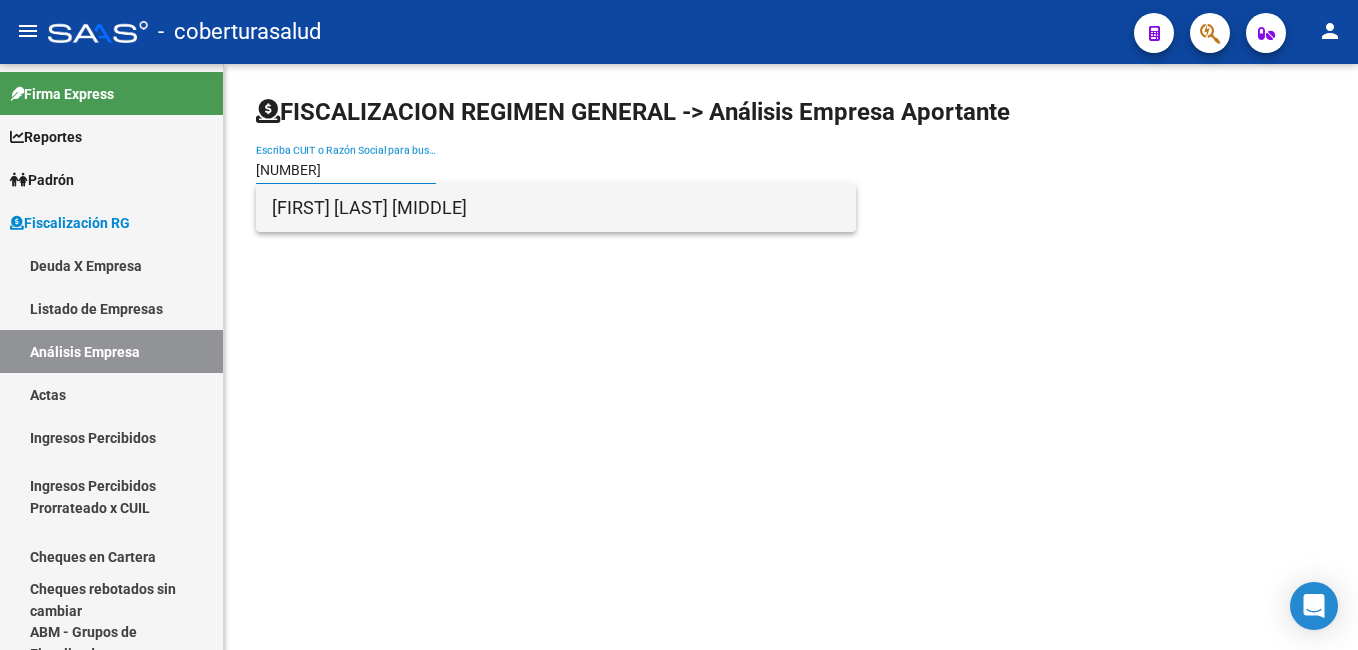 type on "[NUMBER]" 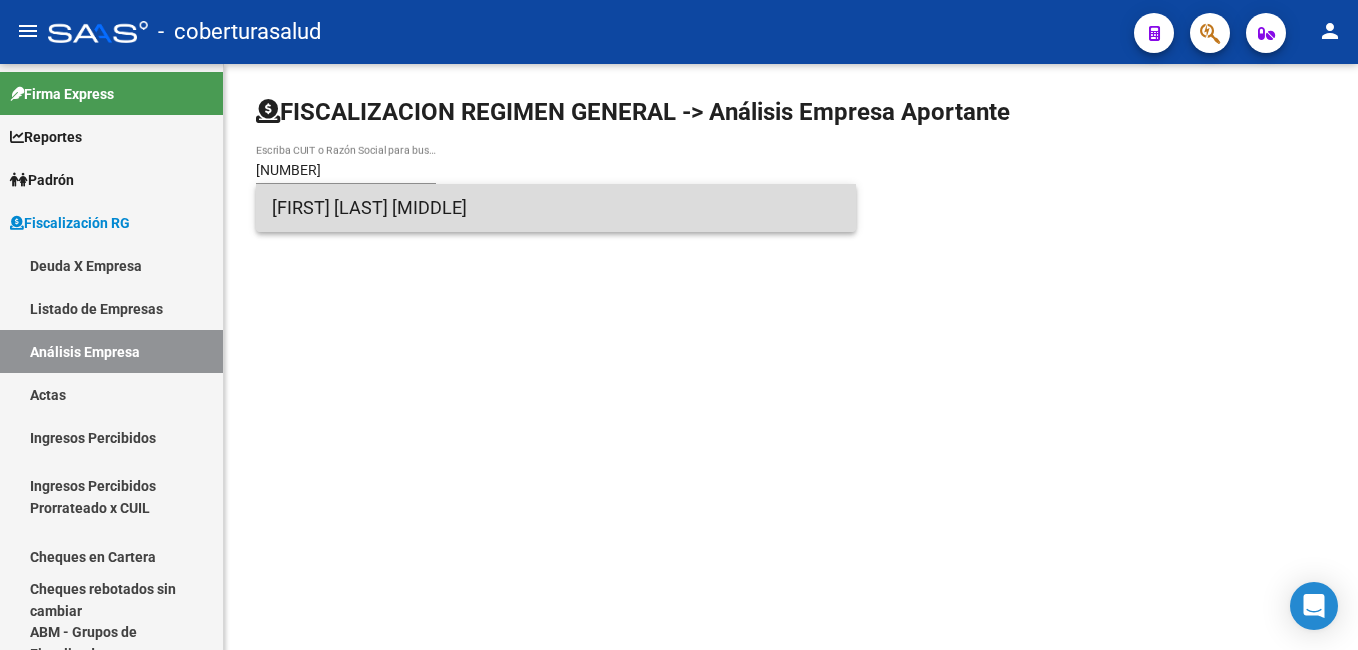 click on "[FIRST] [LAST] [MIDDLE]" at bounding box center [556, 208] 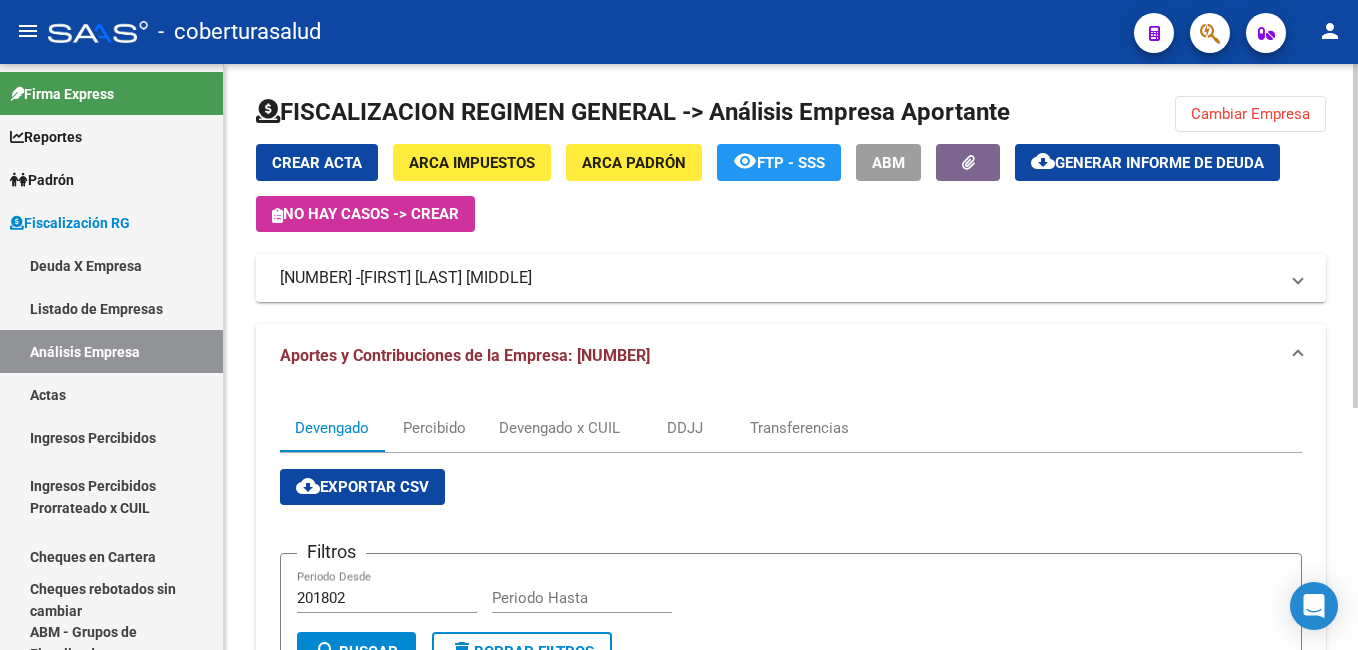 scroll, scrollTop: 22, scrollLeft: 0, axis: vertical 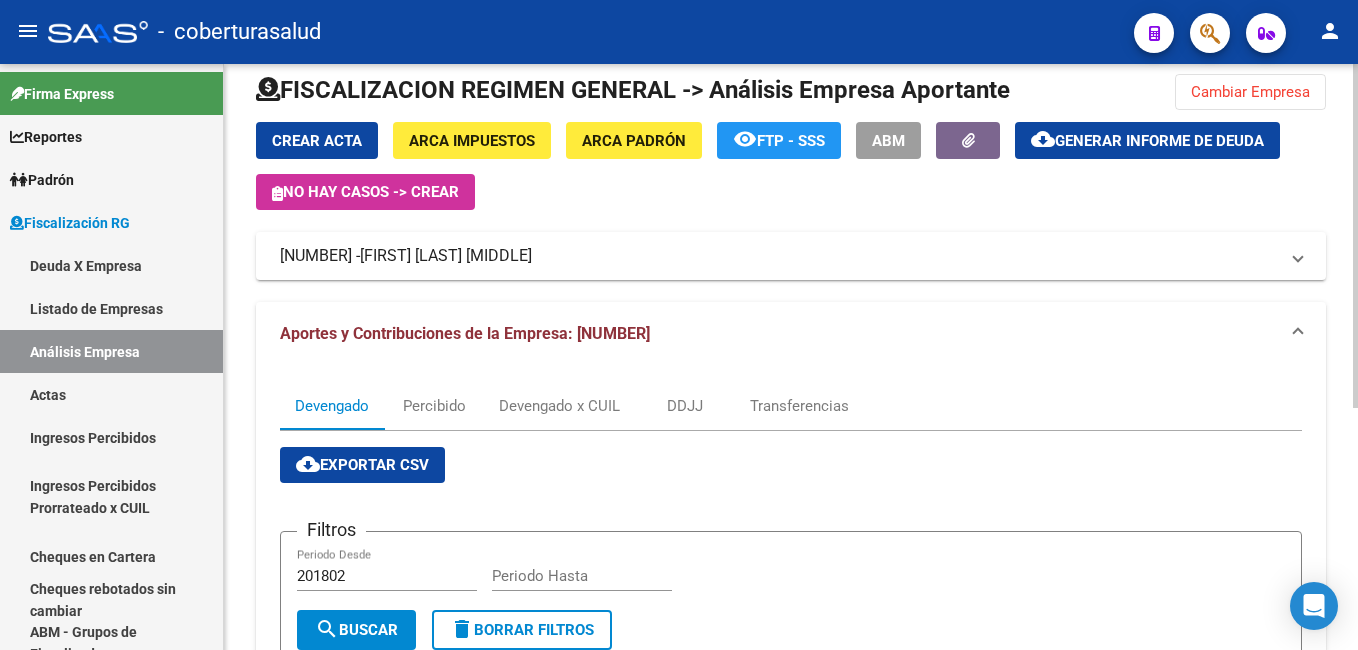 click on "menu - coberturasalud person Firma Express Reportes Ingresos Percibidos Análisis Ingresos RG por CUIT (mensual) Ingresos Devengados Análisis Histórico Detalles Transferencias RG sin DDJJ Detalles por CUIL RG Detalles - MT/PD MT morosos Padrón Cambios de Gerenciador Análisis Afiliado Fiscalización RG Deuda X Empresa Listado de Empresas Análisis Empresa Actas Ingresos Percibidos Ingresos Percibidos Prorrateado x CUIL Cheques en Cartera Cheques rebotados sin cambiar ABM - Grupos de Fiscalizadores ABM - Fiscalizadores DDJJ Sospechosas Casos / Tickets Casos Casos Movimientos Sectores Comentarios Documentación Adj. Orígenes Explorador de Archivos ARCA DDJJ / Nóminas Detalles Transferencias Detalles Transferencias Archivos Relaciones Laborales Instructivos Datos de contacto FISCALIZACION REGIMEN GENERAL -> Análisis Empresa Aportante Cambiar Empresa Crear Acta ARCA Impuestos ARCA Padrón remove_red_eye FTP - SSS ABM cloud_download Generar informe de deuda" at bounding box center (679, 325) 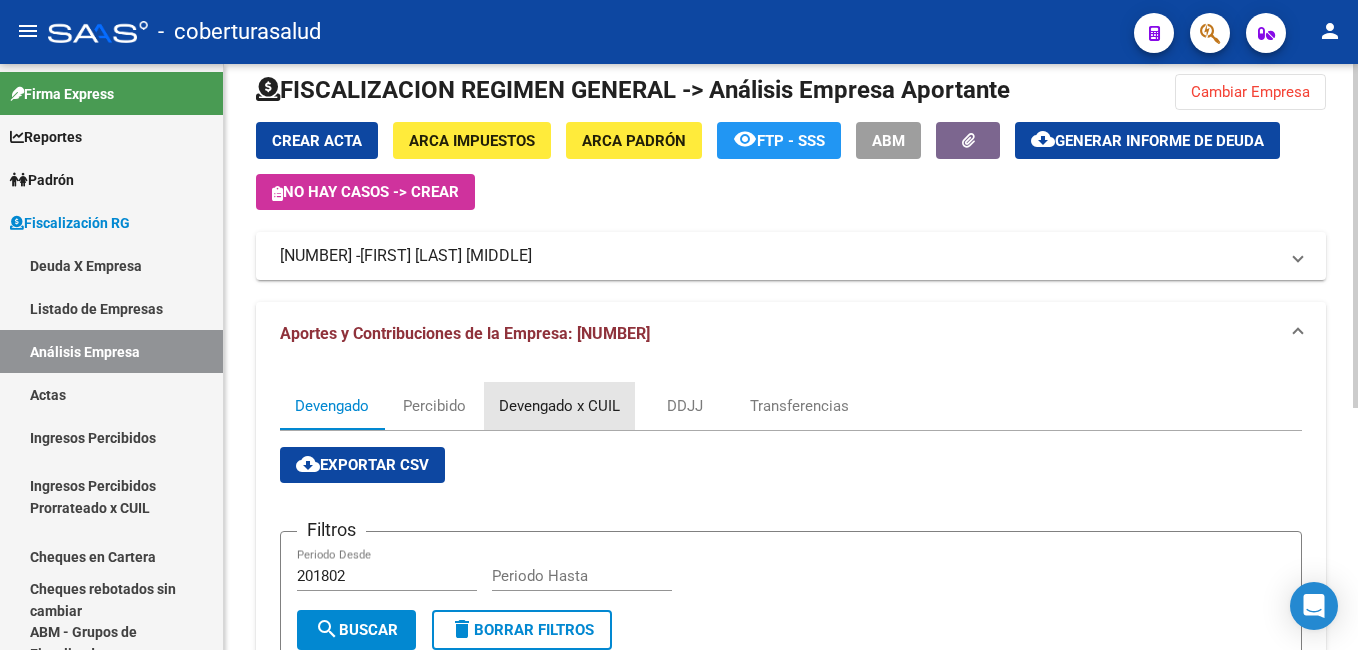click on "Devengado x CUIL" at bounding box center [559, 406] 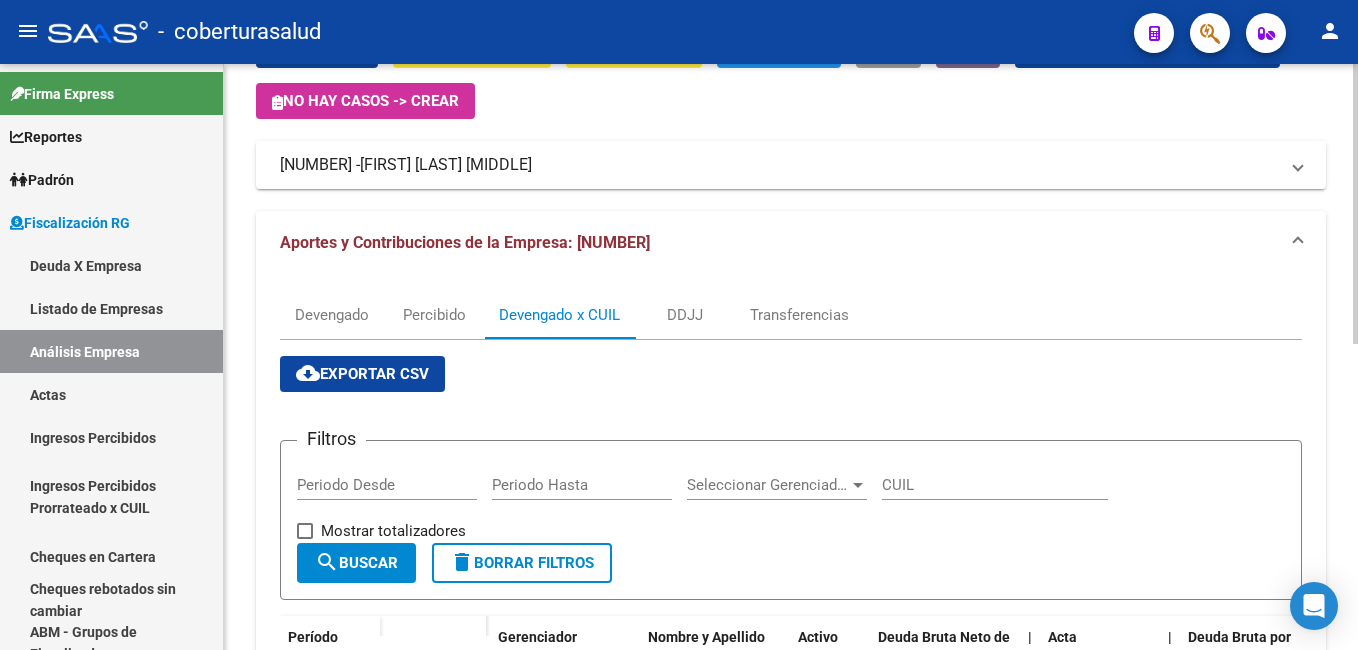 scroll, scrollTop: 132, scrollLeft: 0, axis: vertical 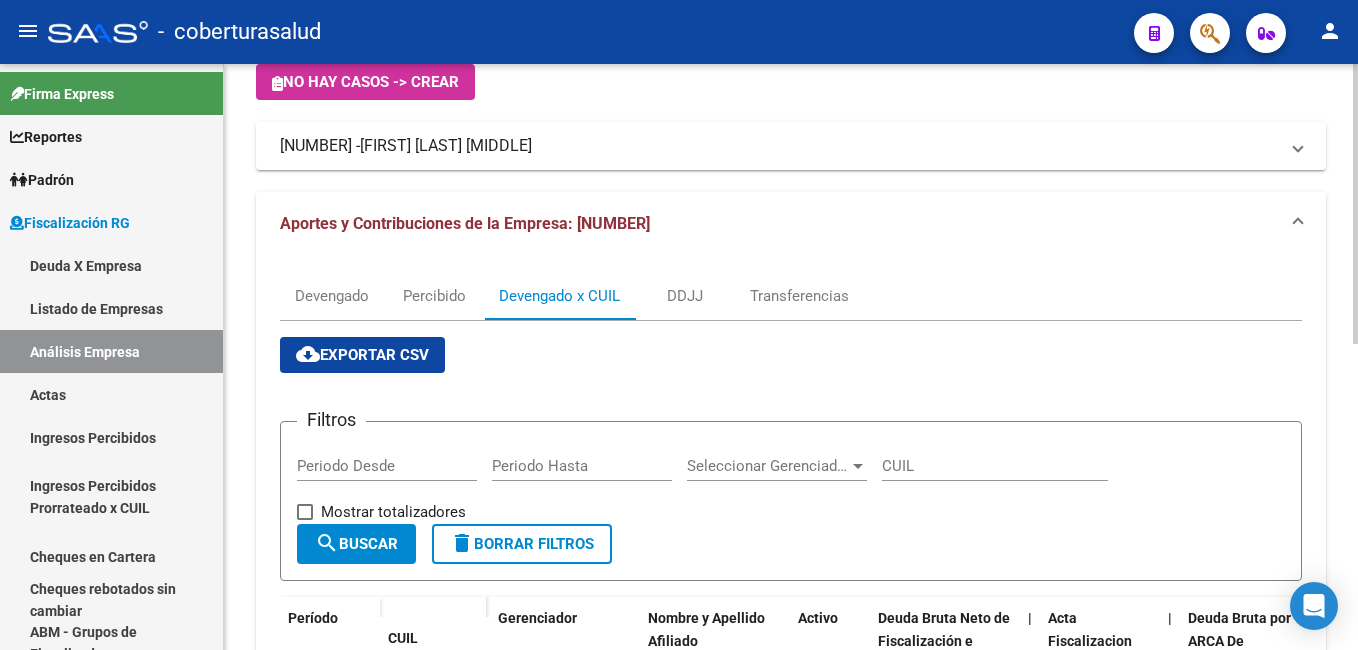 click on "menu -   coberturasalud  person    Firma Express     Reportes Ingresos Percibidos Análisis Ingresos RG por CUIT (mensual) Ingresos Devengados Análisis Histórico Detalles Transferencias RG sin DDJJ Detalles por CUIL RG Detalles - MT/PD MT morosos    Padrón Cambios de Gerenciador Análisis Afiliado    Fiscalización RG Deuda X Empresa Listado de Empresas Análisis Empresa Actas Ingresos Percibidos Ingresos Percibidos Prorrateado x CUIL Cheques en Cartera Cheques rebotados sin cambiar ABM - Grupos de Fiscalizadores ABM - Fiscalizadores DDJJ Sospechosas    Casos / Tickets Casos Casos Movimientos Sectores Comentarios Documentación Adj. Orígenes    Explorador de Archivos ARCA DDJJ / Nóminas Detalles Transferencias Detalles Transferencias Archivos Relaciones Laborales    Instructivos    Datos de contacto  FISCALIZACION REGIMEN GENERAL -> Análisis Empresa Aportante  Cambiar Empresa  Crear Acta ARCA Impuestos ARCA Padrón remove_red_eye  FTP - SSS  ABM  cloud_download  Generar informe de deuda" at bounding box center (679, 325) 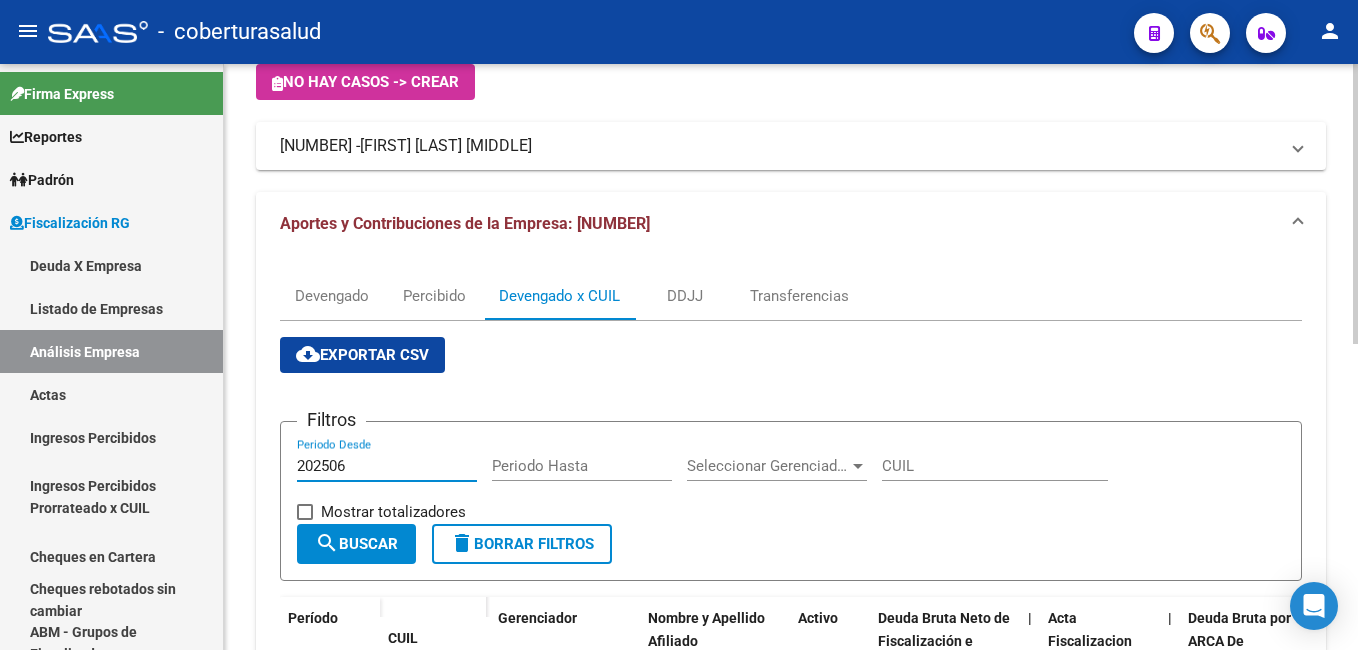 type on "202506" 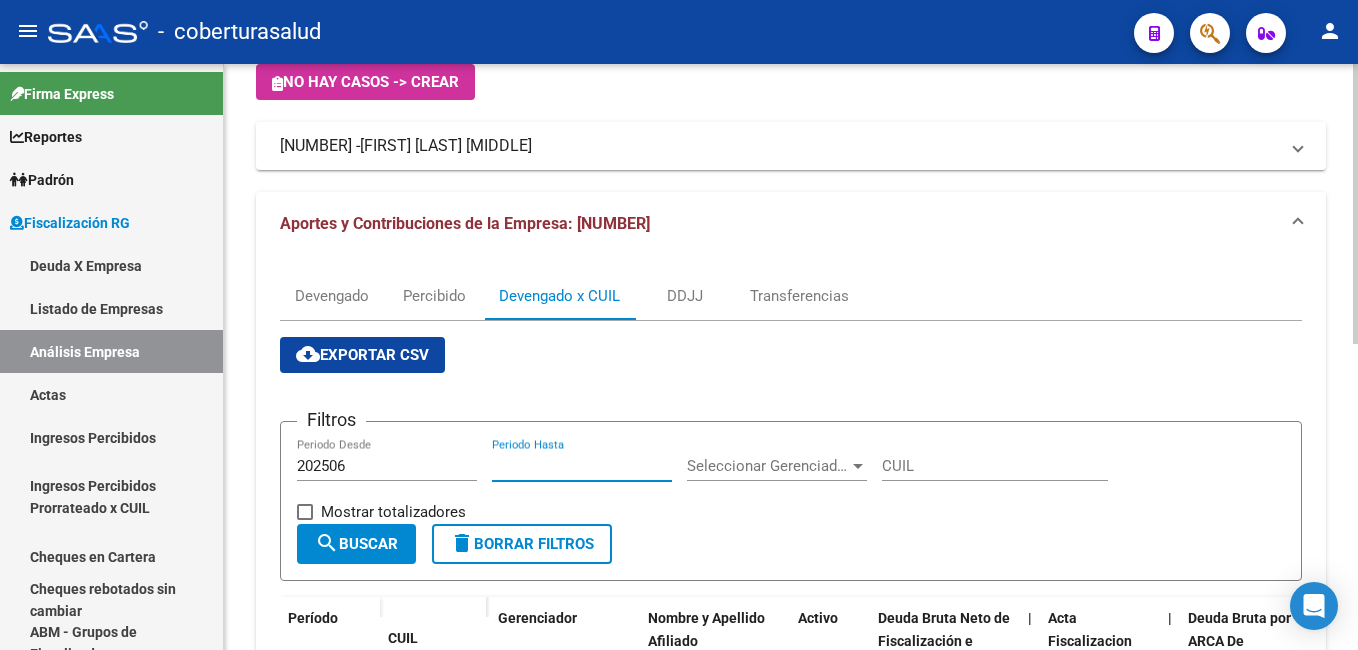 click on "Periodo Hasta" at bounding box center [582, 466] 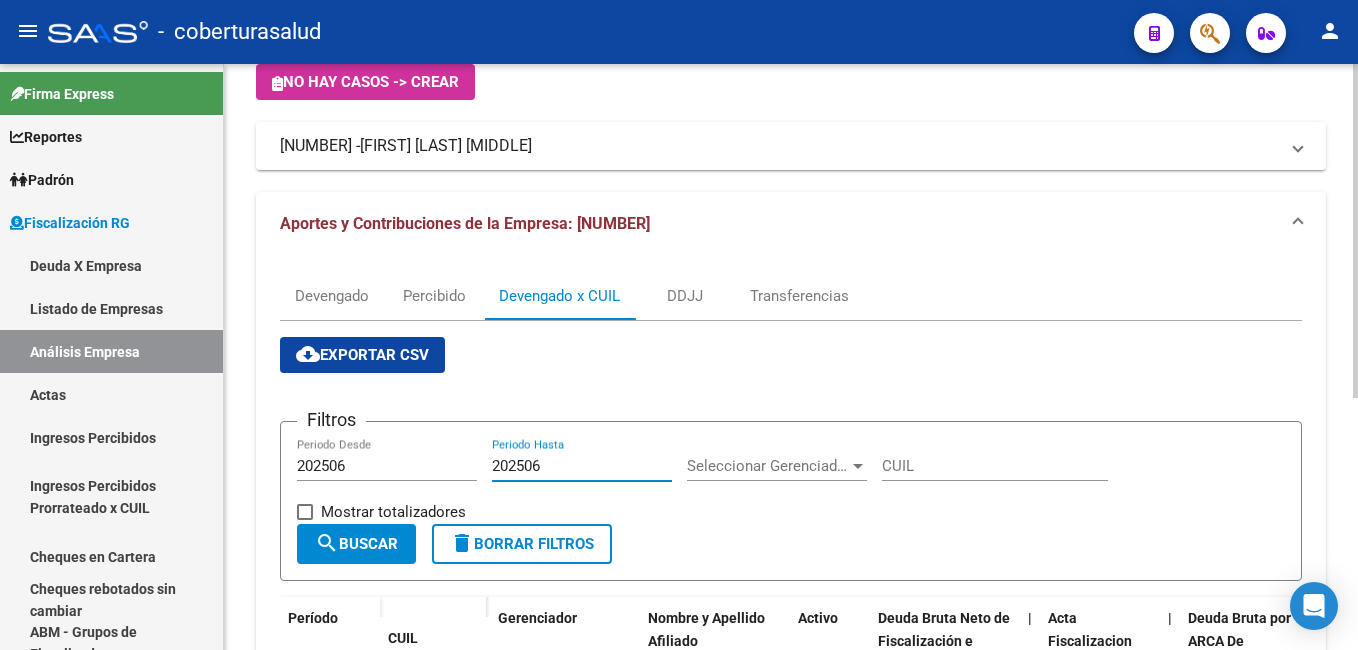 type on "202506" 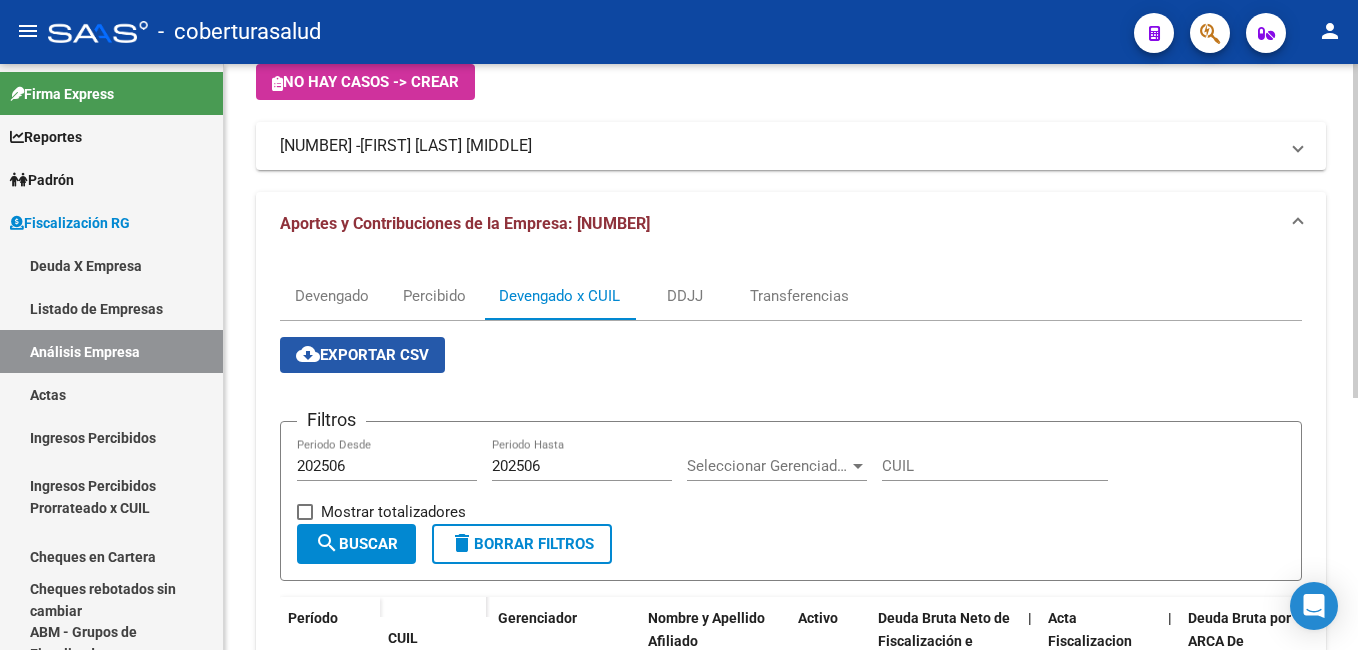 click on "cloud_download  Exportar CSV" at bounding box center [362, 355] 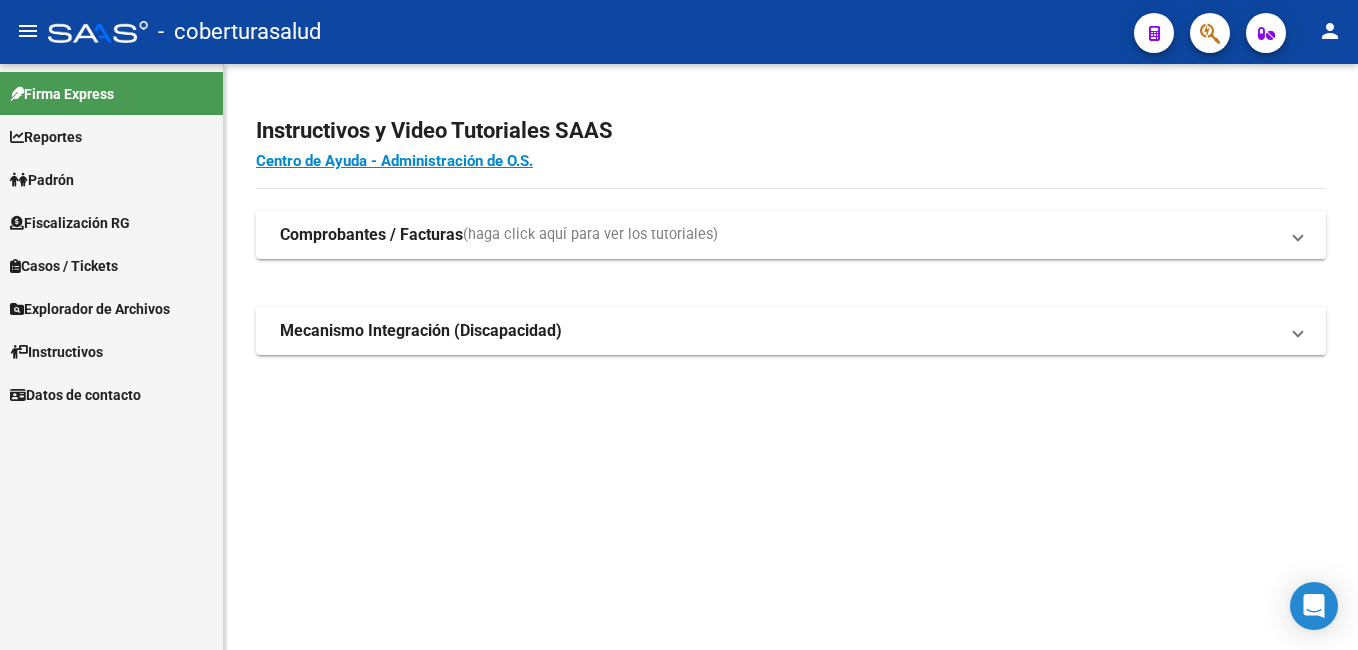 scroll, scrollTop: 0, scrollLeft: 0, axis: both 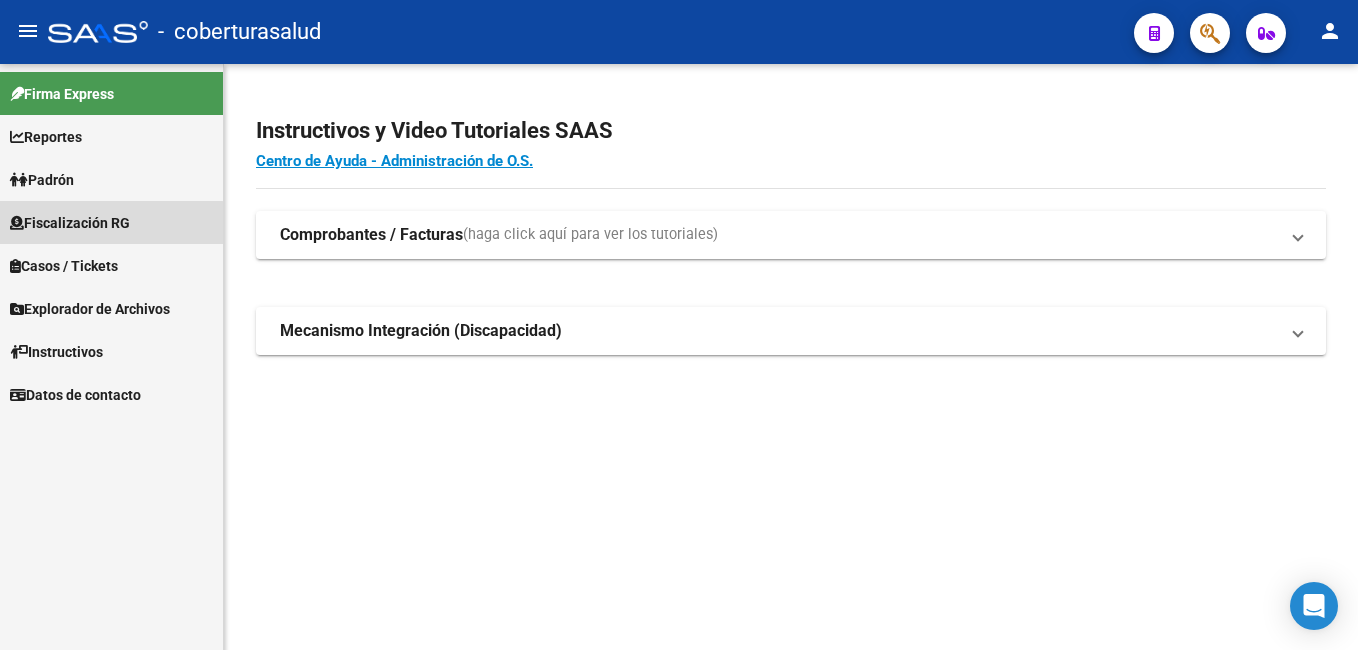 click on "Fiscalización RG" at bounding box center (70, 223) 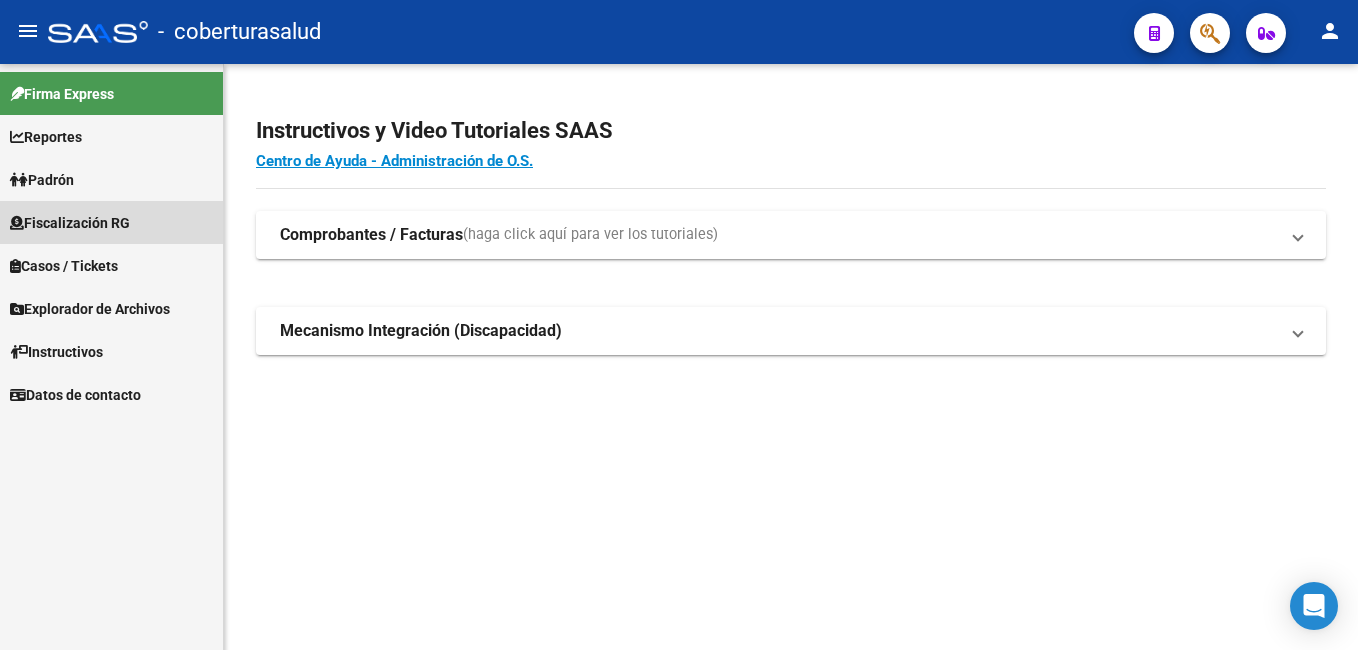 click on "Fiscalización RG" at bounding box center (70, 223) 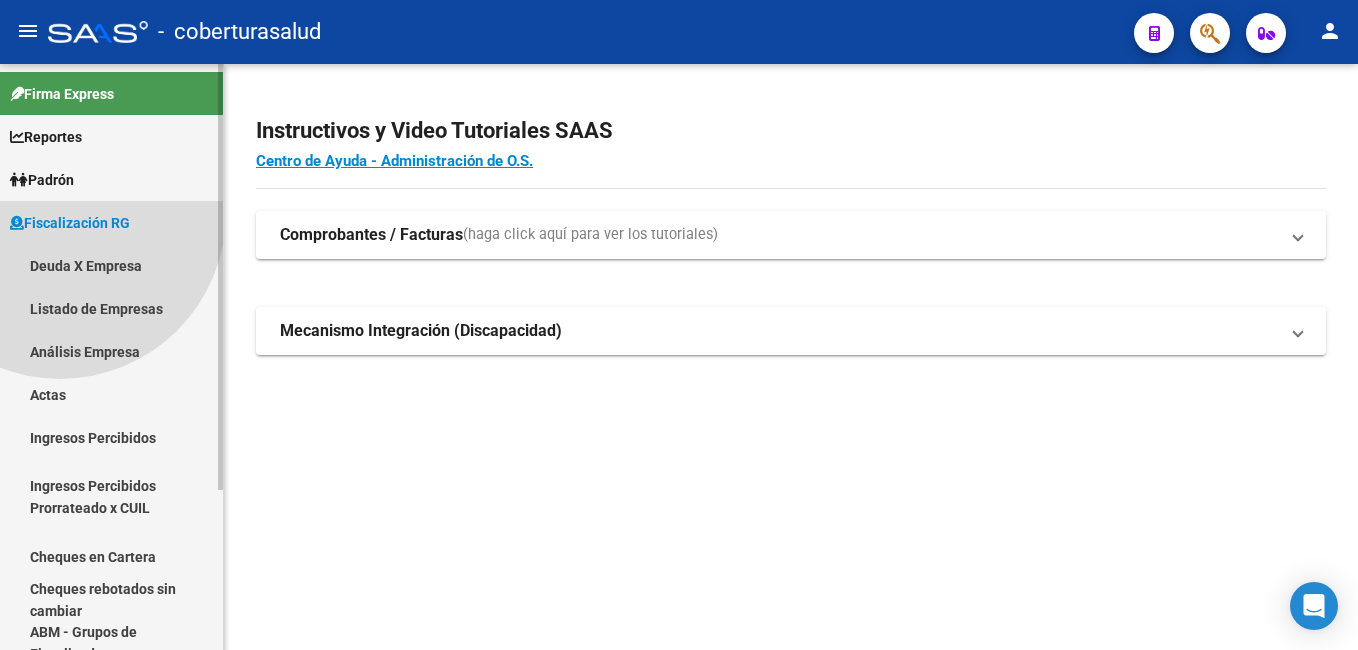 click on "Fiscalización RG" at bounding box center [70, 223] 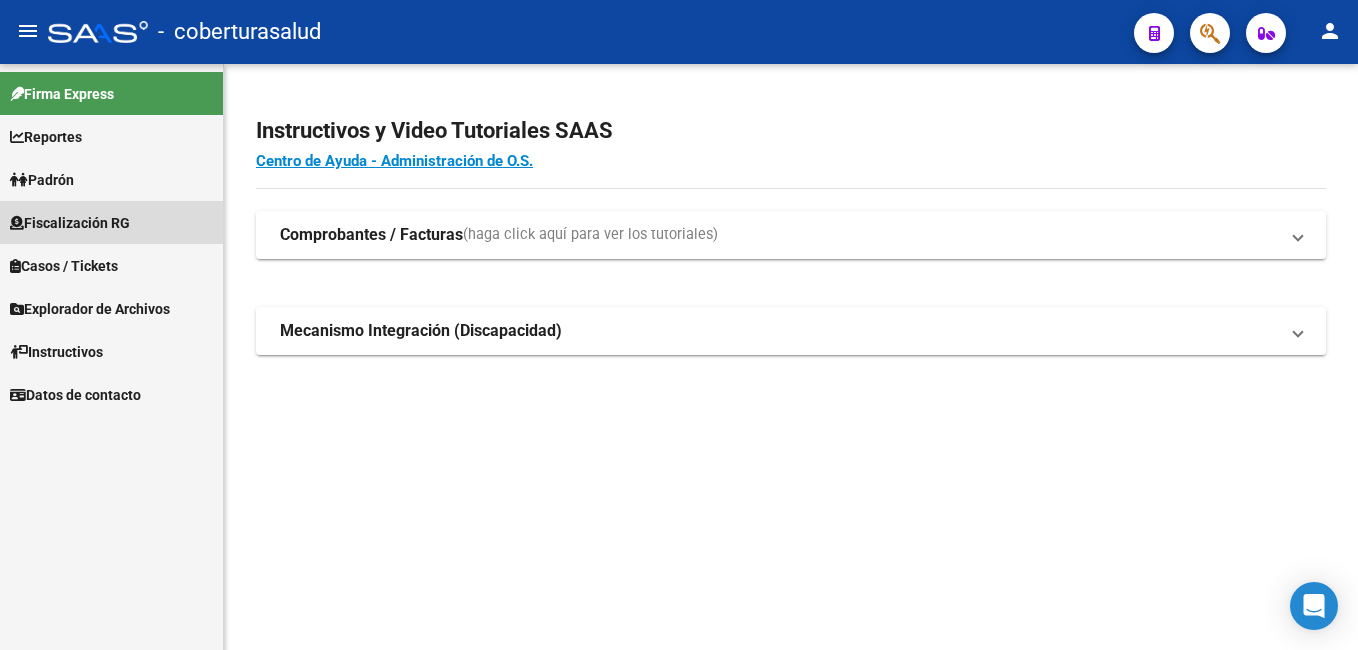 click on "Fiscalización RG" at bounding box center [70, 223] 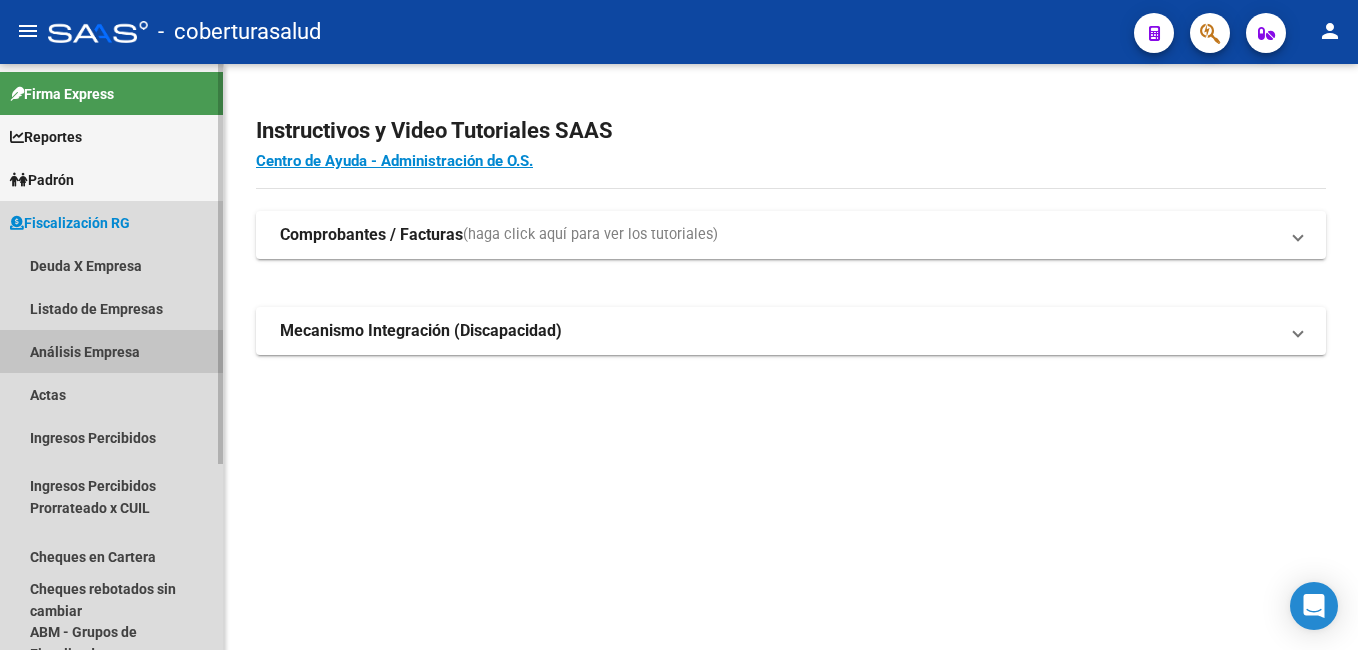 click on "Análisis Empresa" at bounding box center [111, 351] 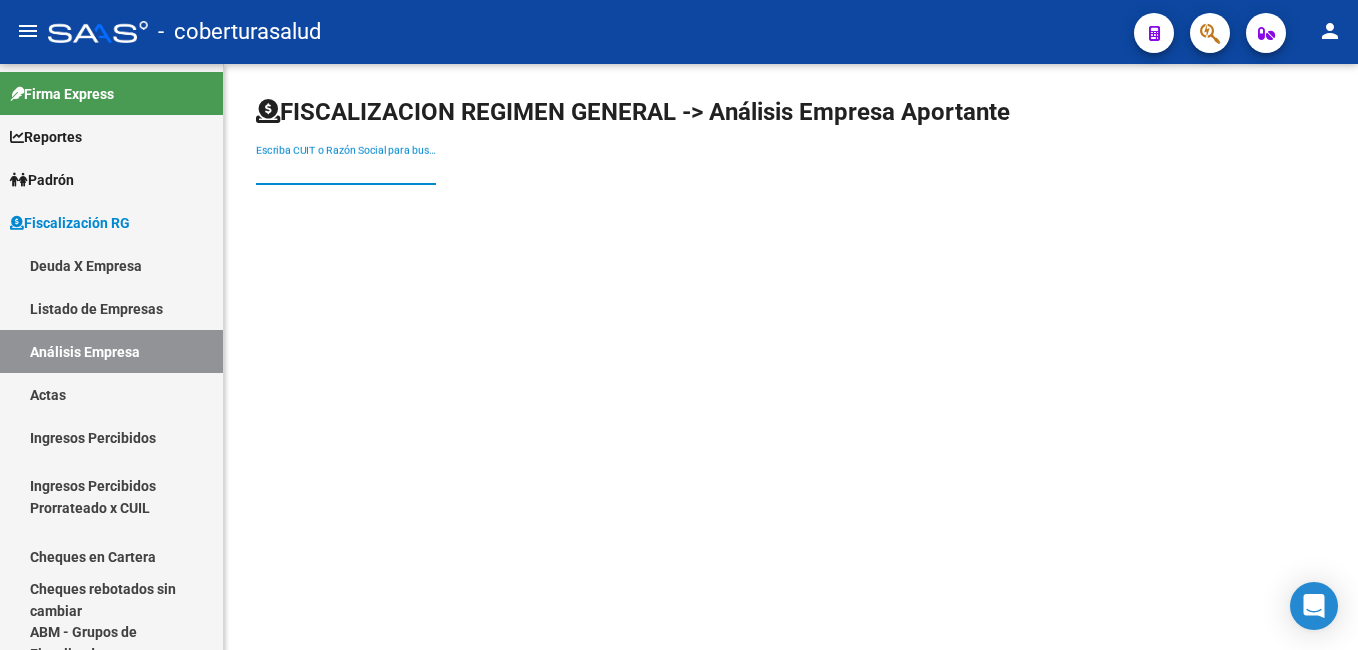 paste on "20167533559" 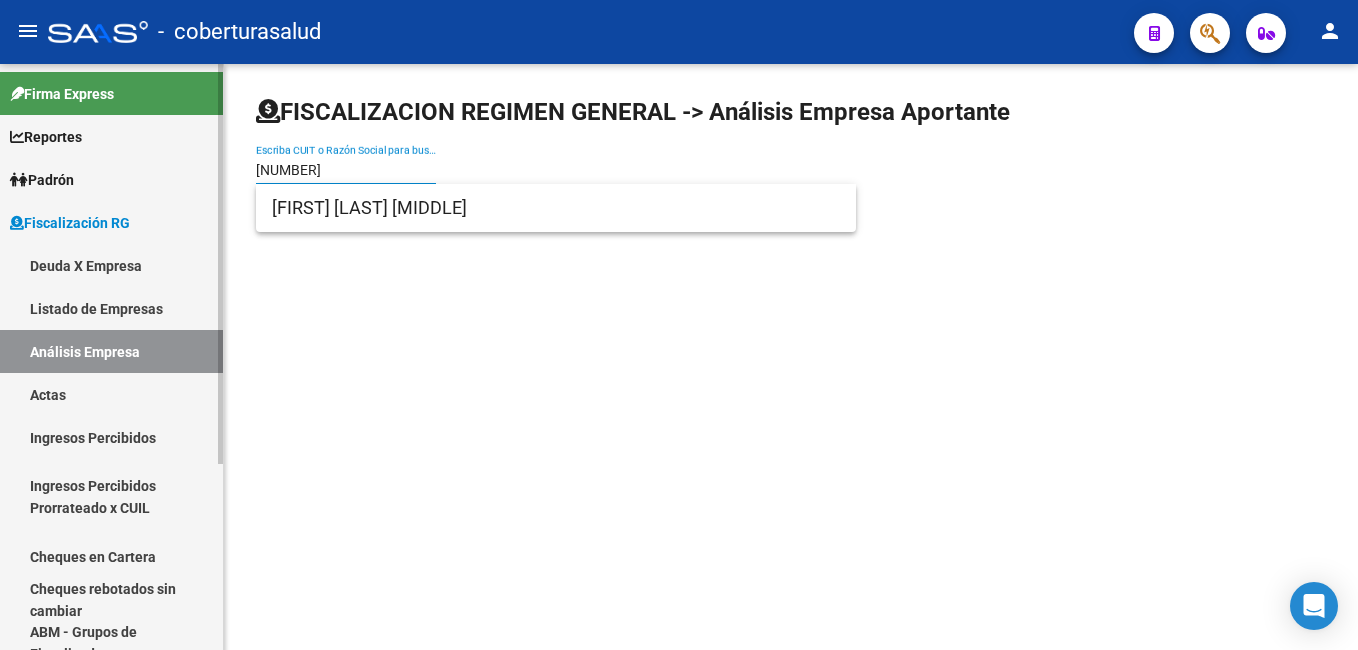 drag, startPoint x: 353, startPoint y: 168, endPoint x: 114, endPoint y: 141, distance: 240.52026 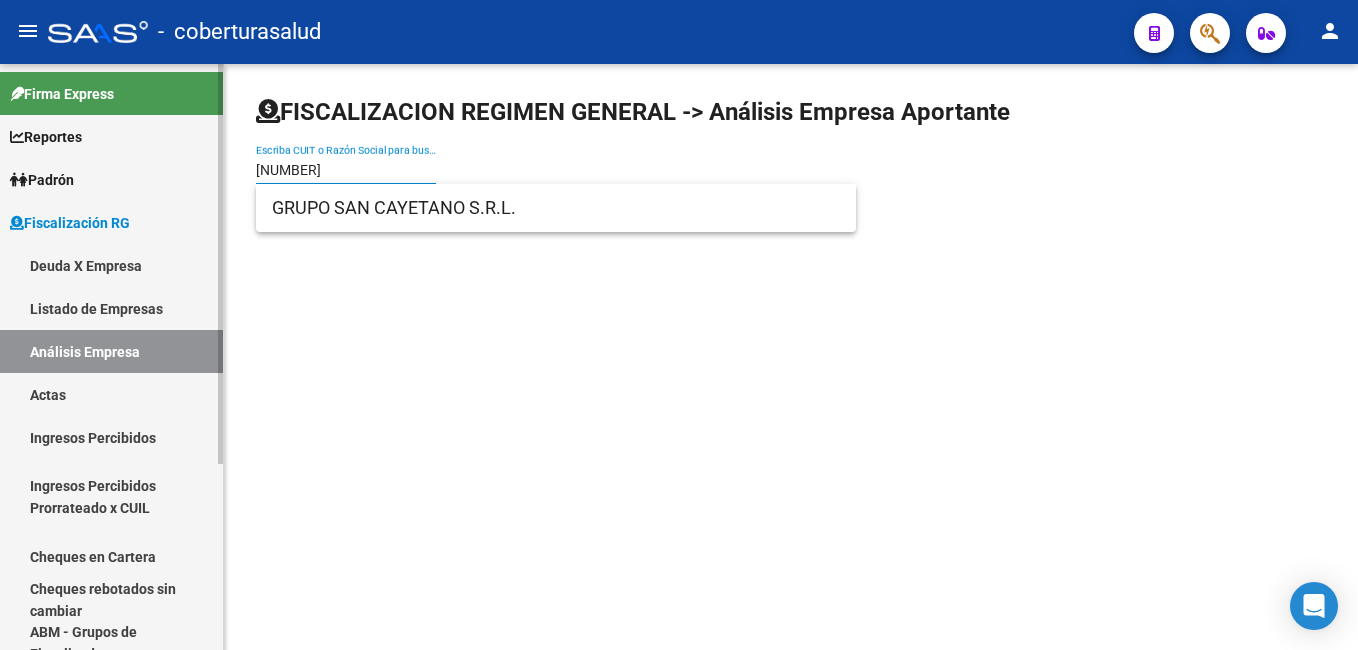type on "[NUMBER]" 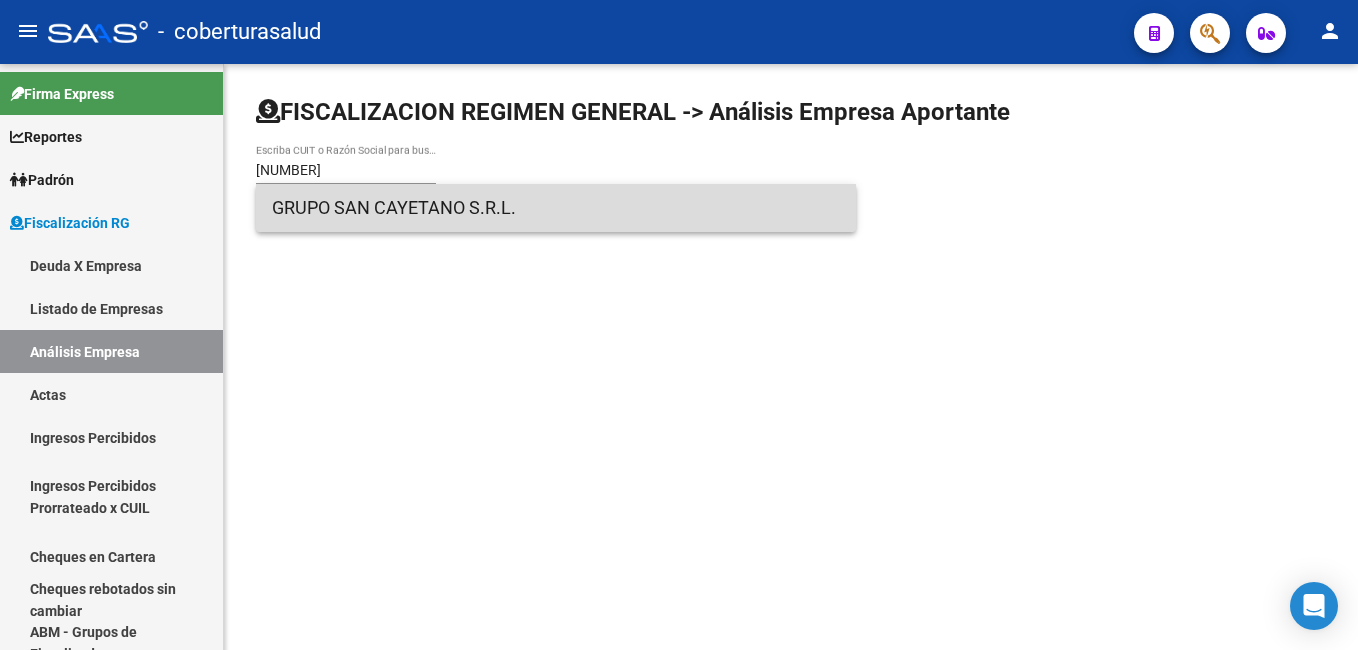 click on "GRUPO SAN CAYETANO S.R.L." at bounding box center (556, 208) 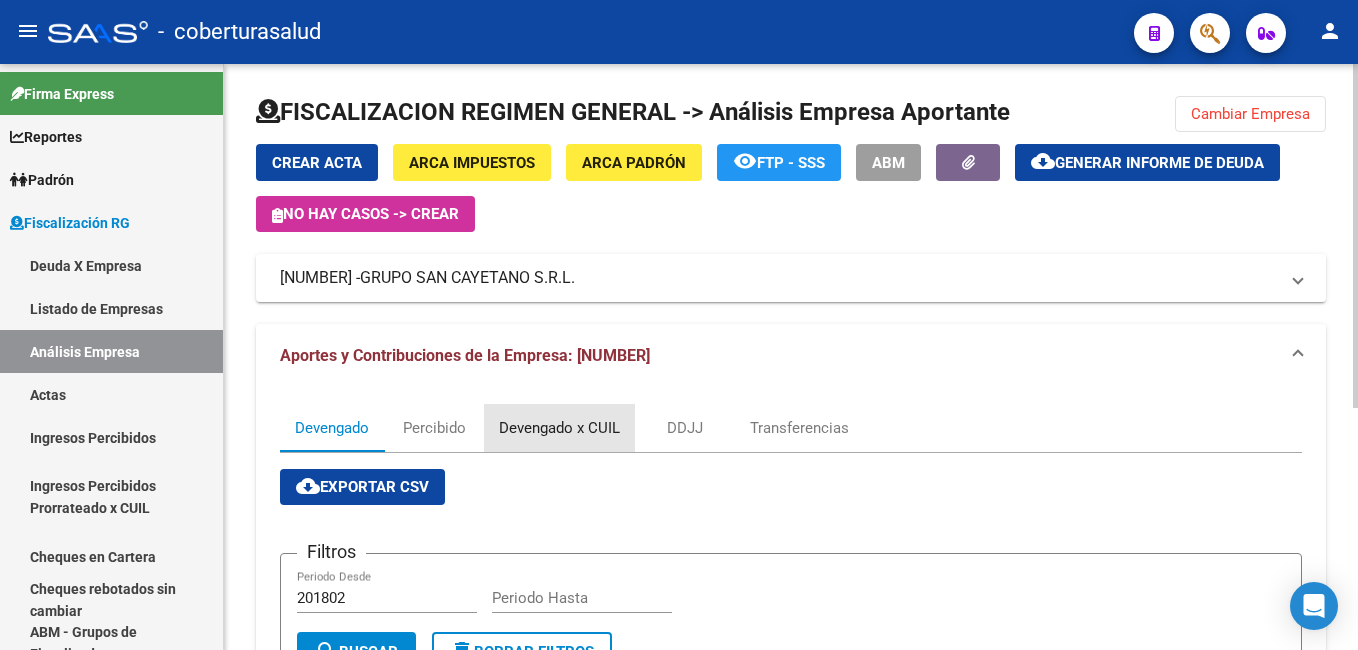 click on "Devengado x CUIL" at bounding box center [559, 428] 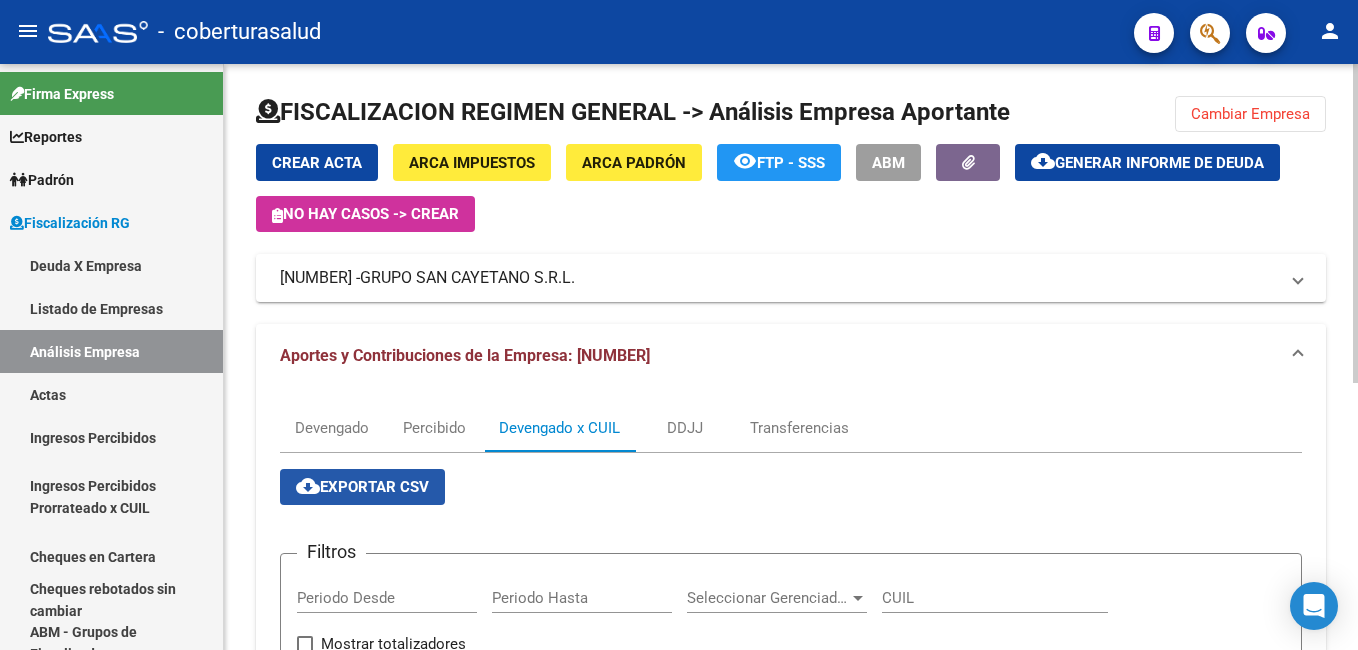 click on "cloud_download  Exportar CSV" at bounding box center [362, 487] 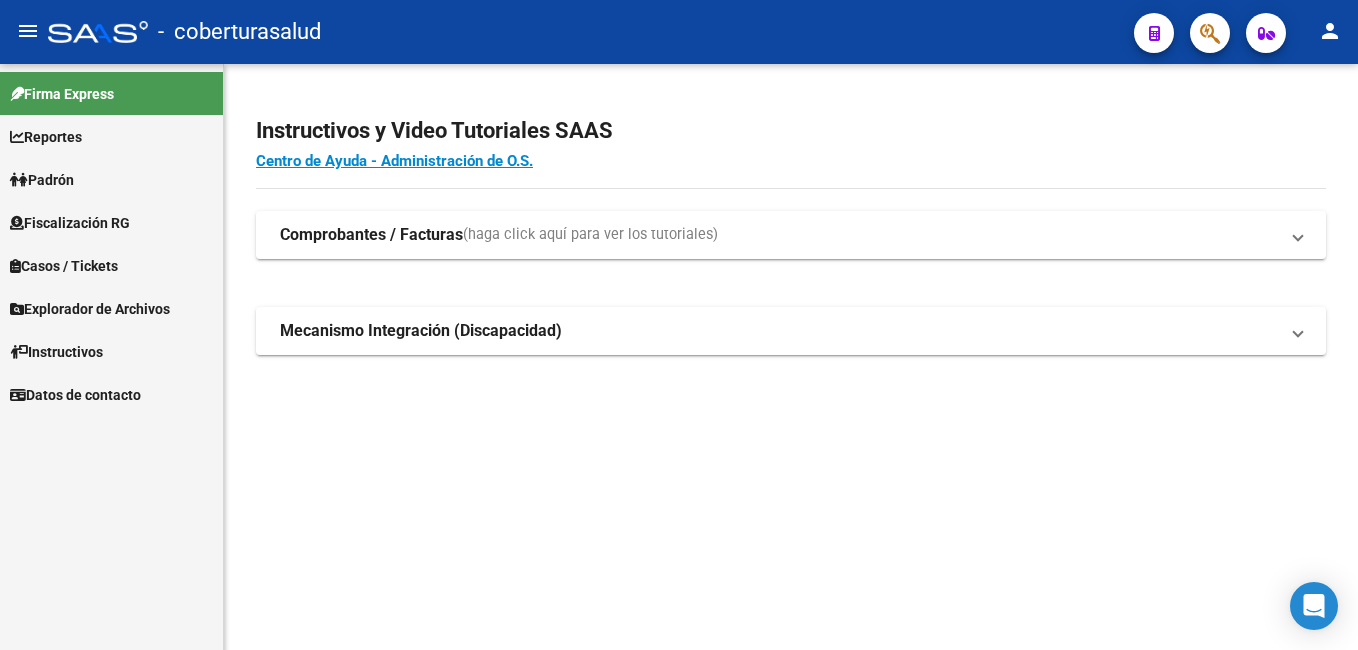 click on "Fiscalización RG" at bounding box center (70, 223) 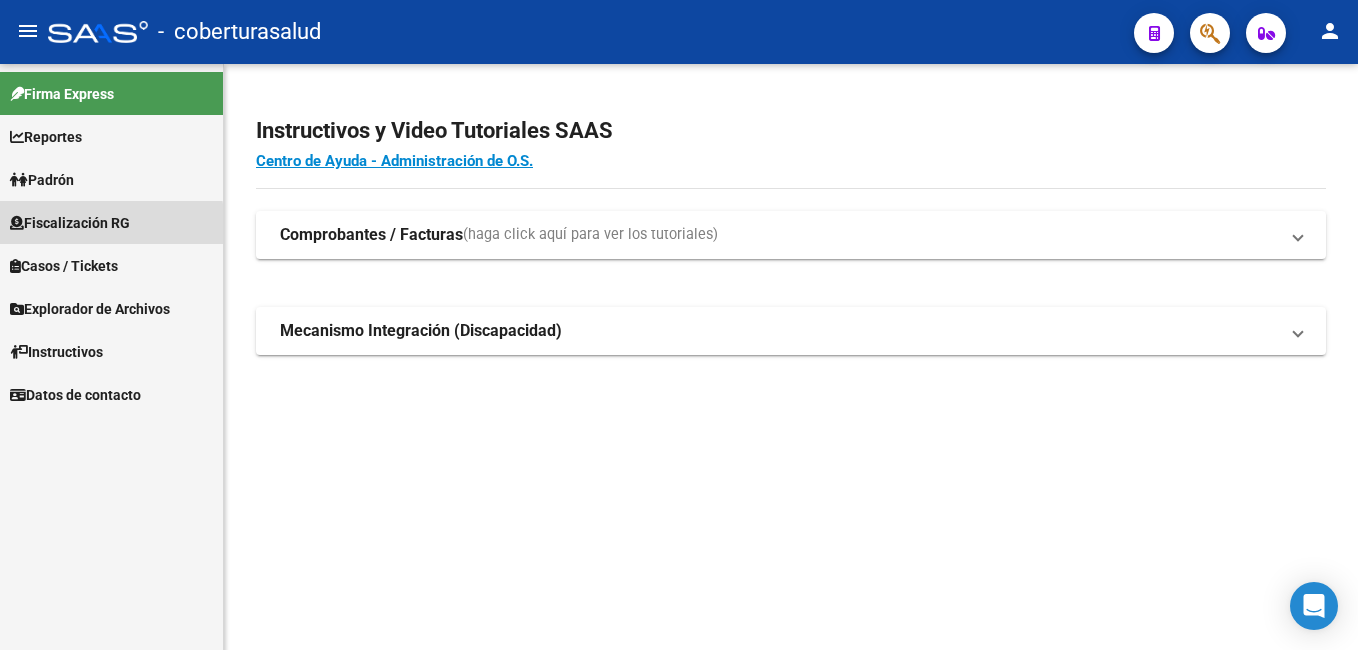 click on "Fiscalización RG" at bounding box center (70, 223) 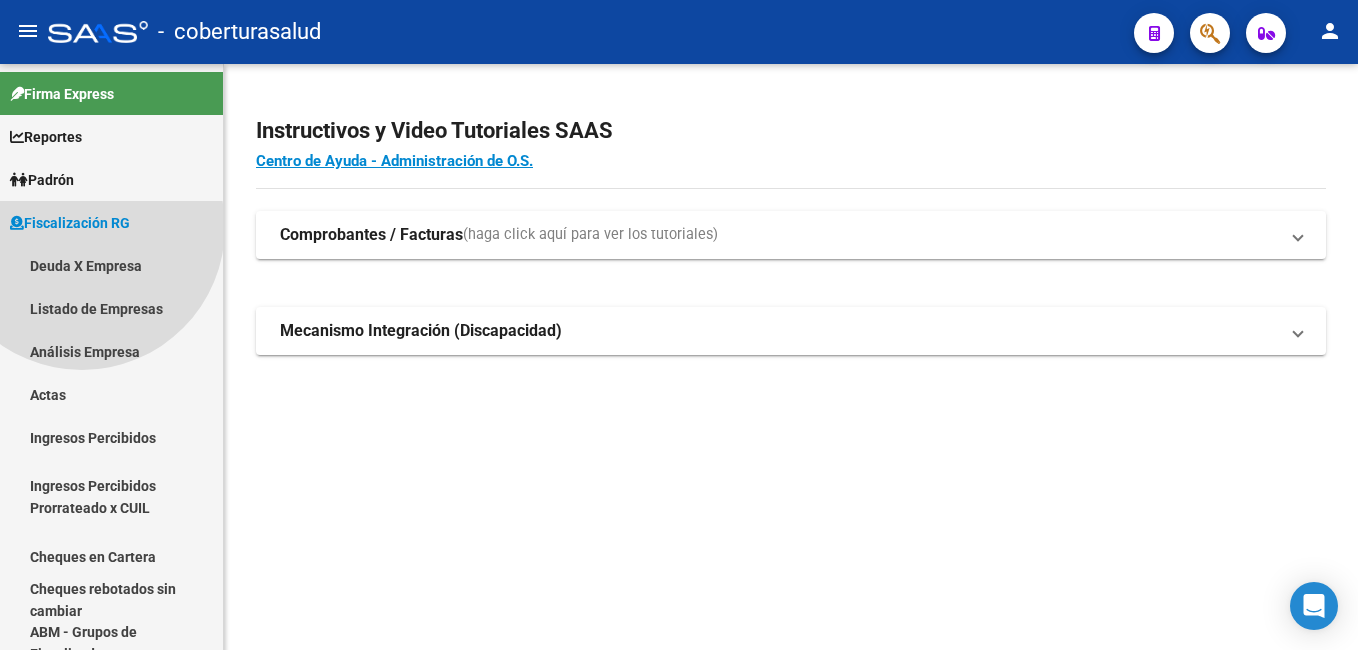 click on "Fiscalización RG" at bounding box center [70, 223] 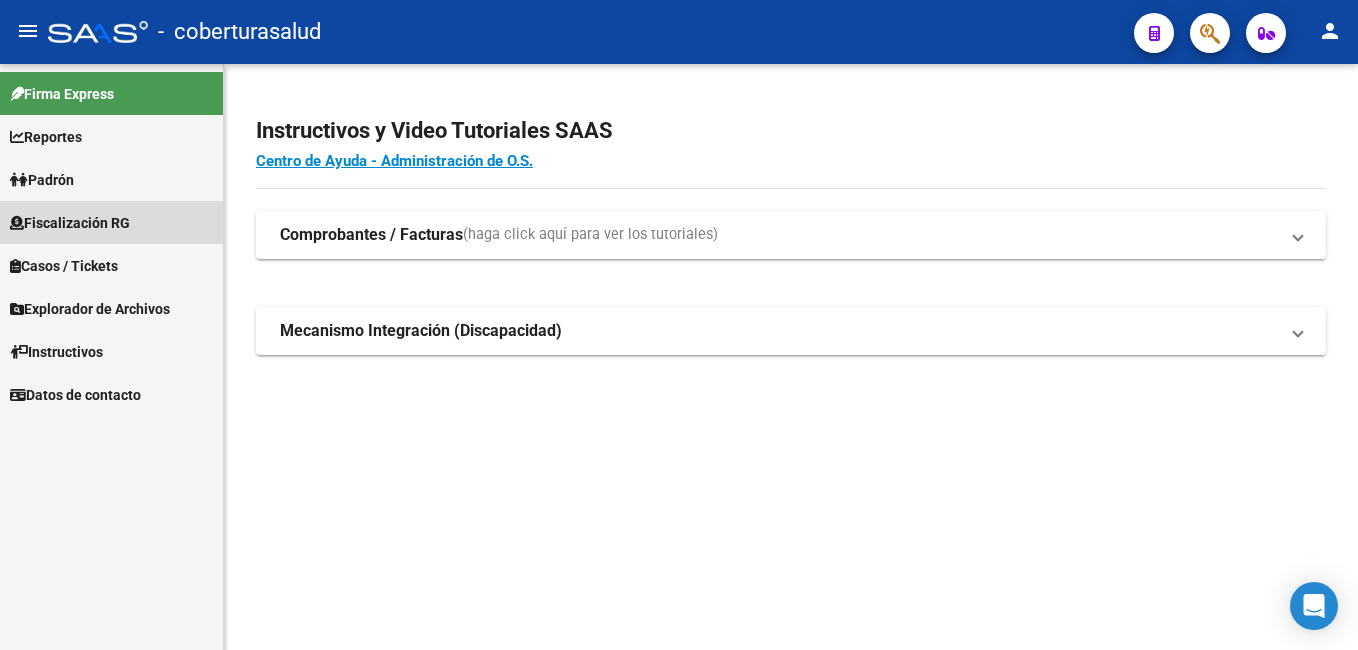 click on "Fiscalización RG" at bounding box center [70, 223] 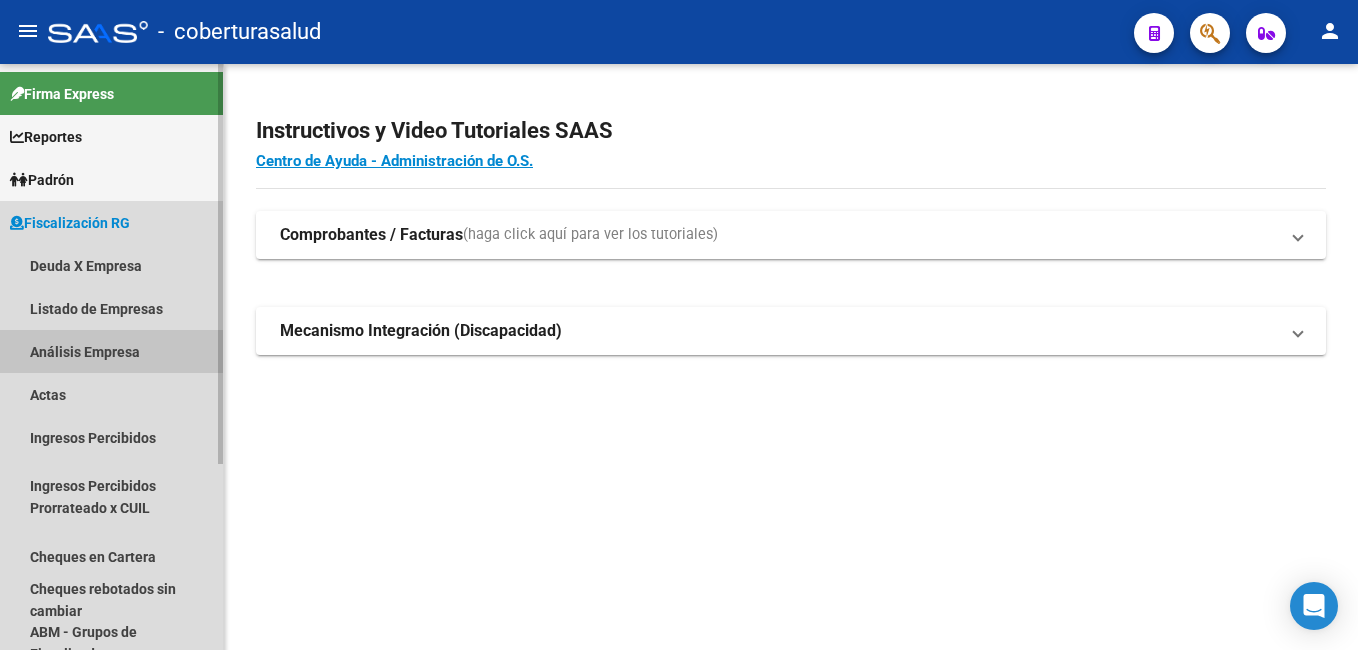 click on "Análisis Empresa" at bounding box center (111, 351) 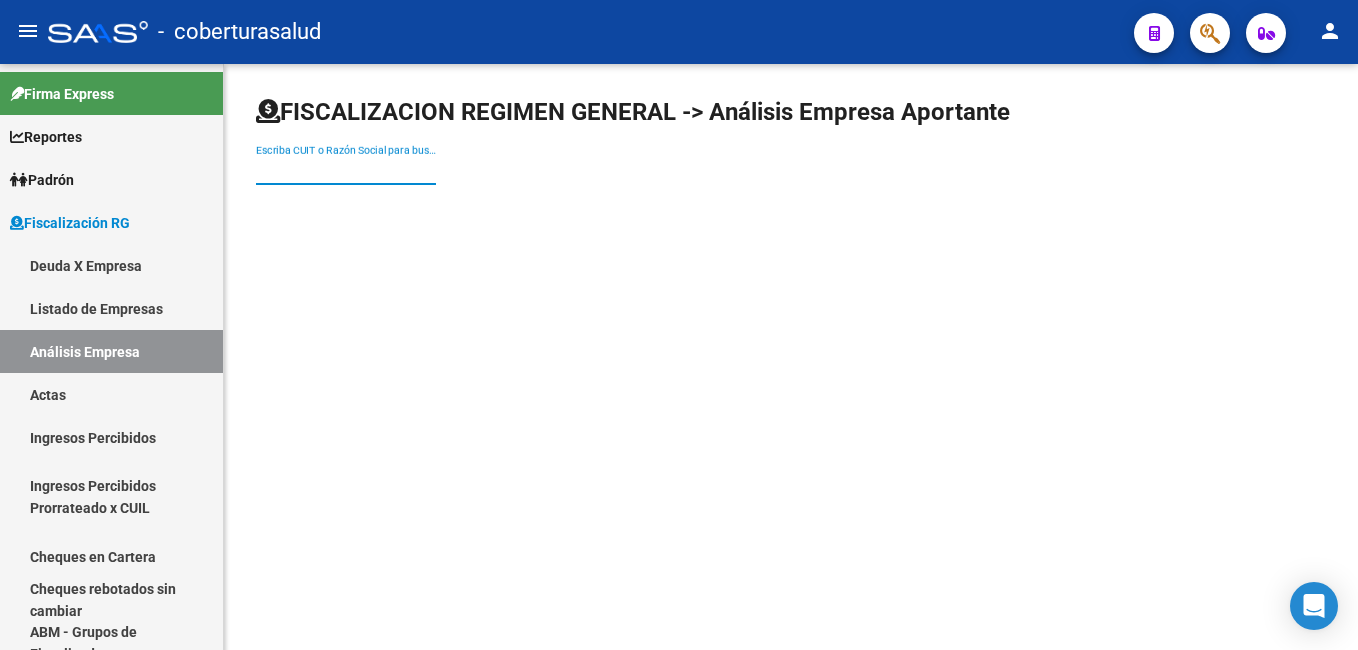 paste on "30708805072" 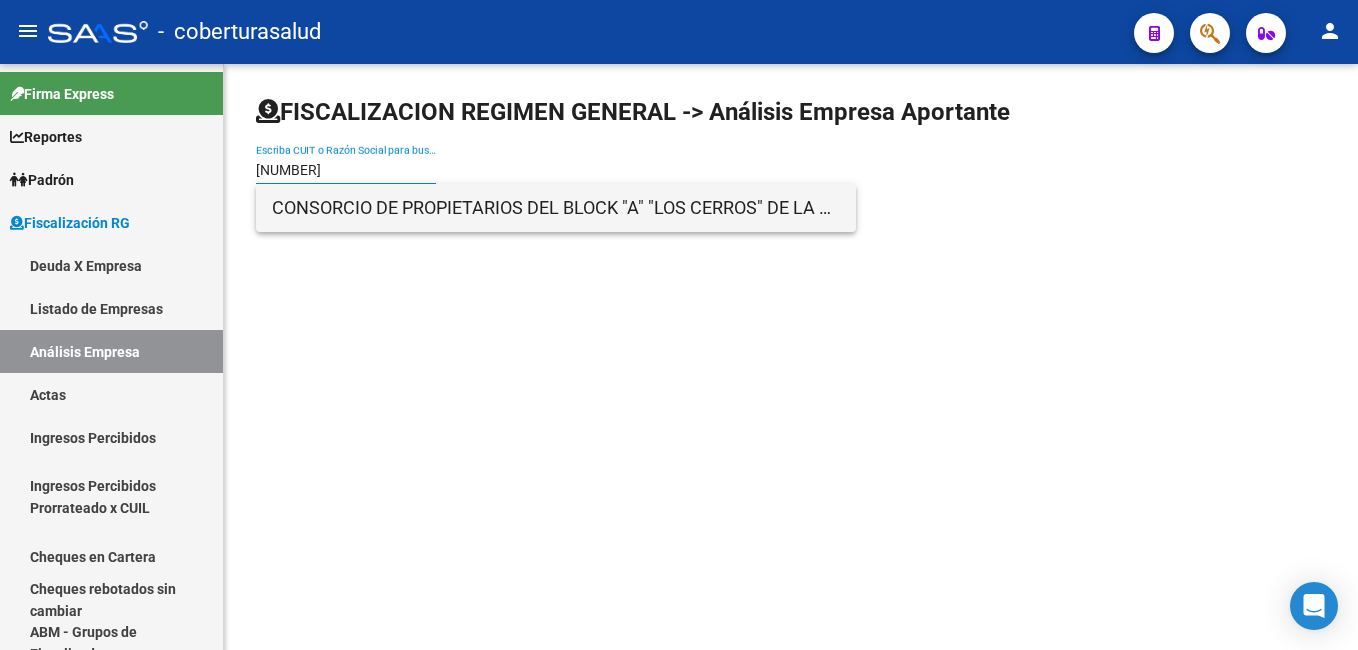 type on "30708805072" 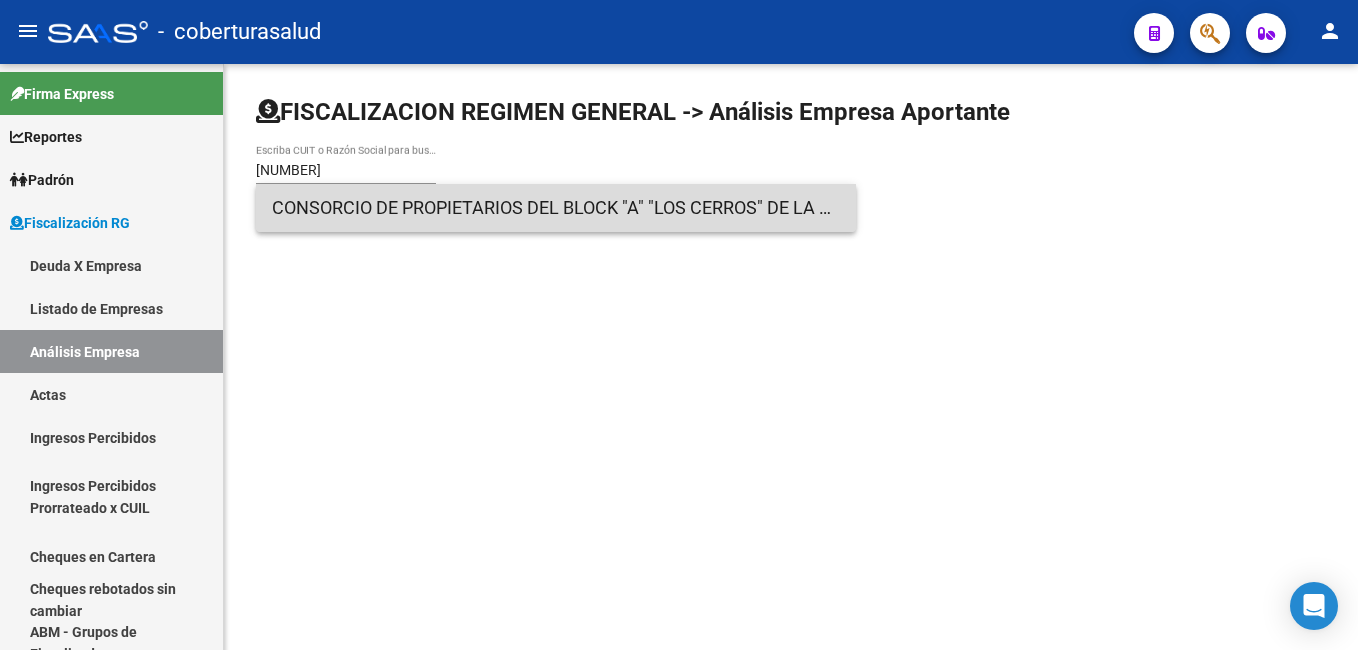 click on "CONSORCIO DE PROPIETARIOS DEL BLOCK "A" "LOS CERROS"  DE LA MZA.170 BARRIO  216 DPTOS." at bounding box center (556, 208) 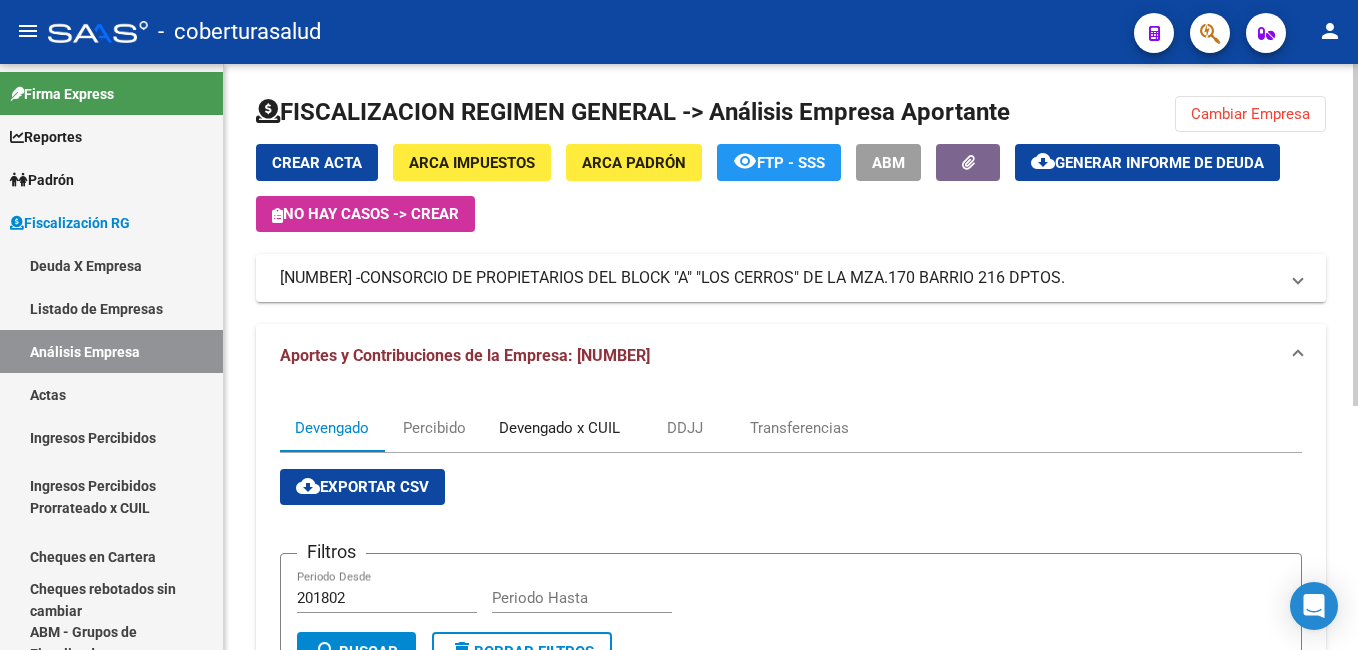 click on "Devengado x CUIL" at bounding box center [559, 428] 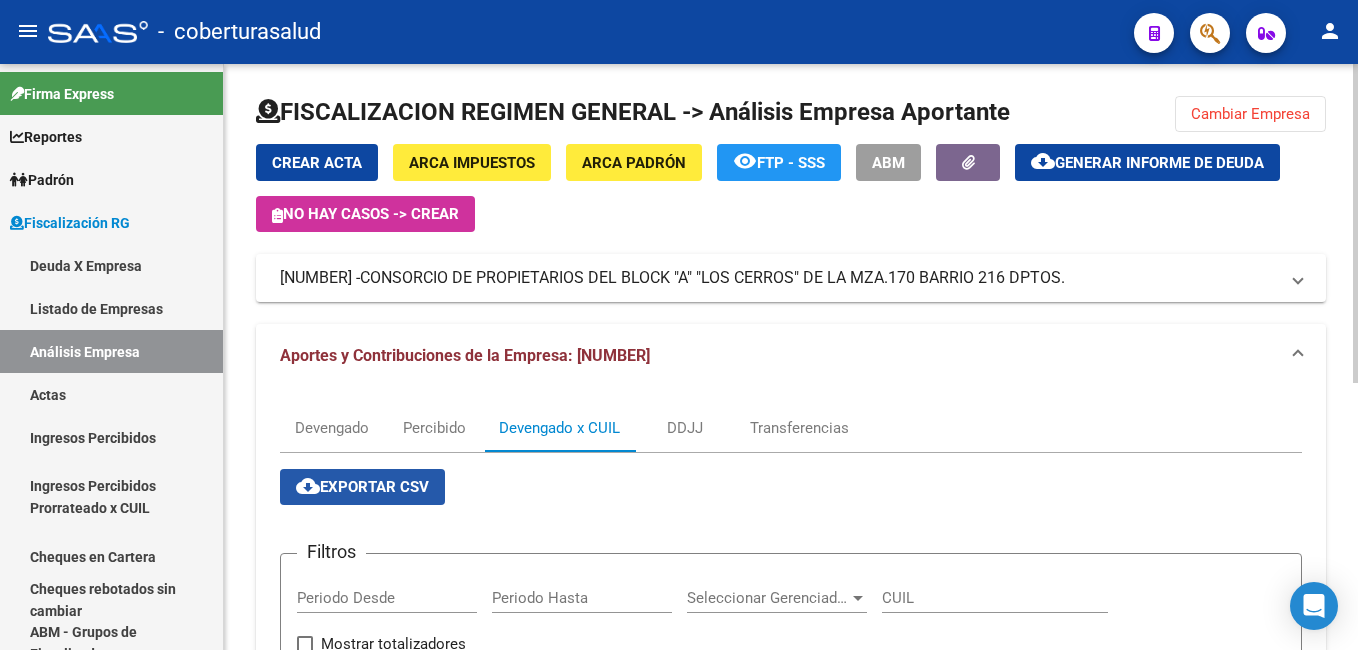 click on "cloud_download  Exportar CSV" at bounding box center (362, 487) 